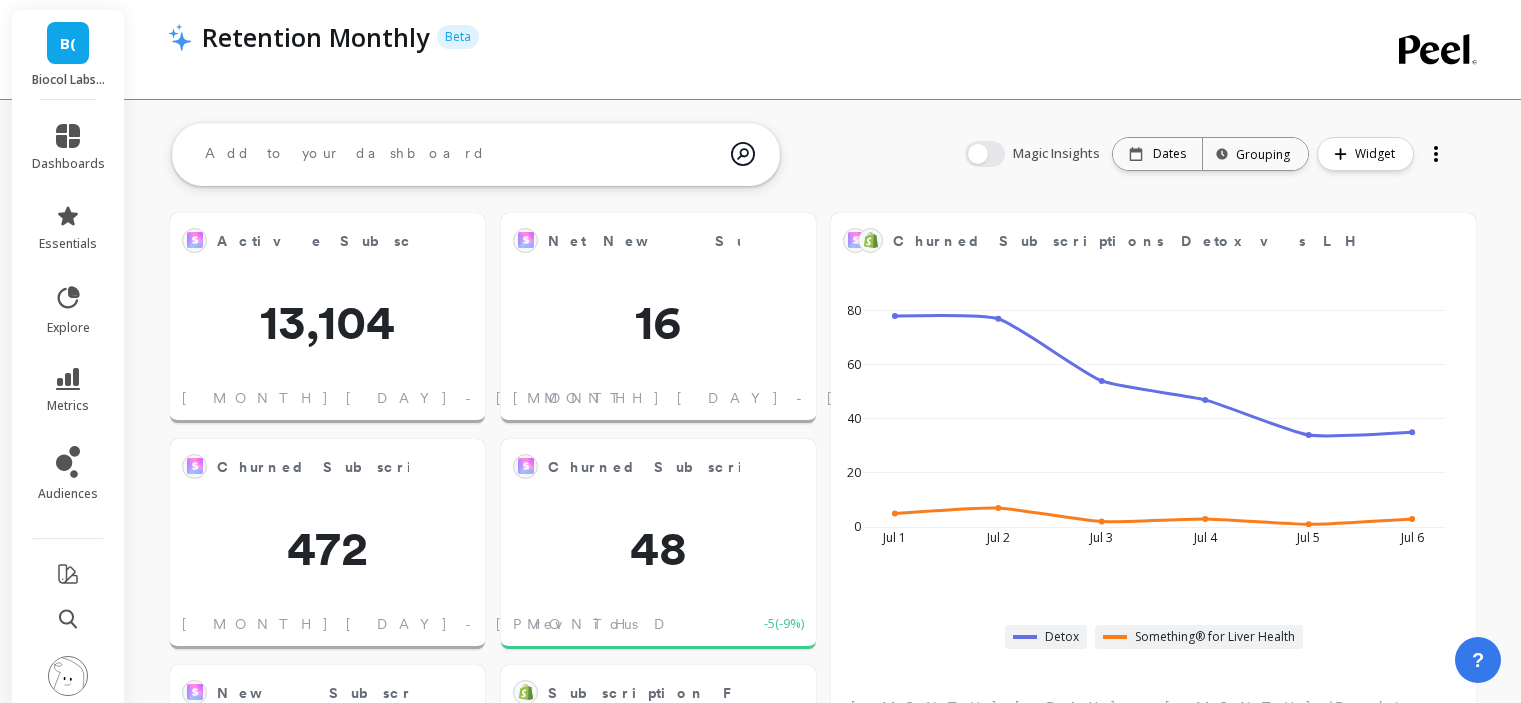 scroll, scrollTop: 0, scrollLeft: 0, axis: both 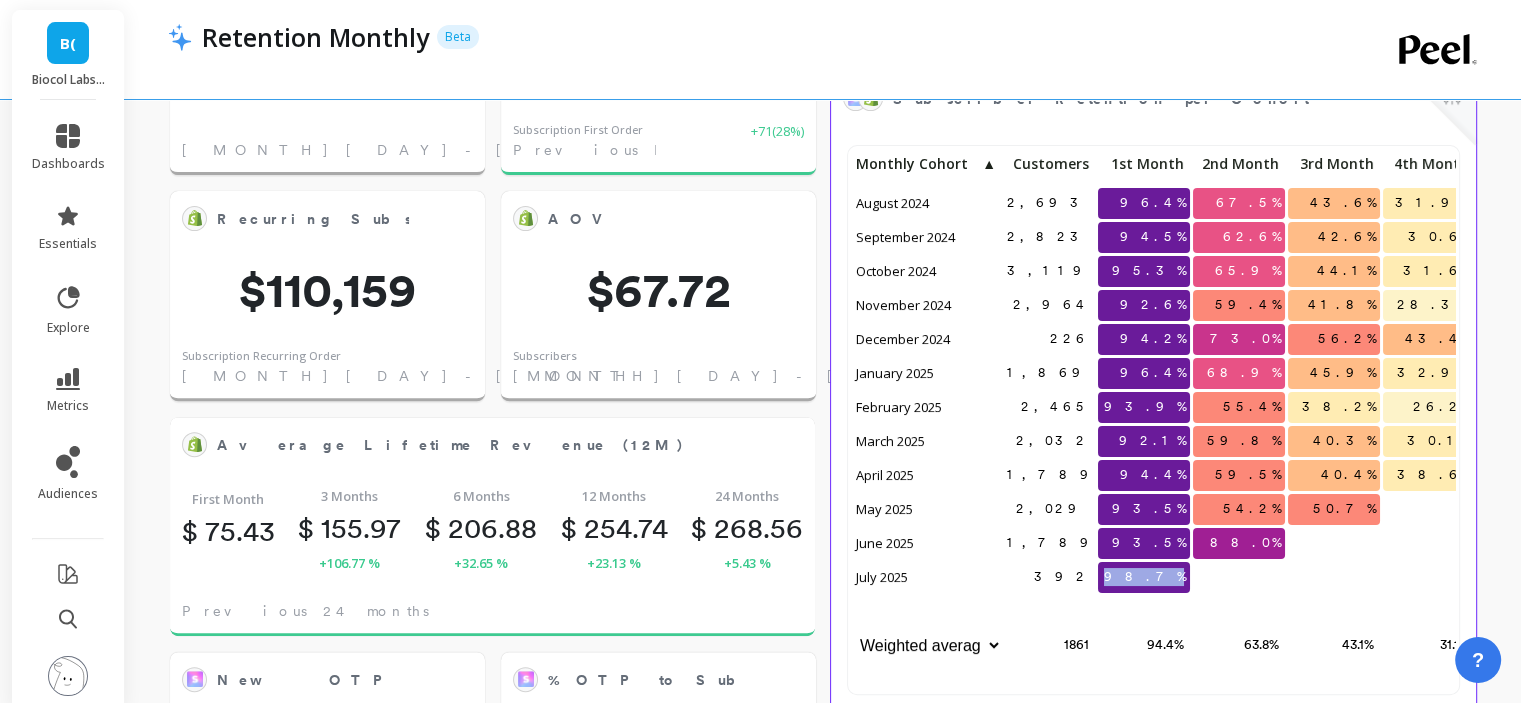 drag, startPoint x: 1143, startPoint y: 579, endPoint x: 1196, endPoint y: 577, distance: 53.037724 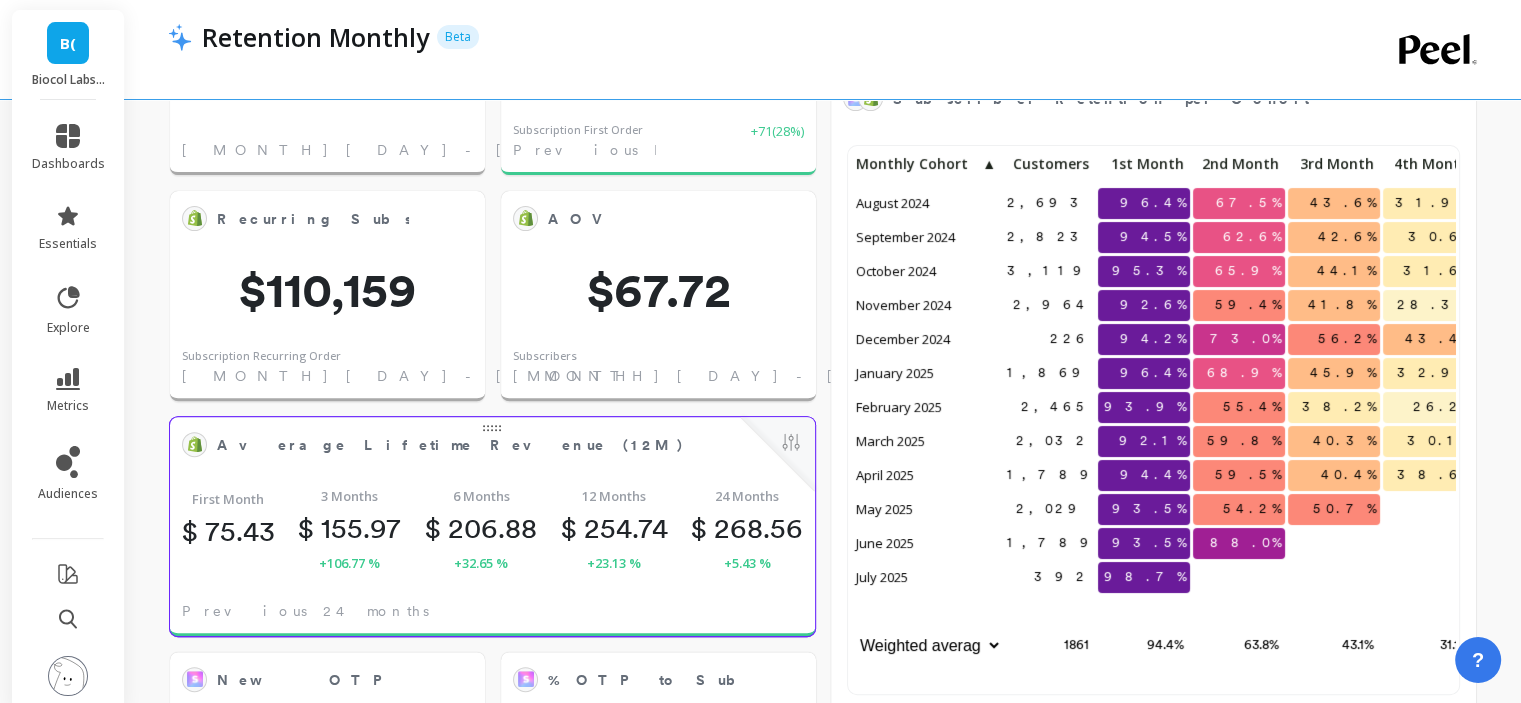 scroll, scrollTop: 534, scrollLeft: 573, axis: both 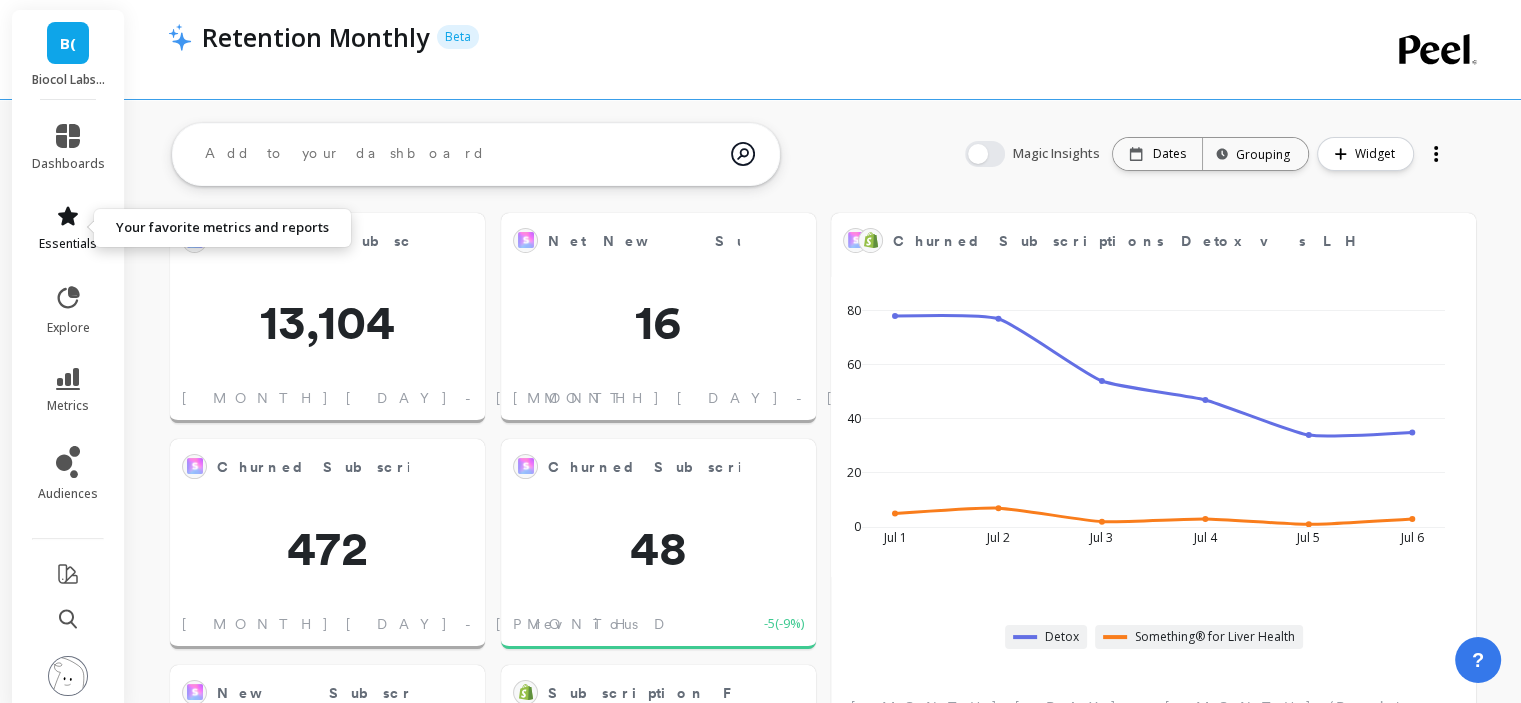 click on "essentials" at bounding box center (68, 244) 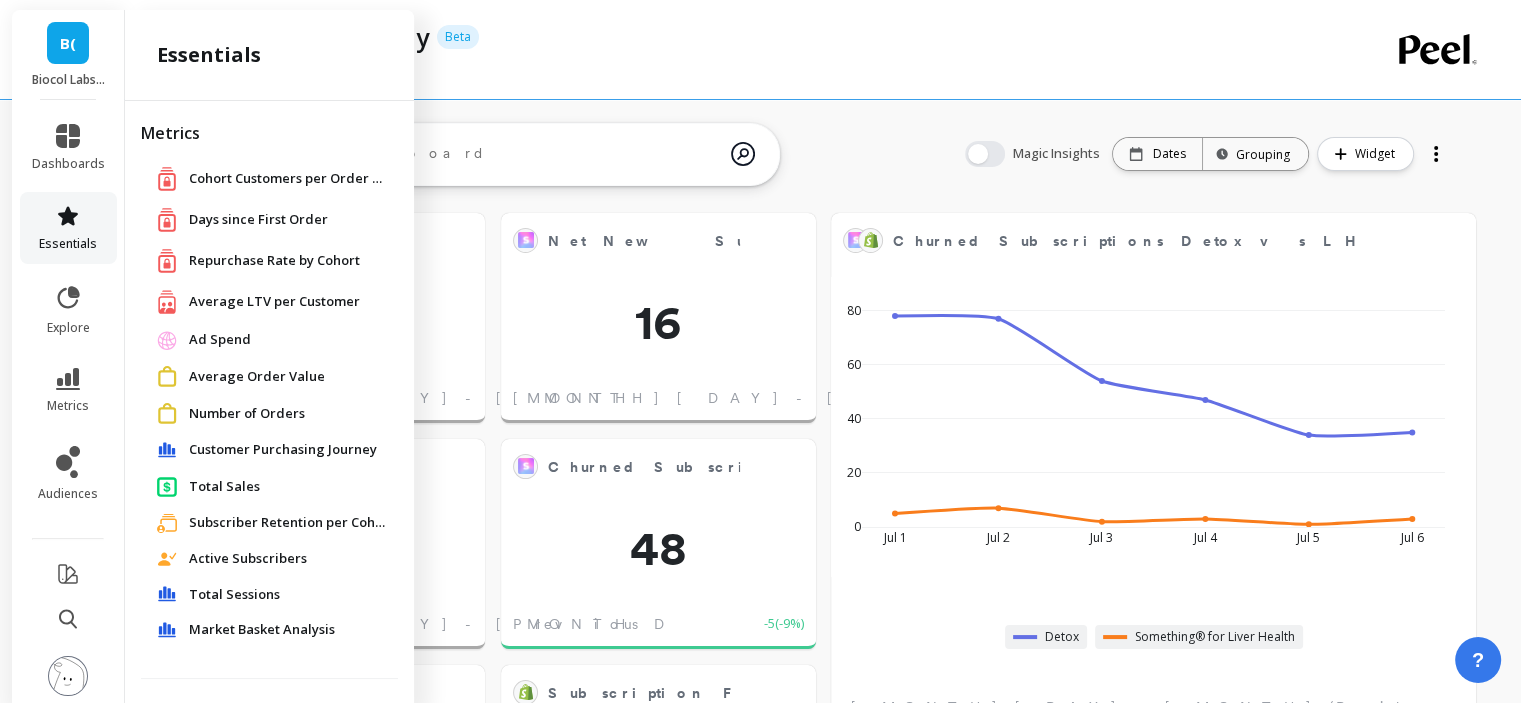 scroll, scrollTop: 56, scrollLeft: 0, axis: vertical 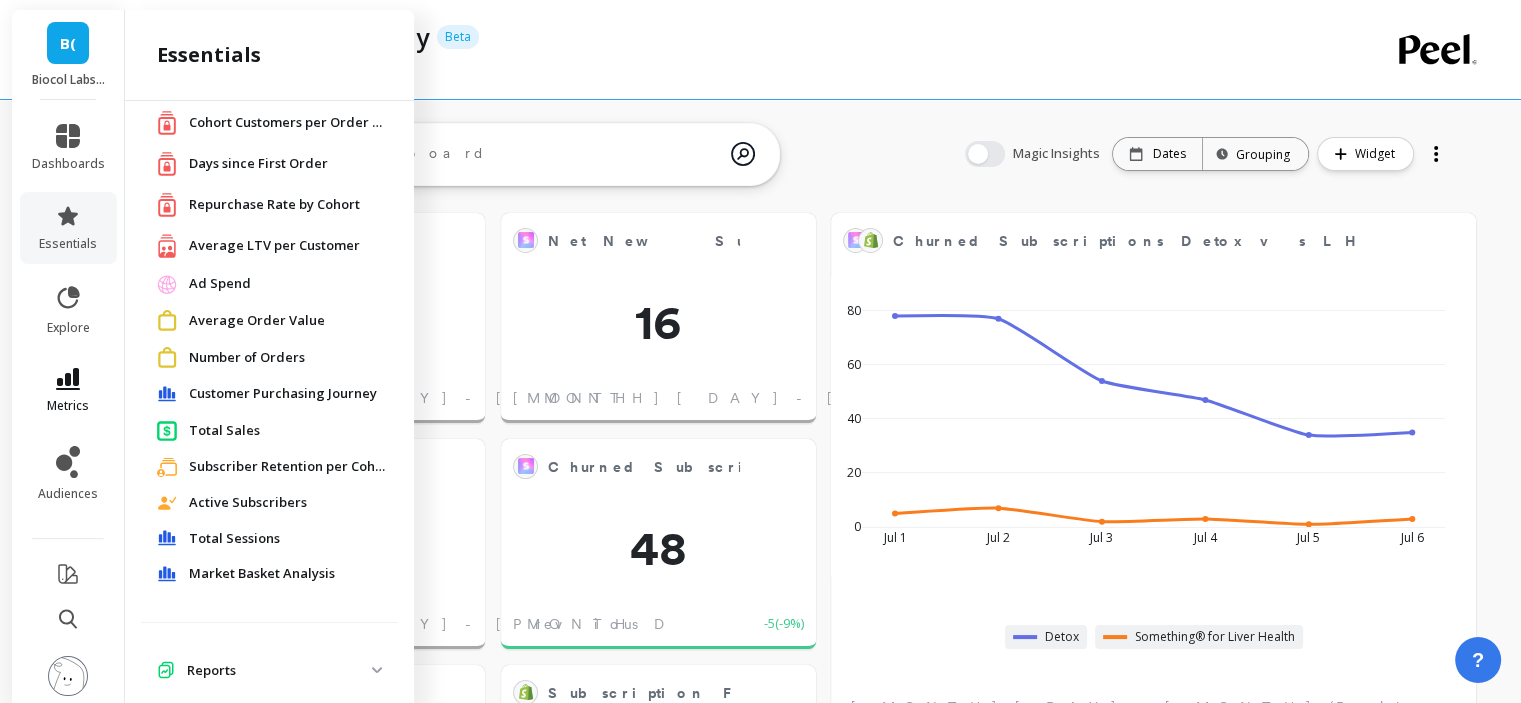 click on "metrics" at bounding box center (68, 148) 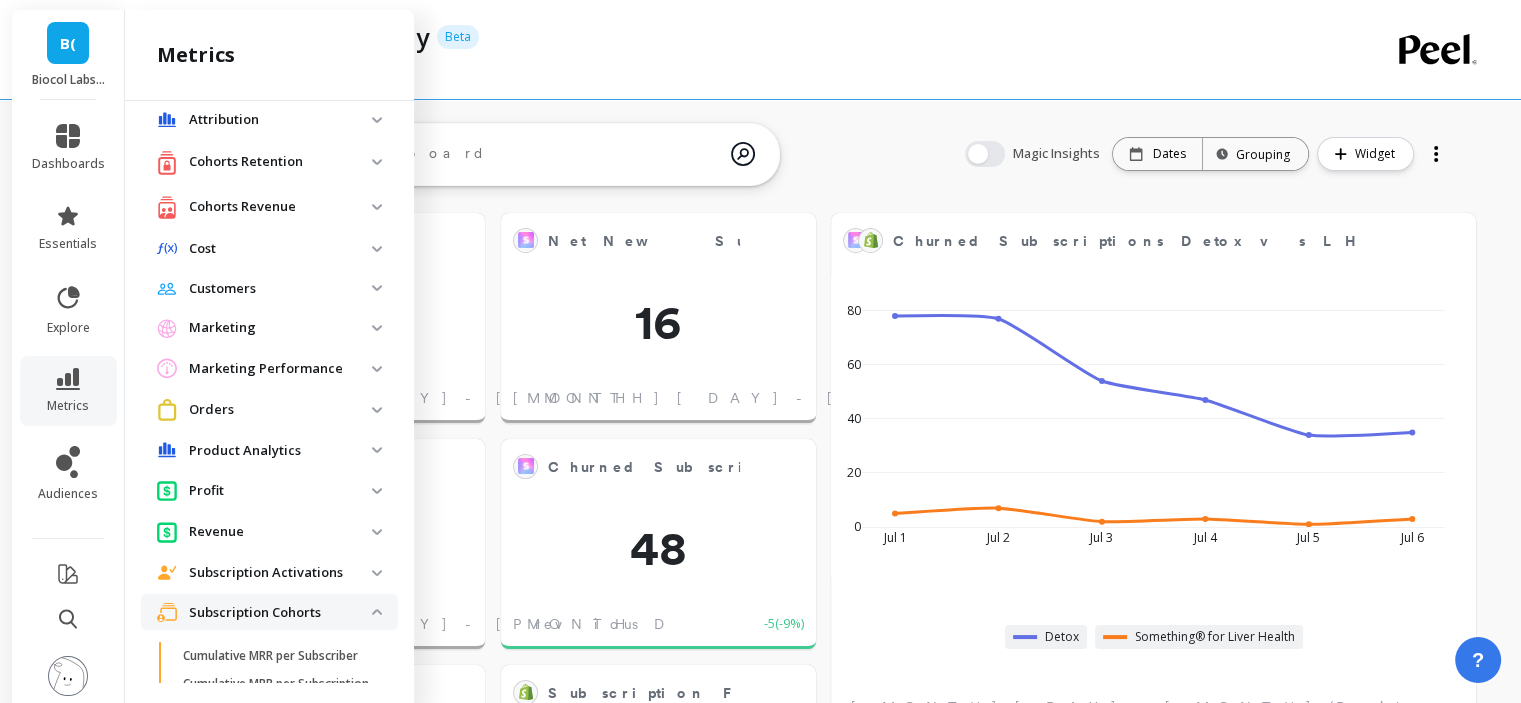 scroll, scrollTop: 524, scrollLeft: 0, axis: vertical 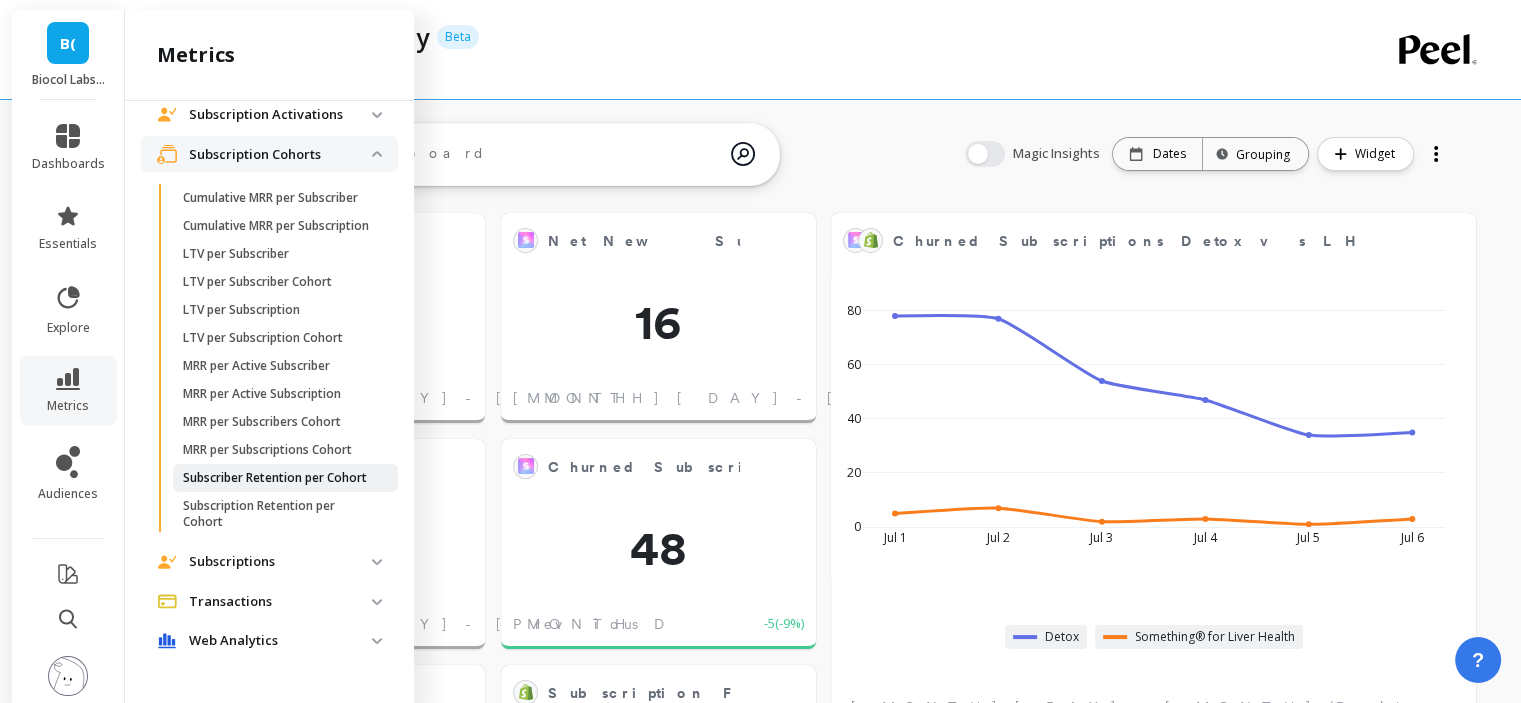 click on "Subscriber Retention per Cohort" at bounding box center (275, 478) 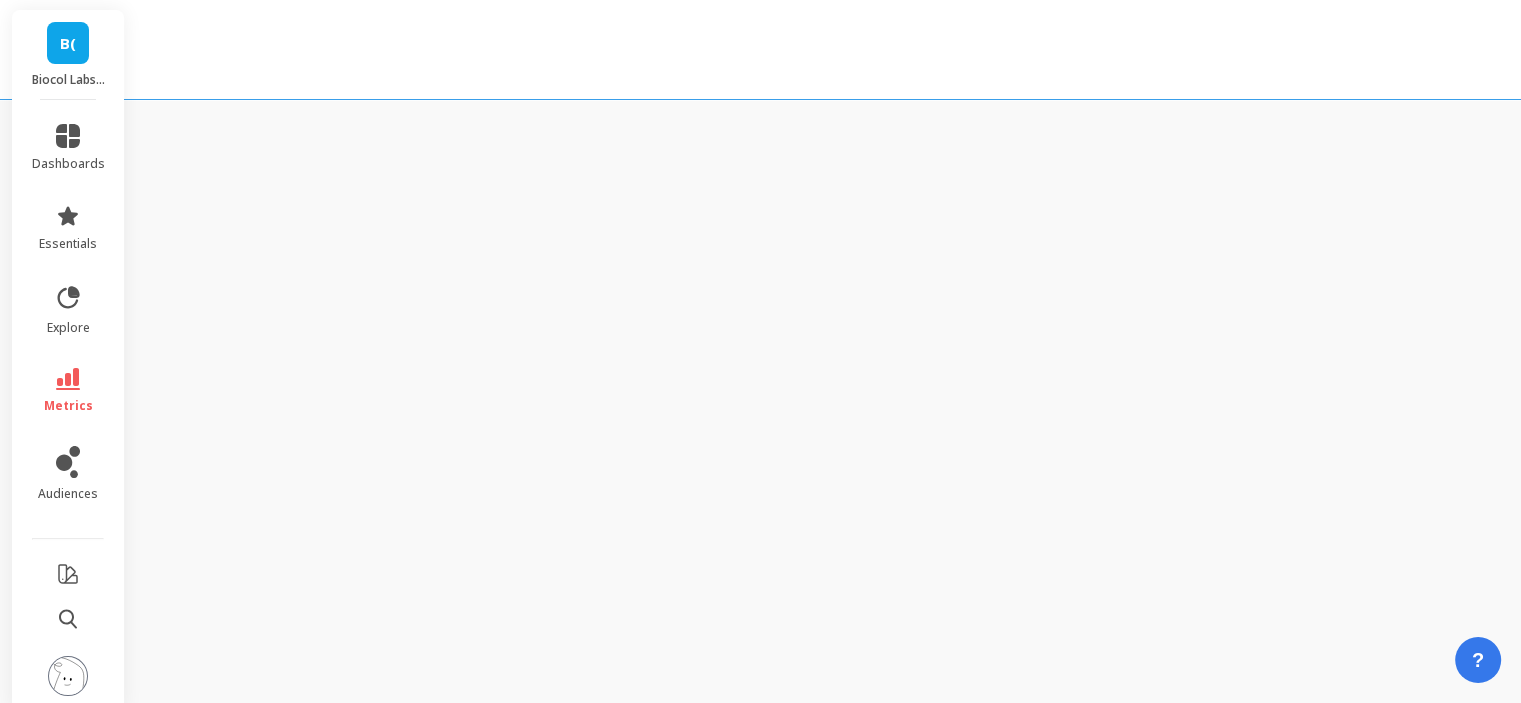 scroll, scrollTop: 0, scrollLeft: 0, axis: both 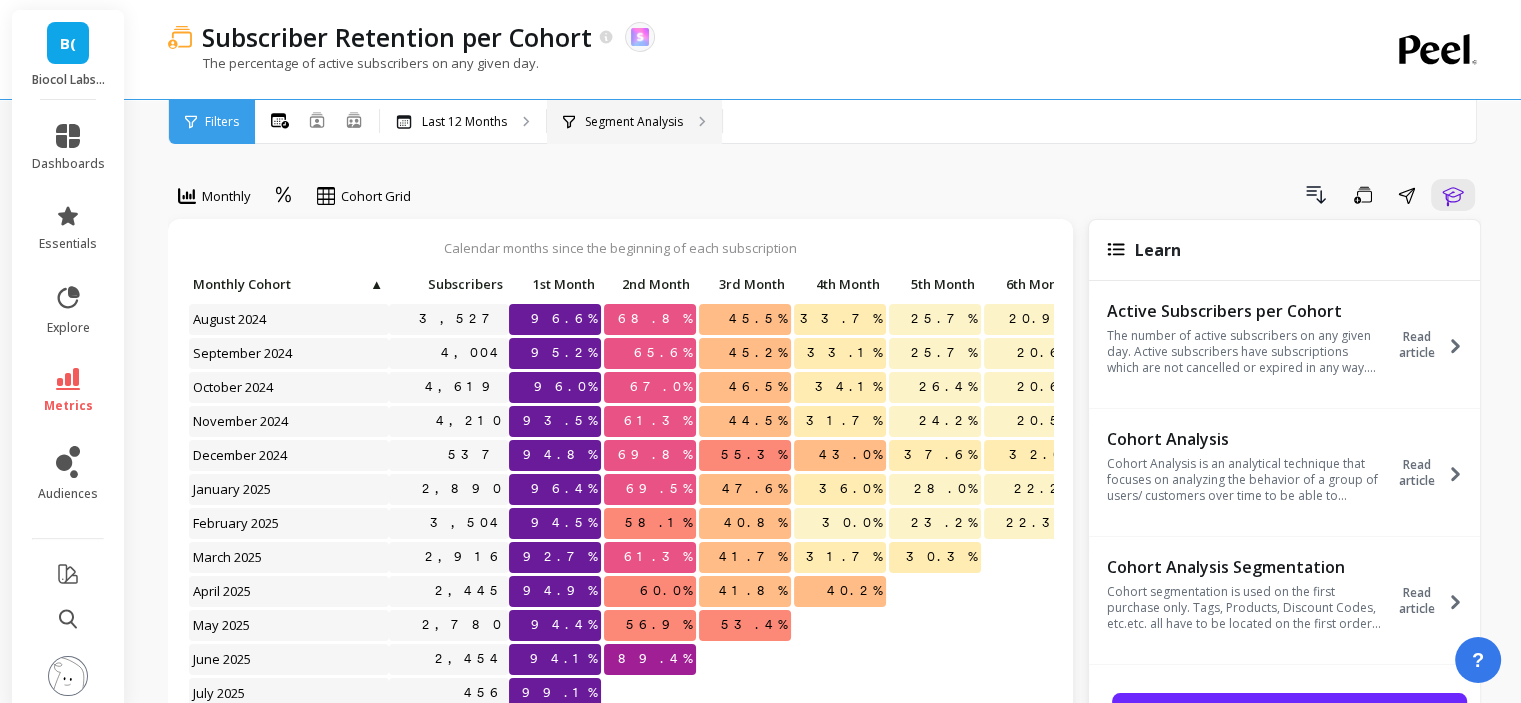 click on "Segment Analysis" at bounding box center [463, 122] 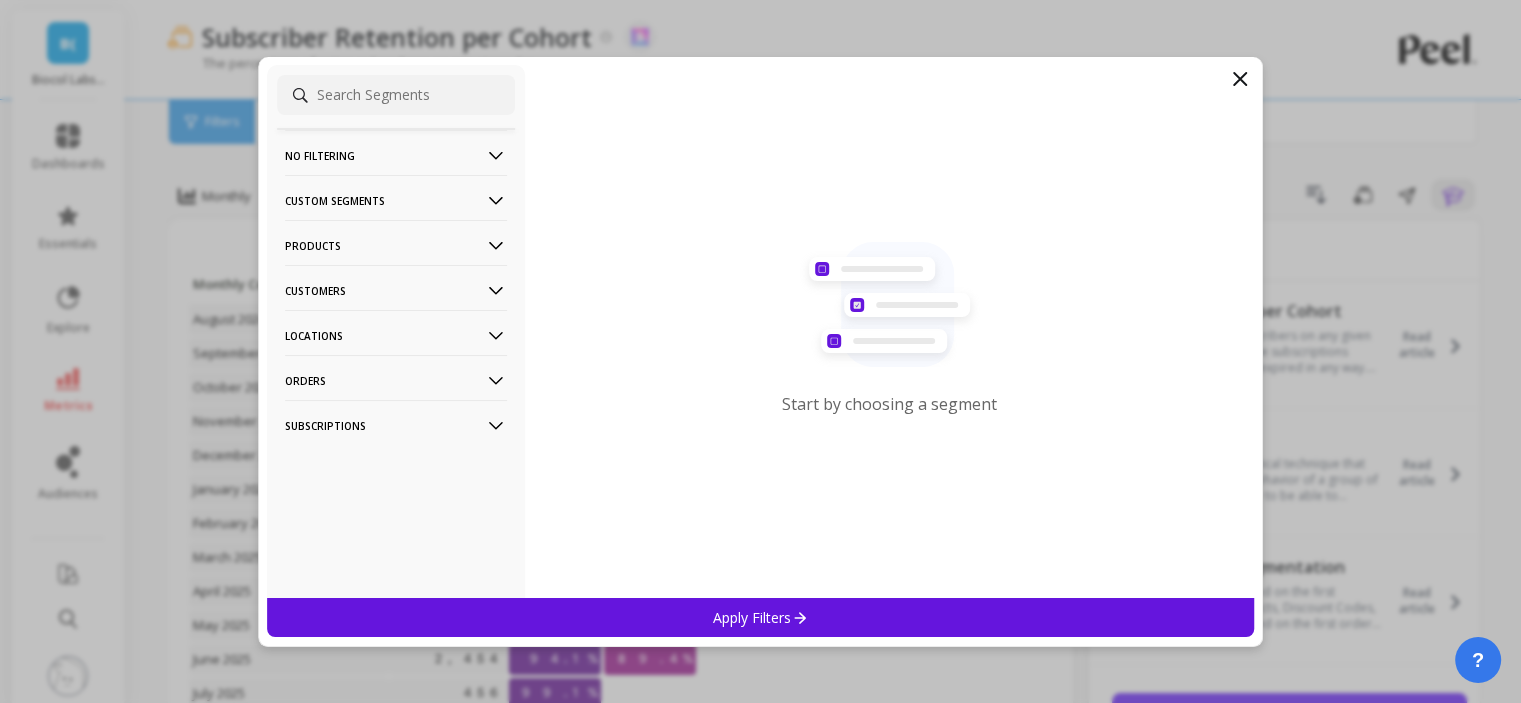 click at bounding box center (1240, 79) 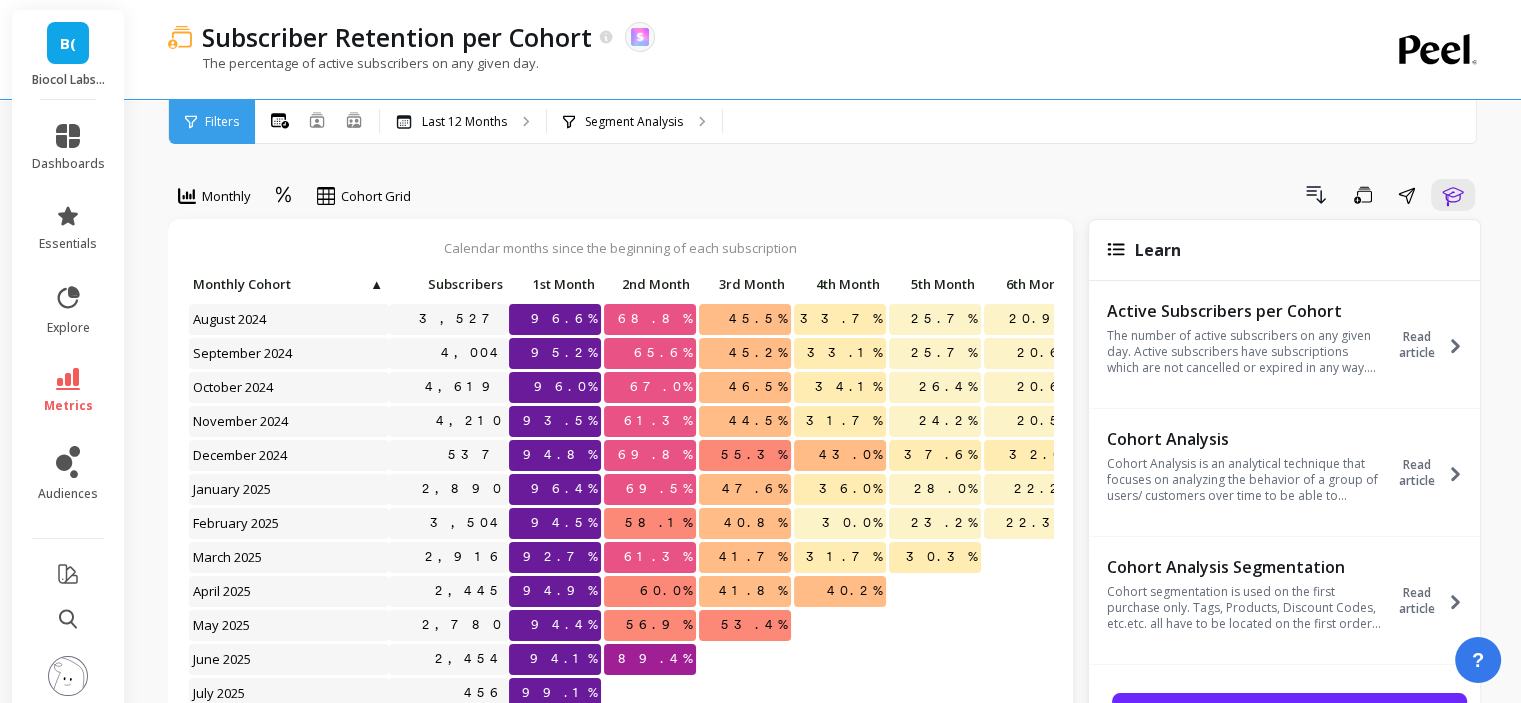 scroll, scrollTop: 16, scrollLeft: 0, axis: vertical 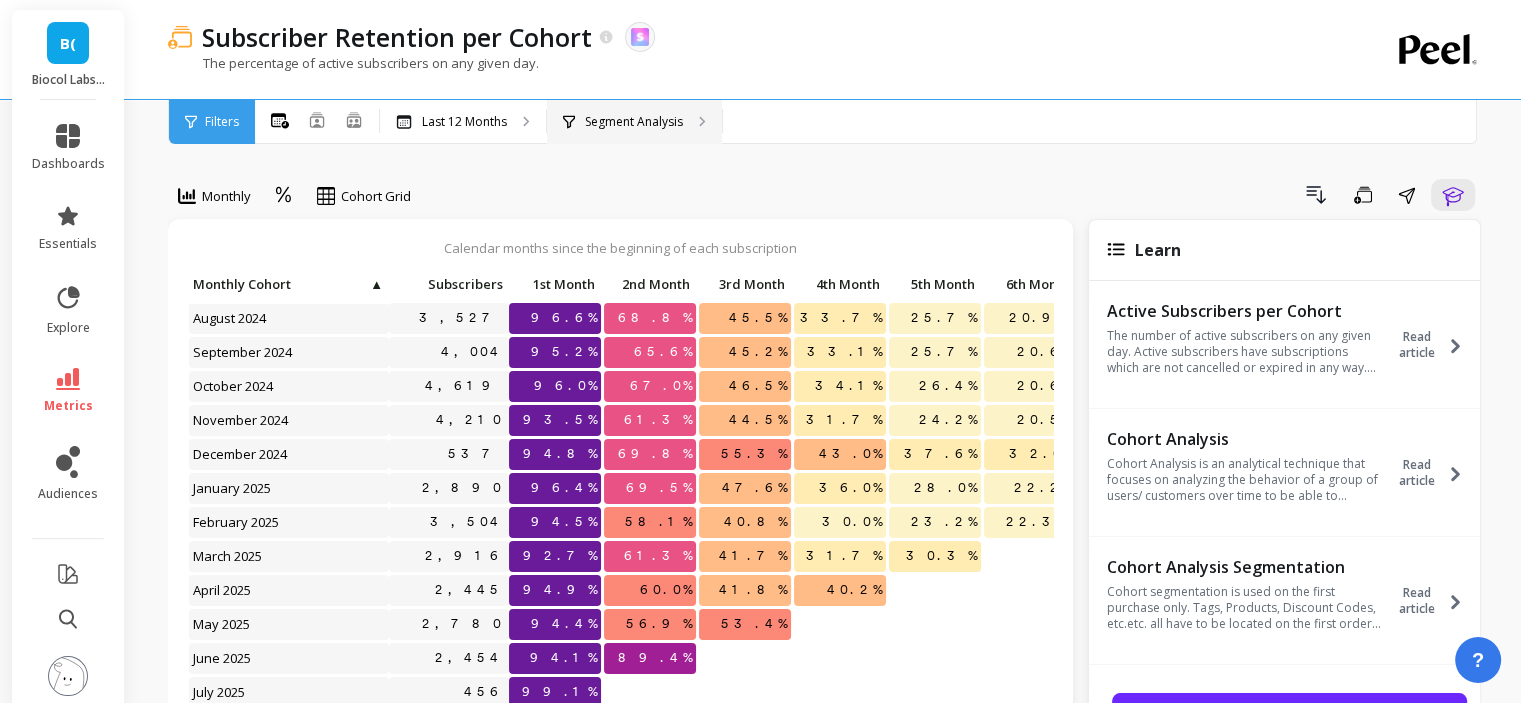 click on "Segment Analysis" at bounding box center [464, 122] 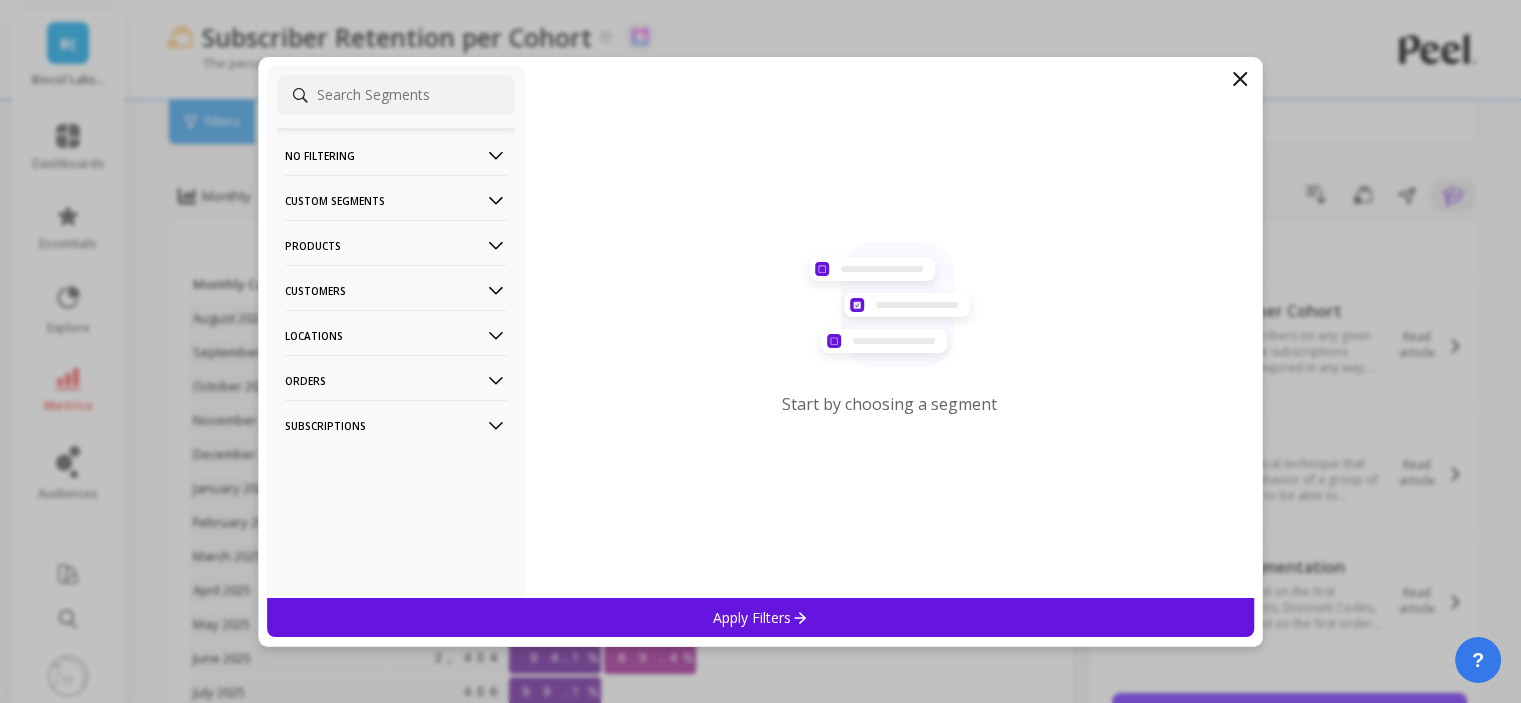 click on "Customers" at bounding box center [396, 155] 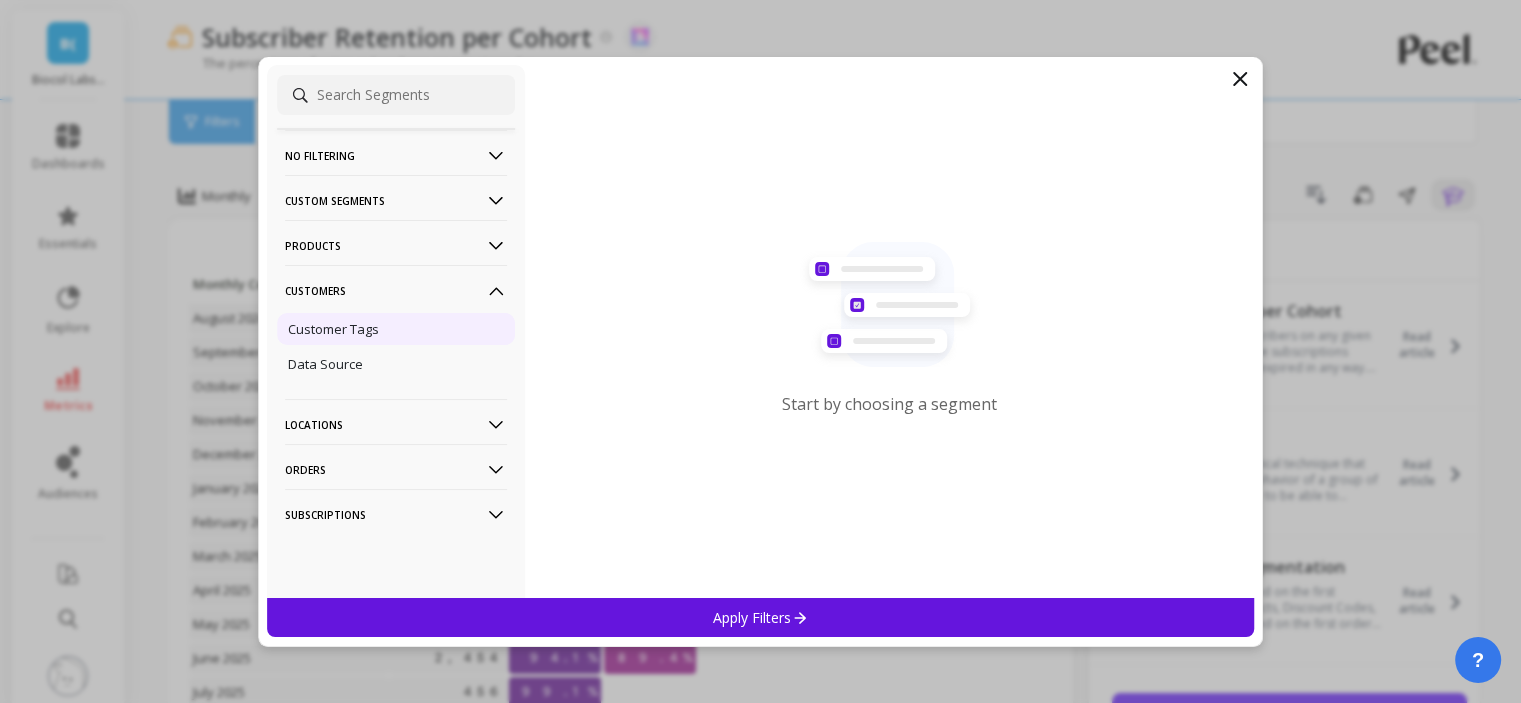 click on "Customer Tags" at bounding box center (0, 0) 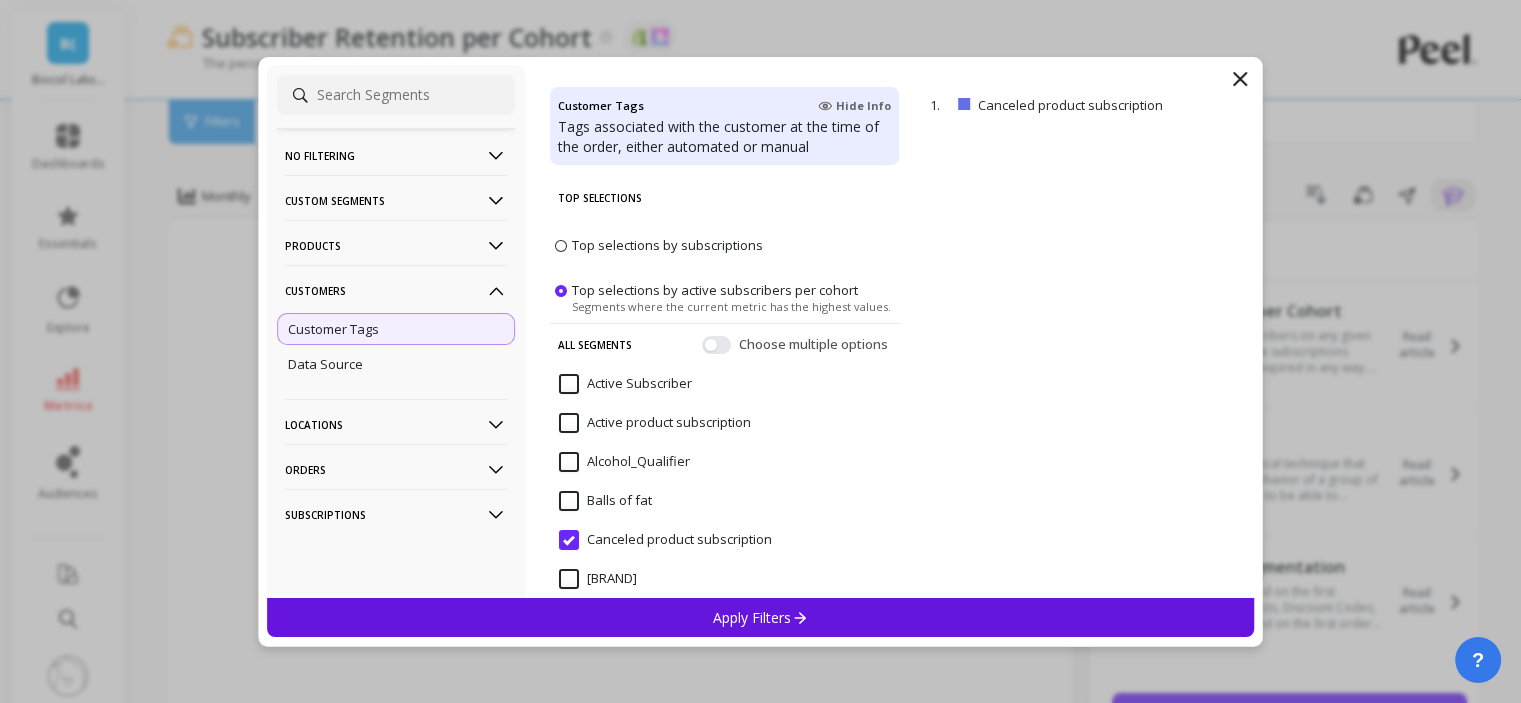 click on "Canceled product subscription" at bounding box center [665, 540] 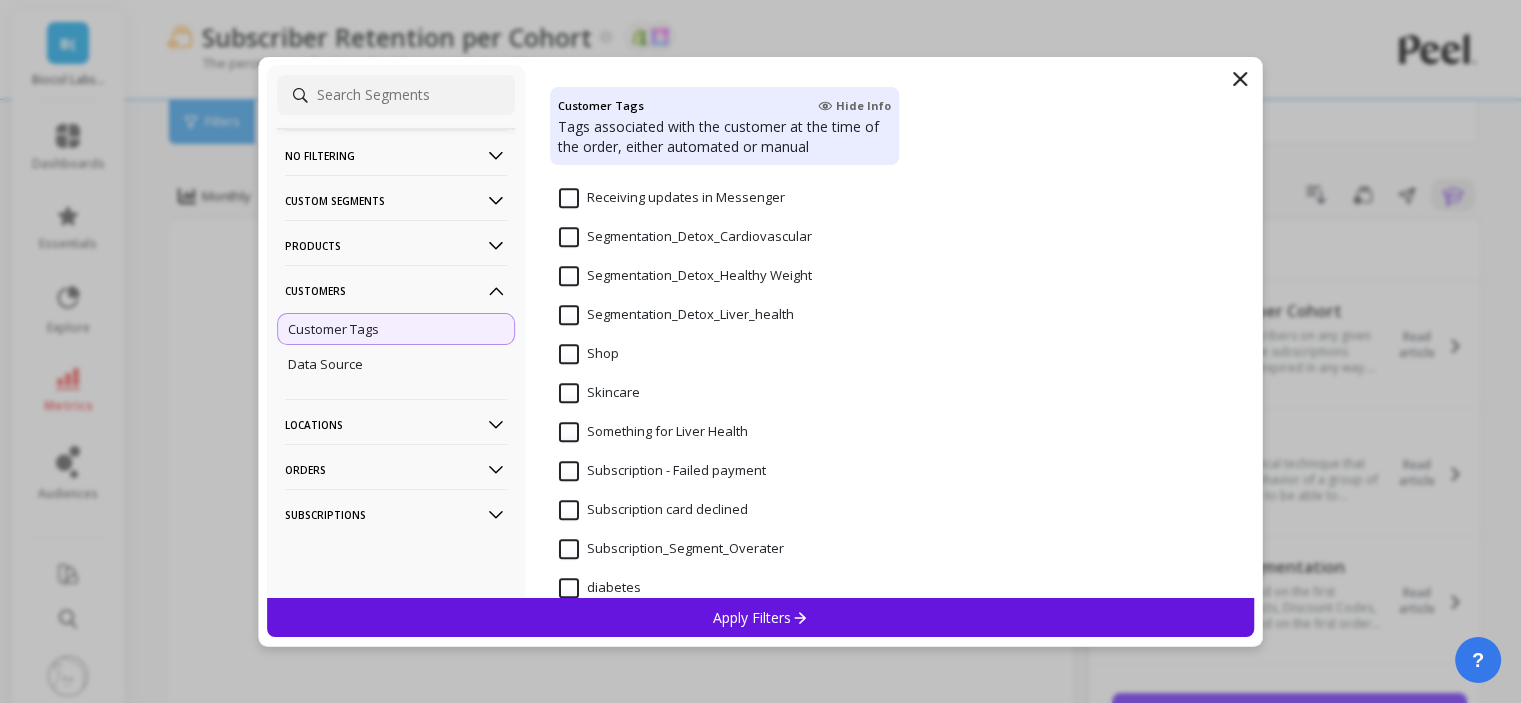 scroll, scrollTop: 1100, scrollLeft: 0, axis: vertical 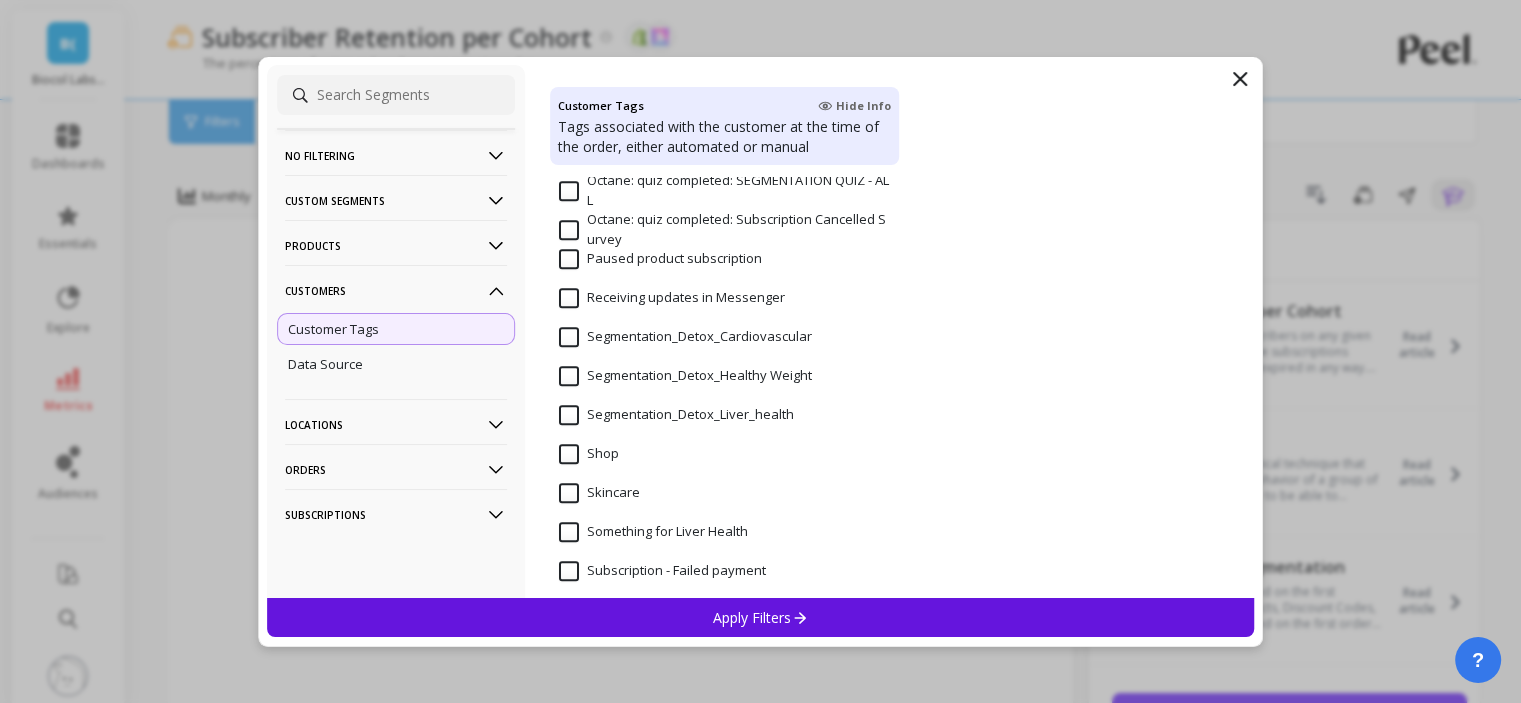 click on "Segmentation_Detox_Cardiovascular" at bounding box center (685, 337) 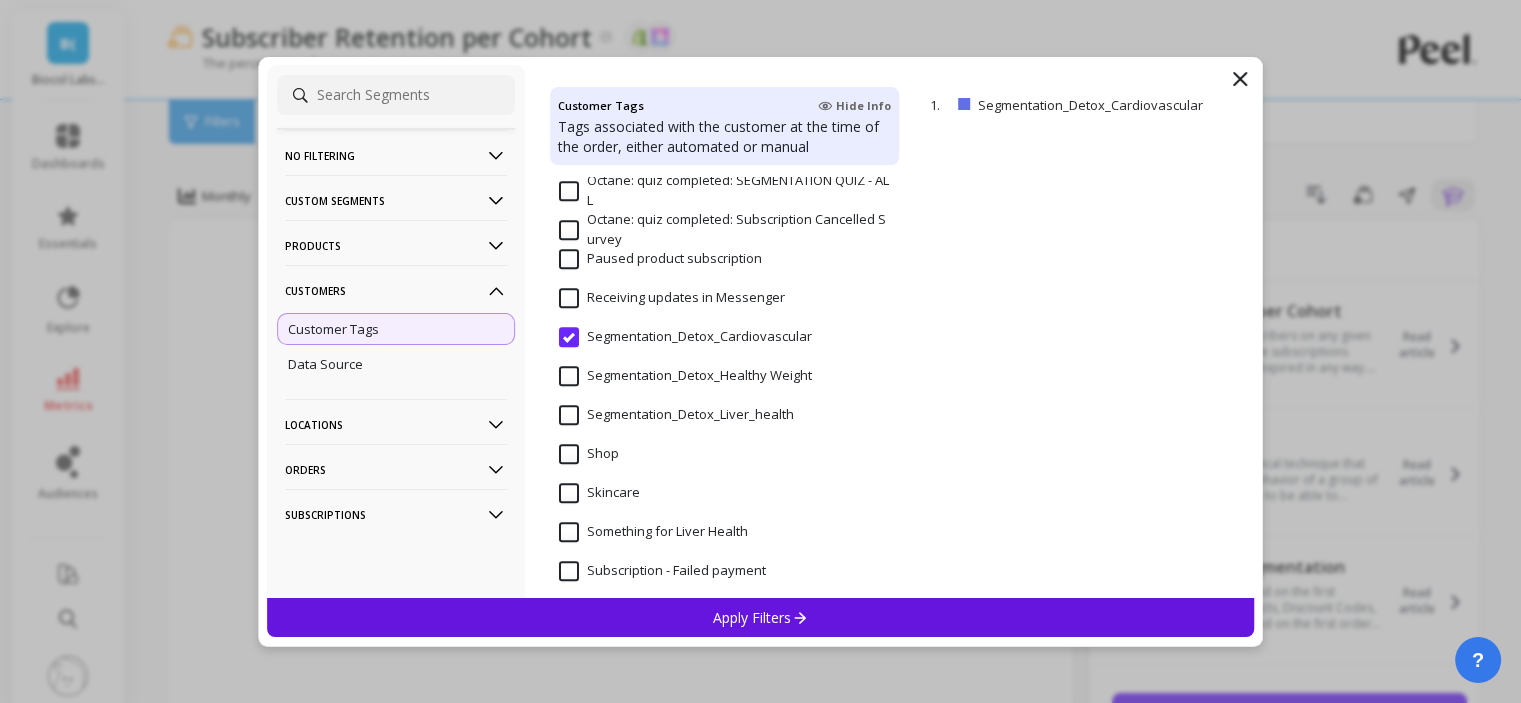 click on "Apply Filters" at bounding box center (761, 617) 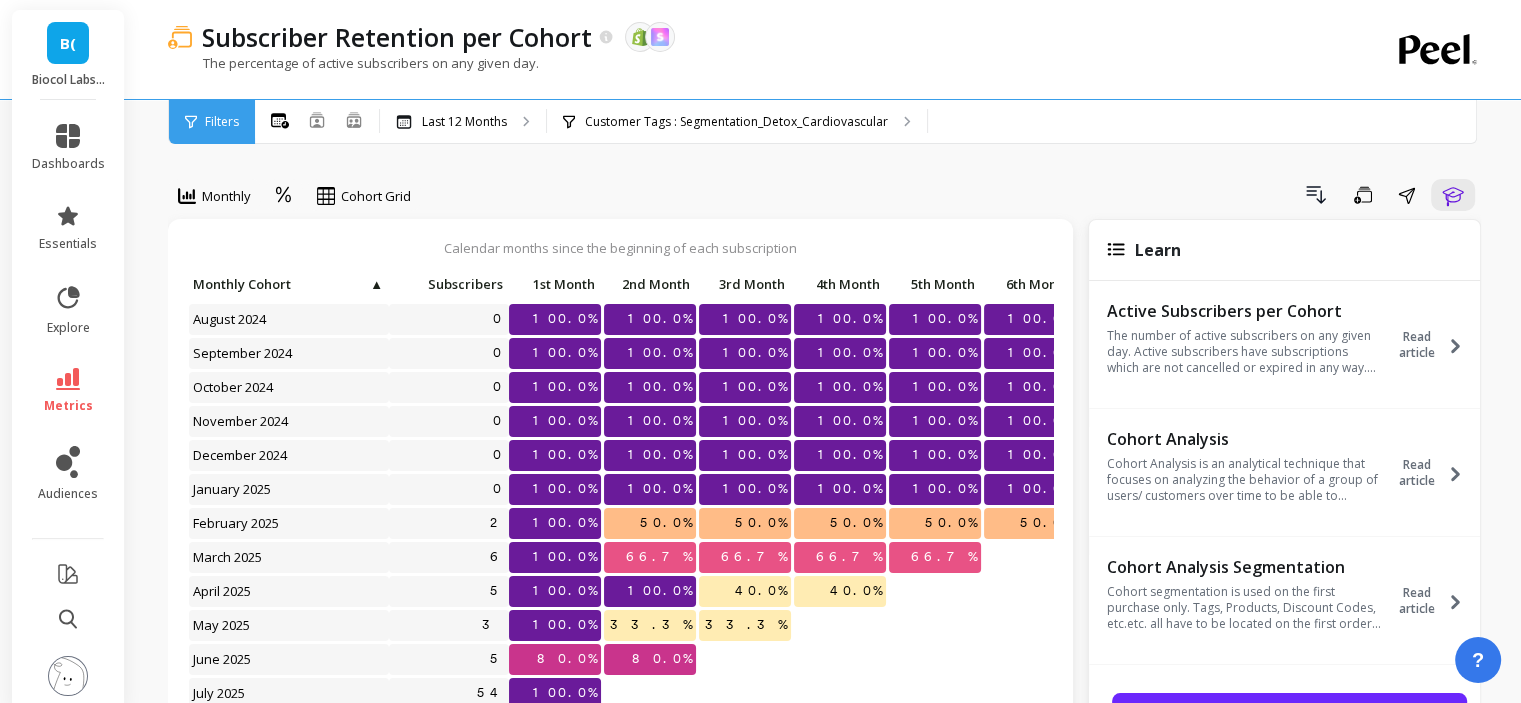 scroll, scrollTop: 16, scrollLeft: 0, axis: vertical 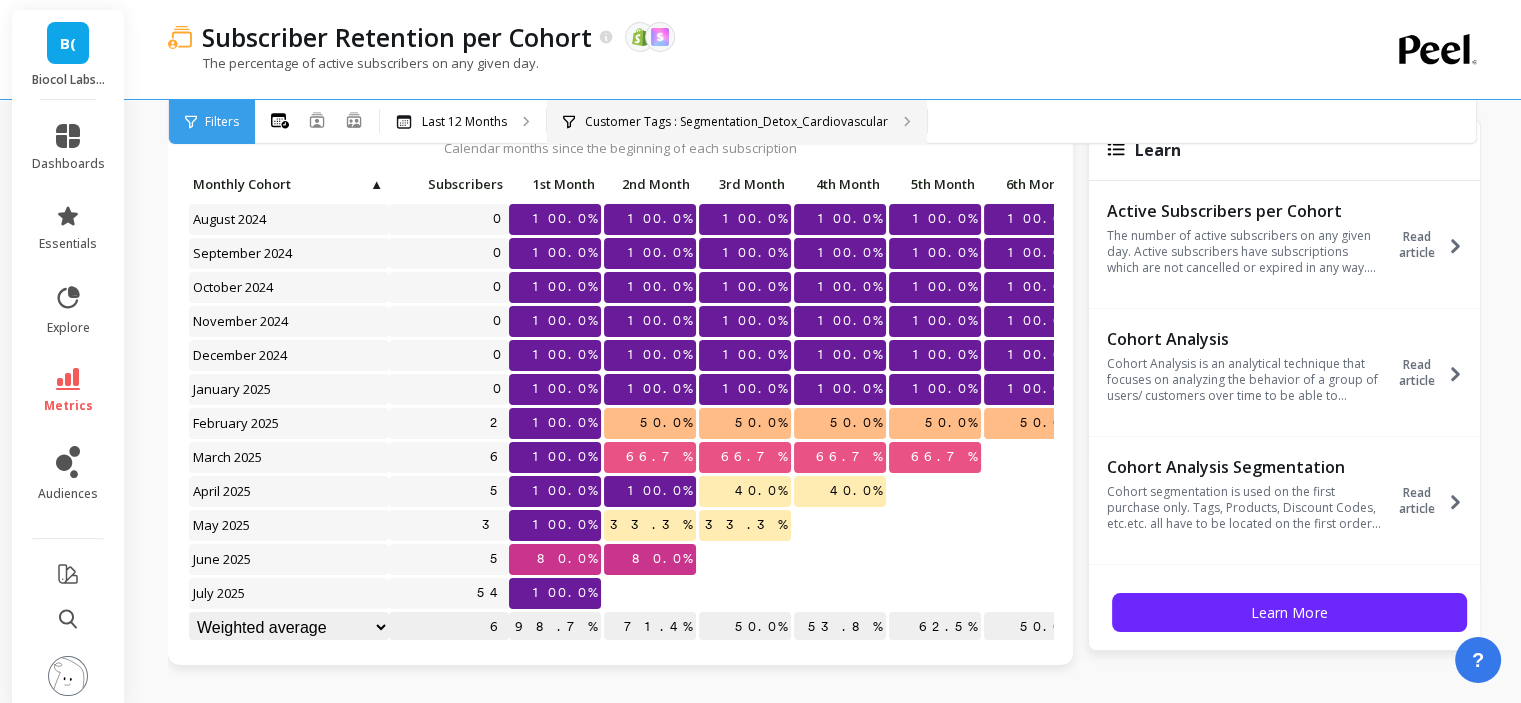 click on "Customer Tags :  Segmentation_Detox_Cardiovascular" at bounding box center (464, 122) 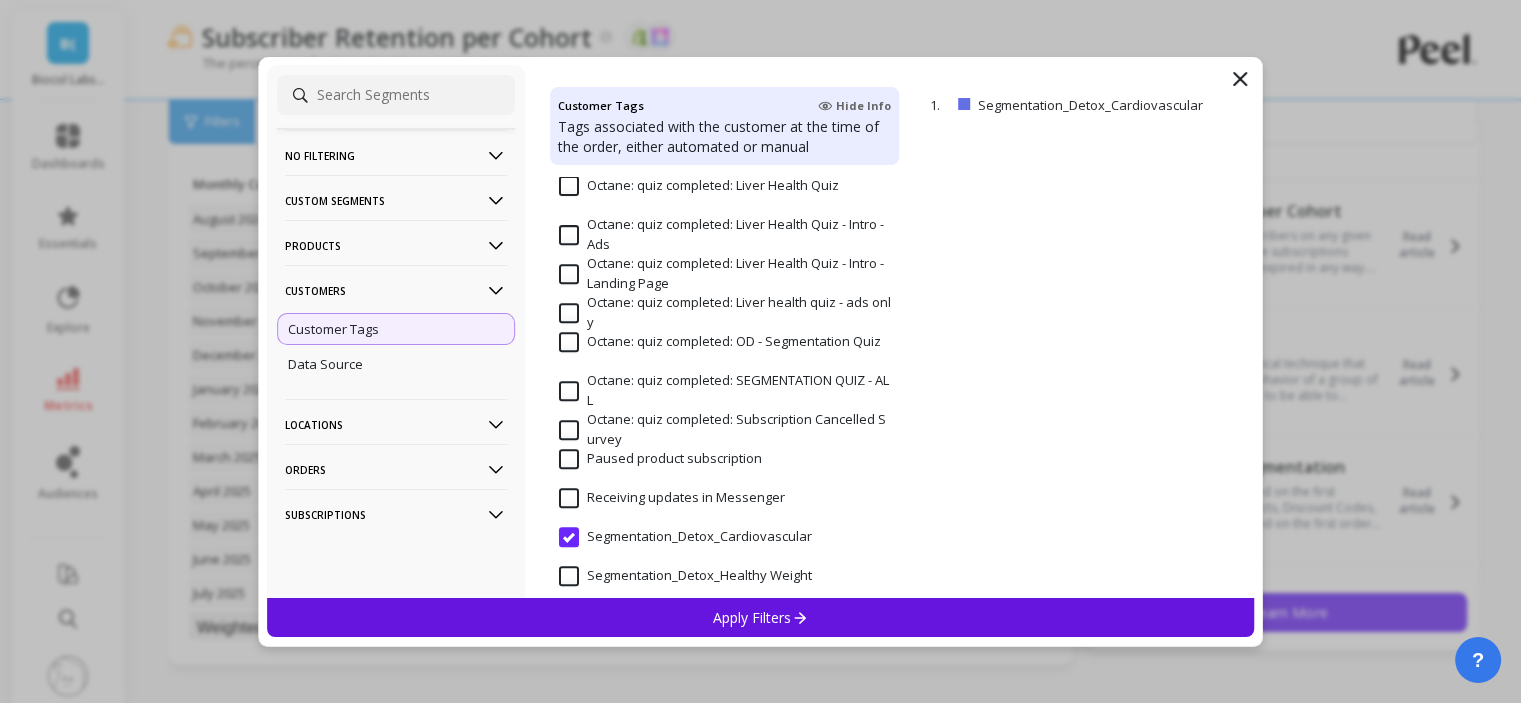 scroll, scrollTop: 1000, scrollLeft: 0, axis: vertical 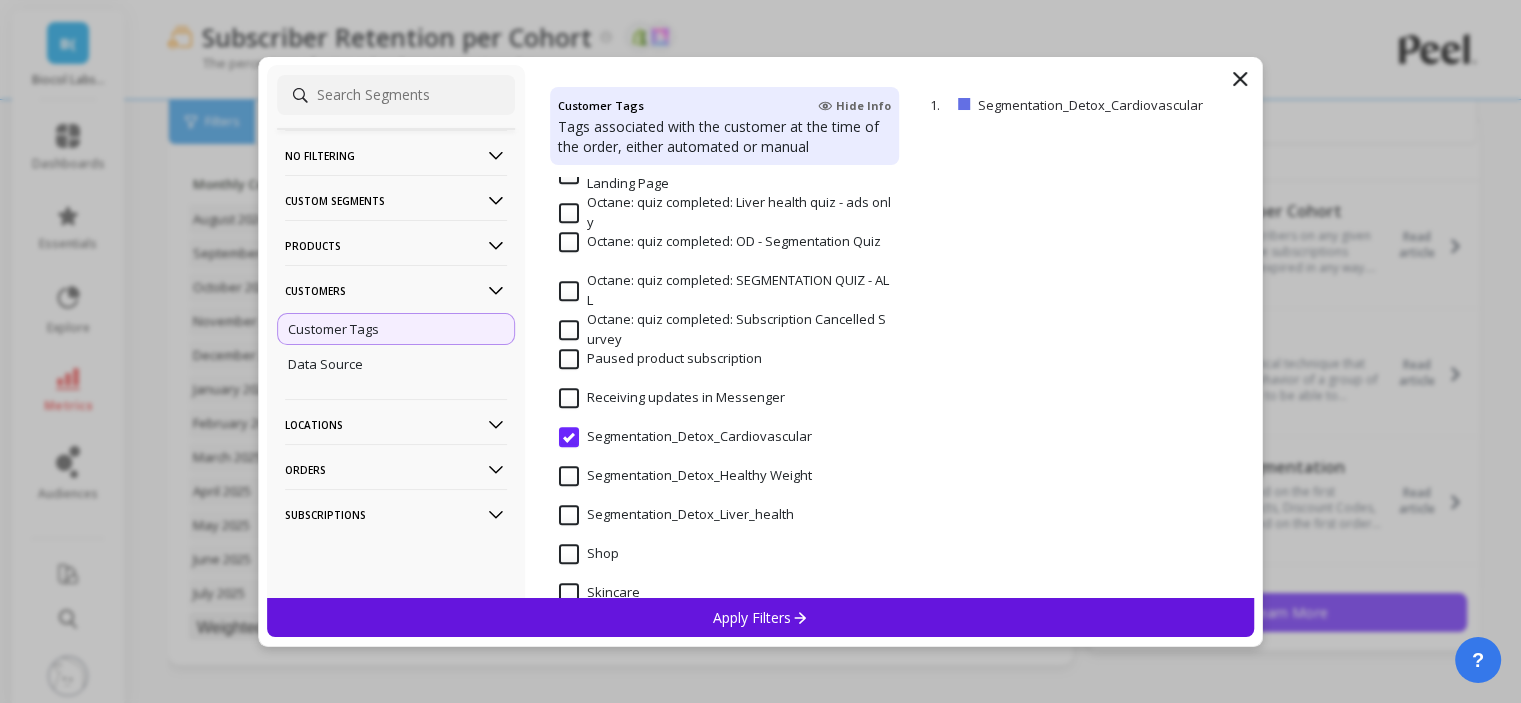 click on "Segmentation_Detox_Cardiovascular" at bounding box center (685, 437) 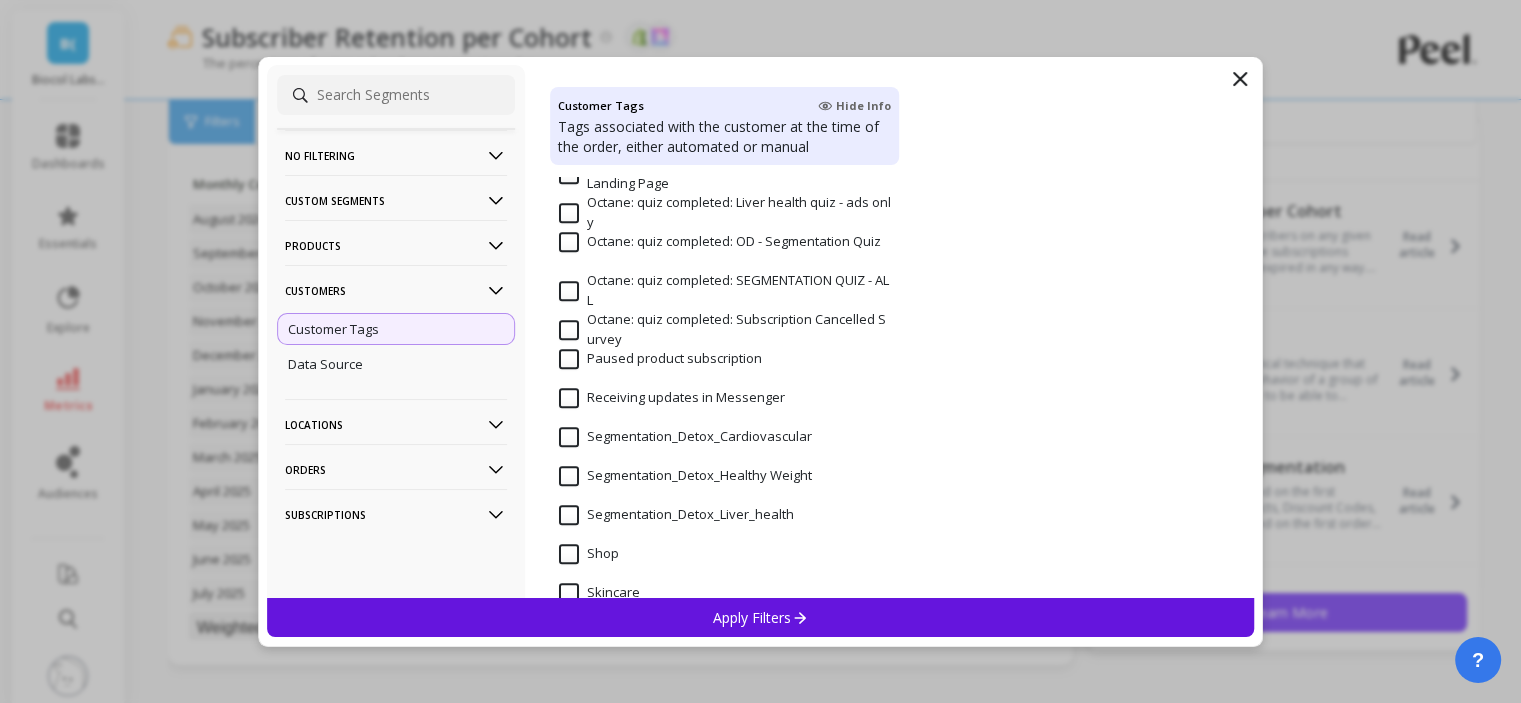 click on "Segmentation_Detox_Healthy Weight" at bounding box center [725, 487] 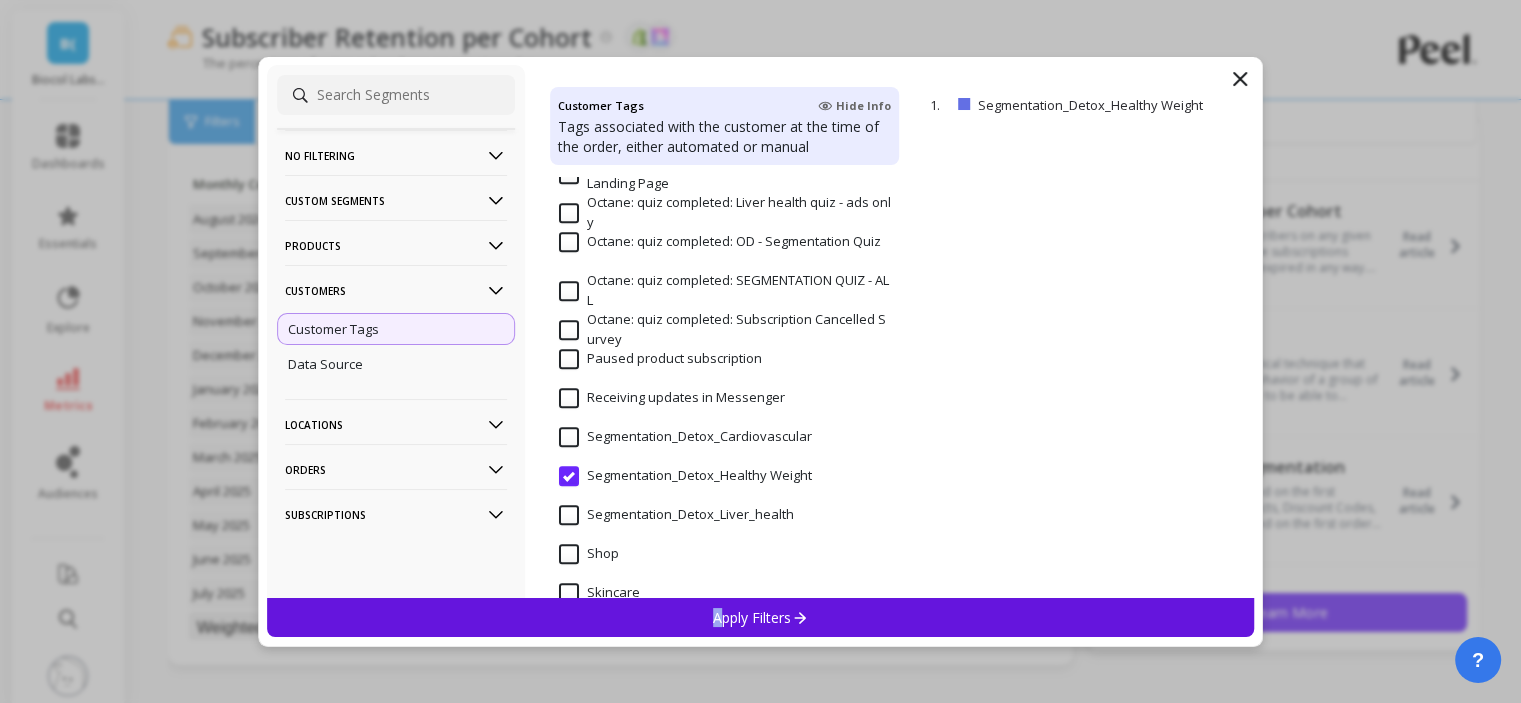 click on "Apply Filters" at bounding box center [760, 617] 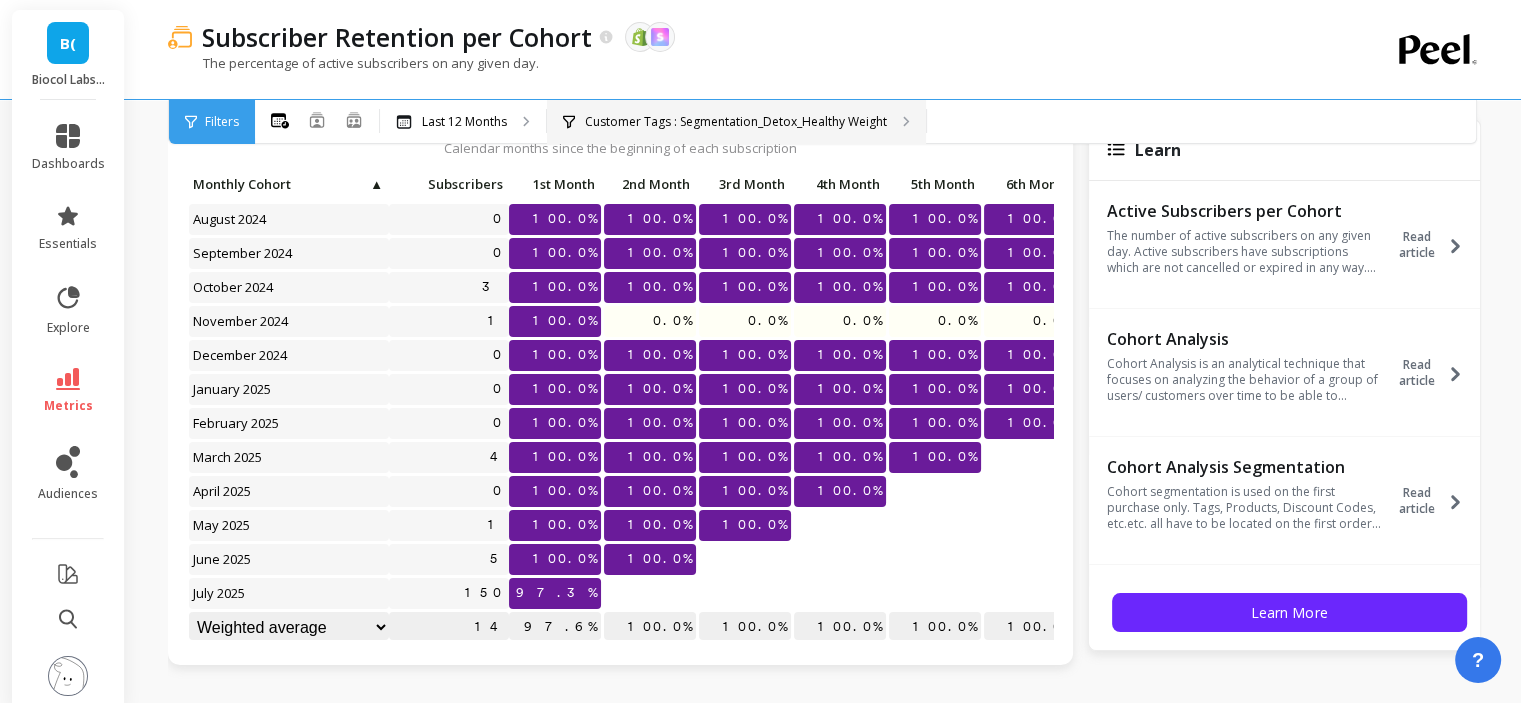 click on "Customer Tags :  Segmentation_Detox_Healthy Weight" at bounding box center [464, 122] 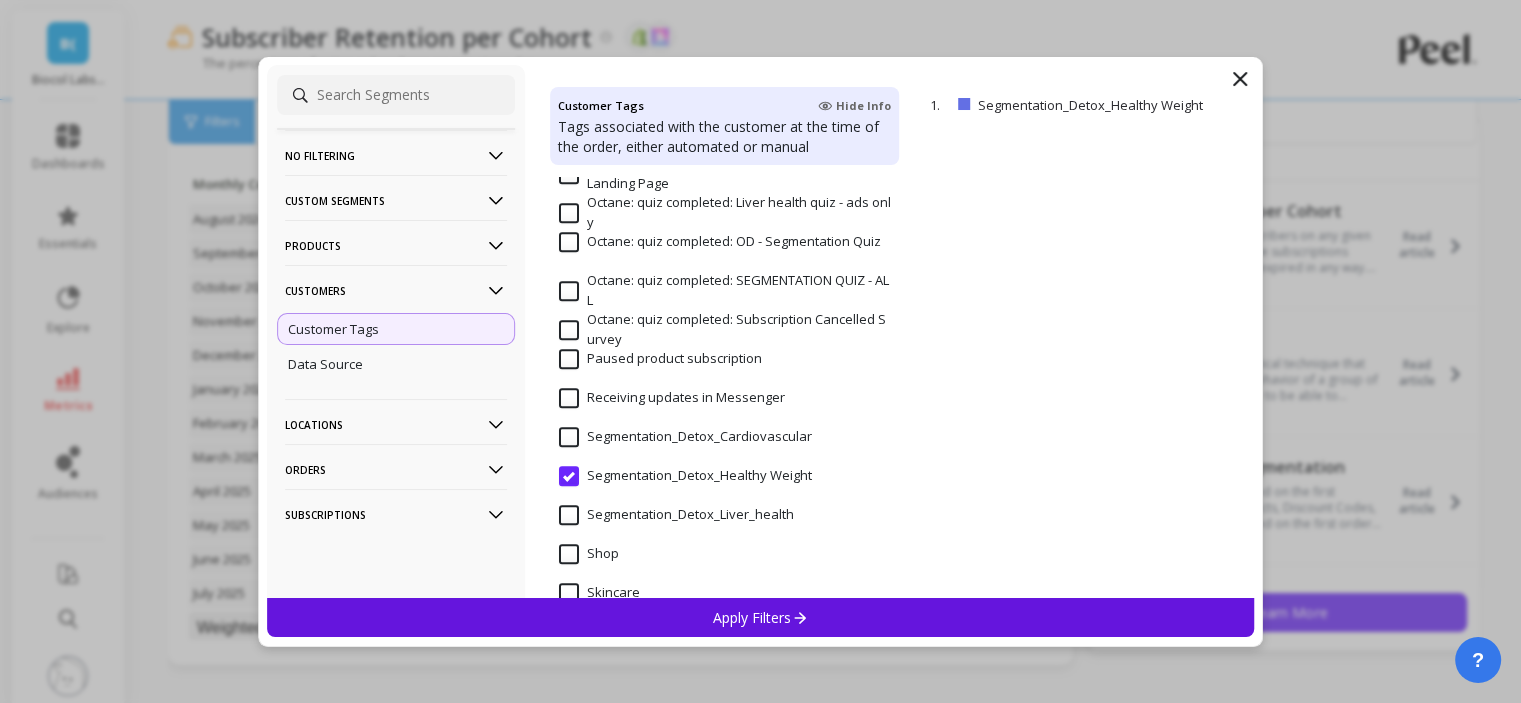 scroll, scrollTop: 1100, scrollLeft: 0, axis: vertical 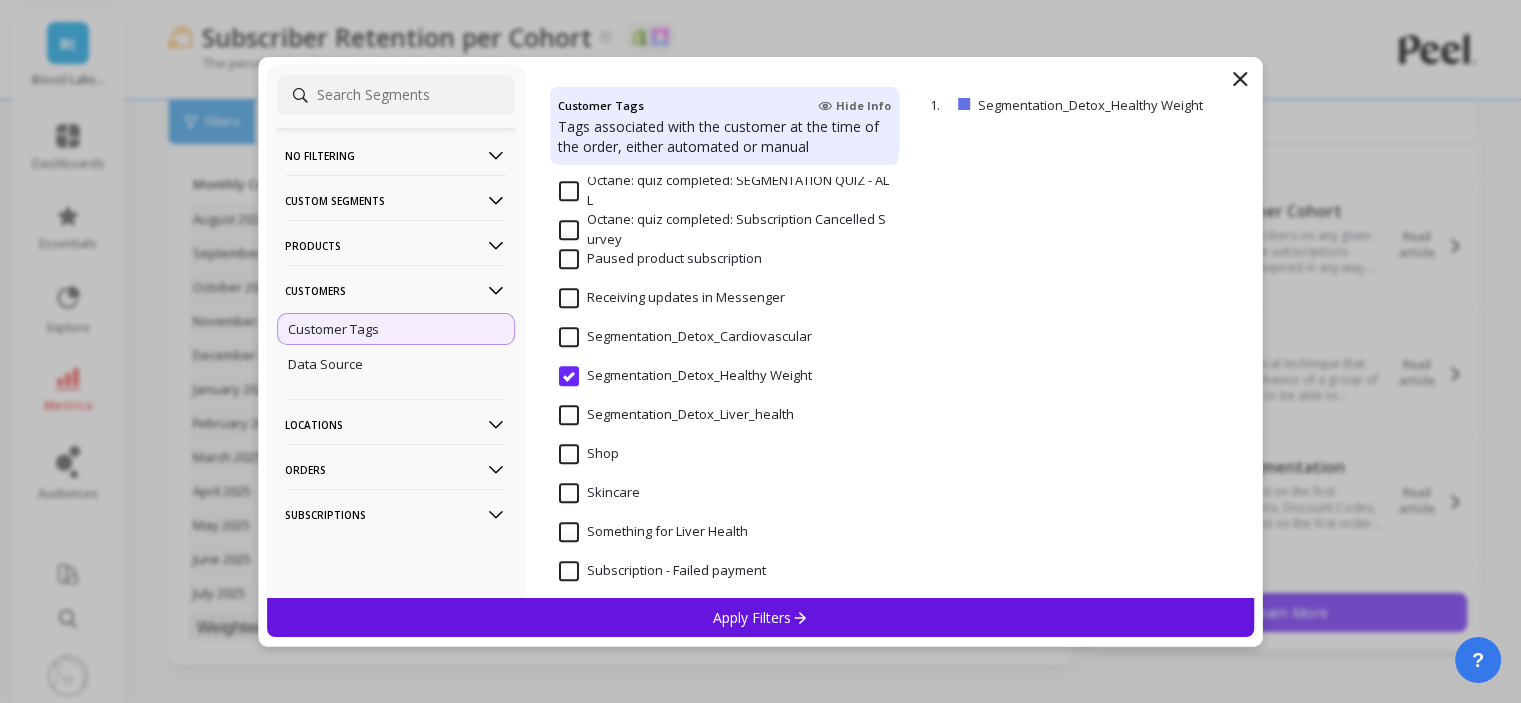 click on "Segmentation_Detox_Liver_health" at bounding box center [676, 415] 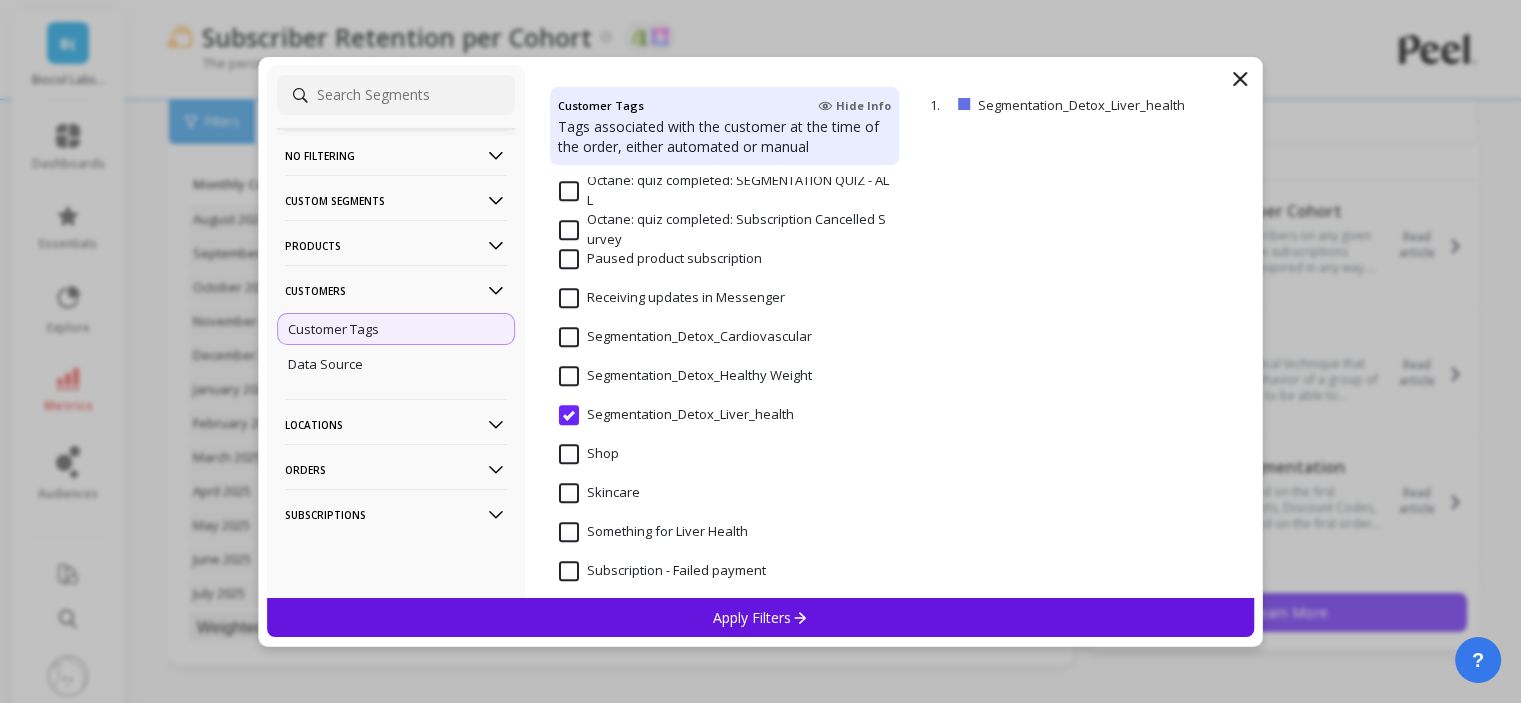 click on "Apply Filters" at bounding box center [761, 617] 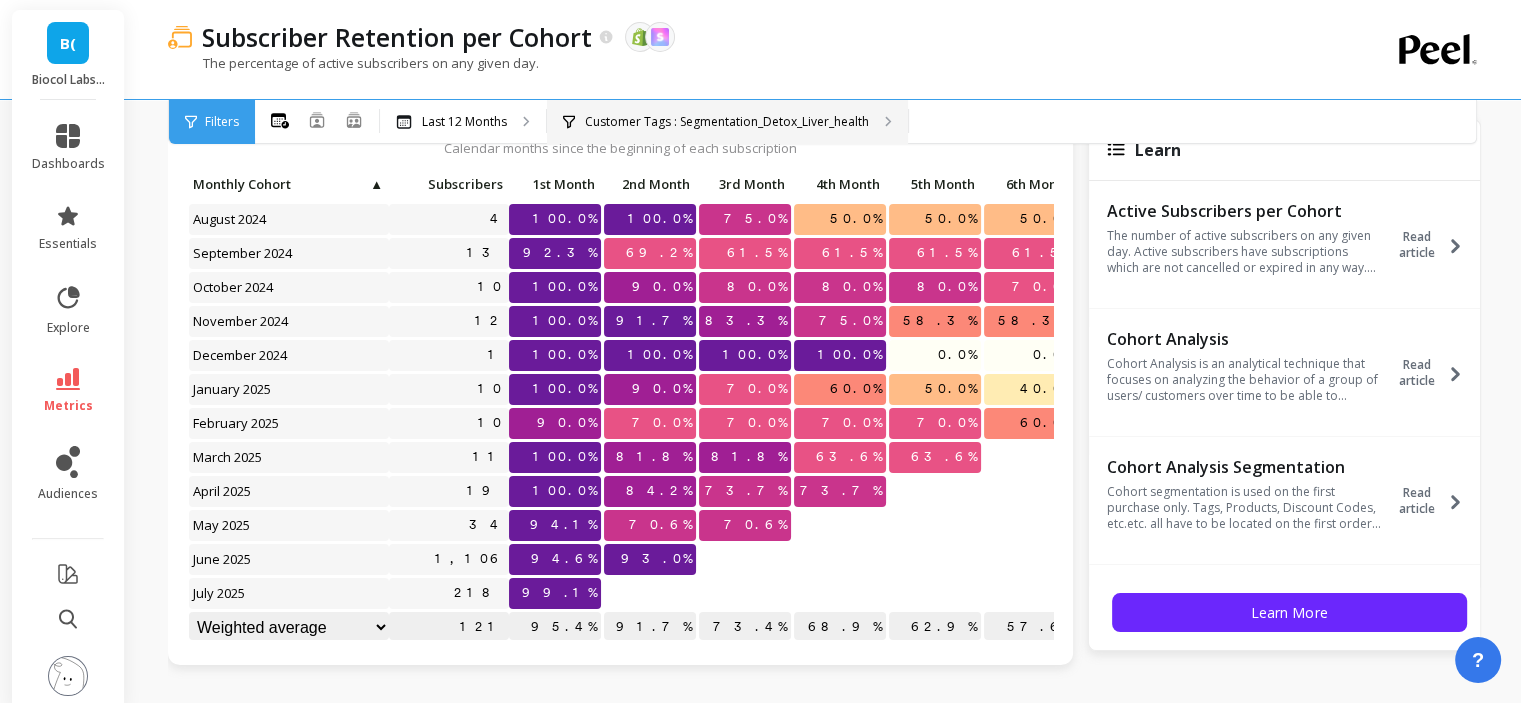 click on "Customer Tags :  Segmentation_Detox_Liver_health" at bounding box center [464, 122] 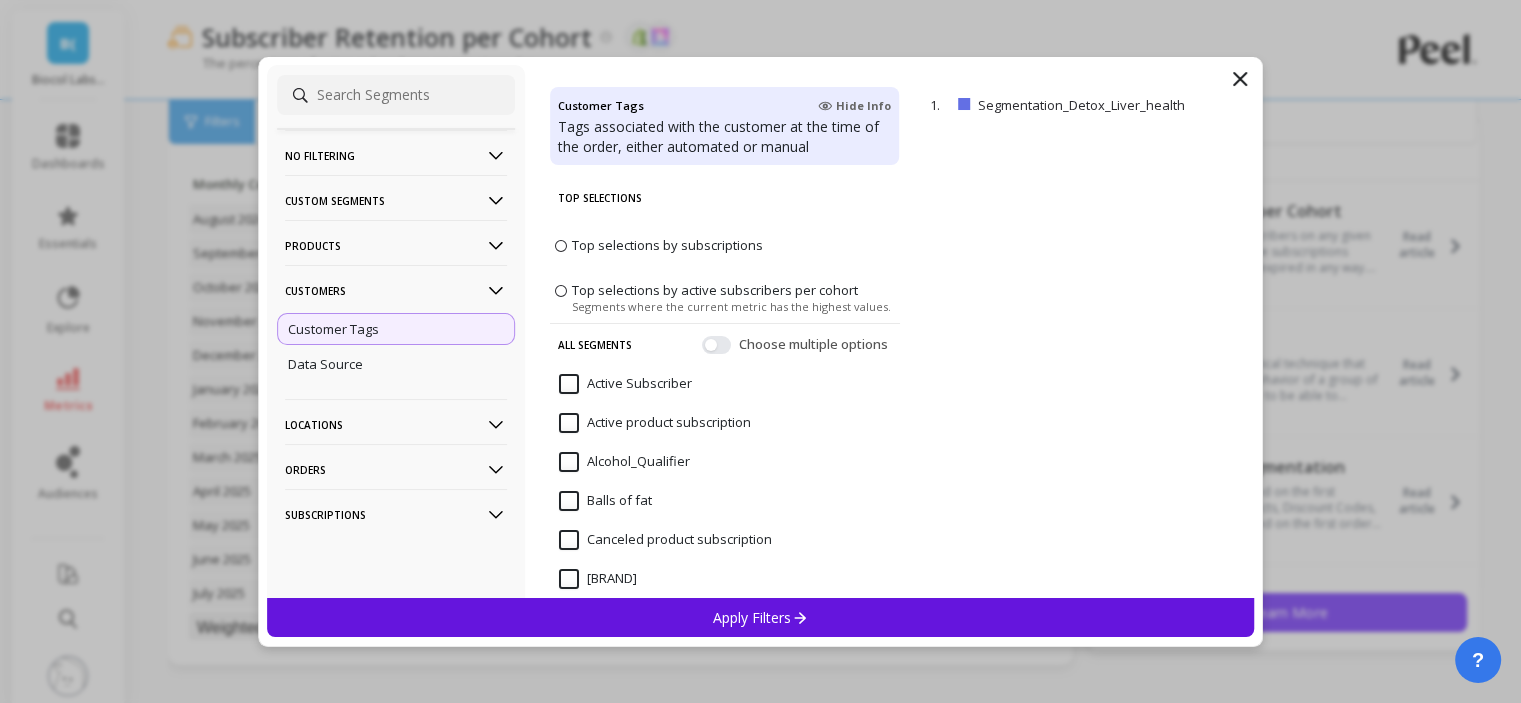 click on "Customers" at bounding box center [396, 155] 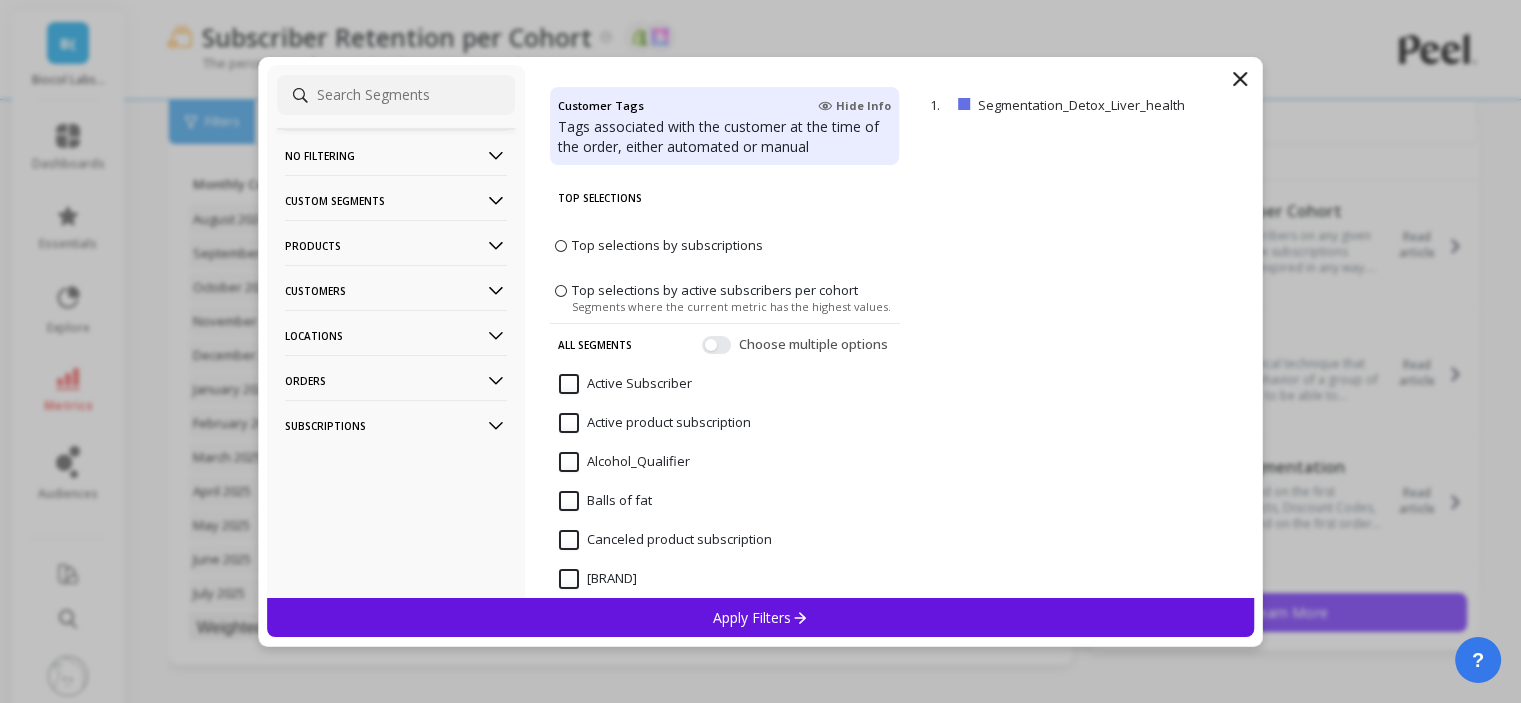 click on "Products" at bounding box center (396, 155) 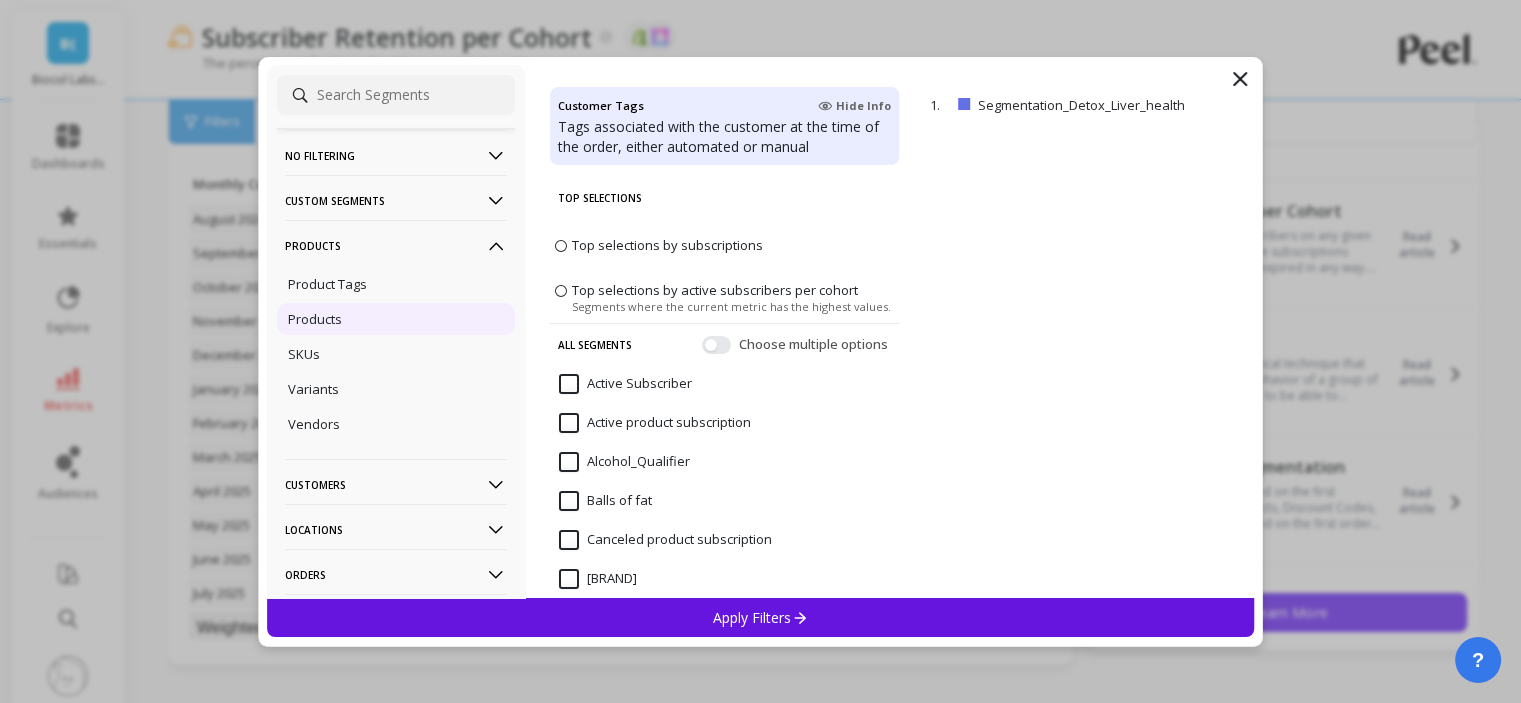 click on "Products" at bounding box center [396, 319] 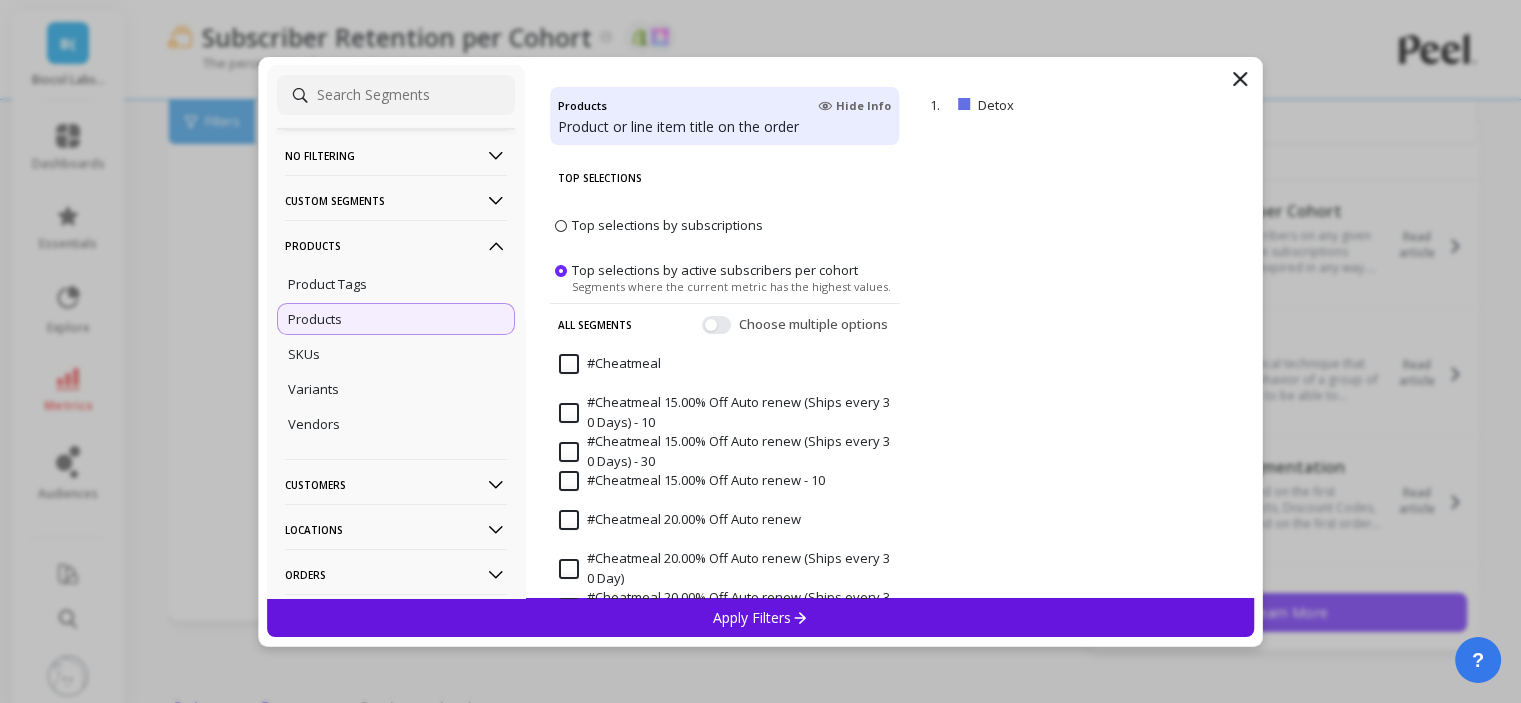 click on "Apply Filters" at bounding box center [761, 617] 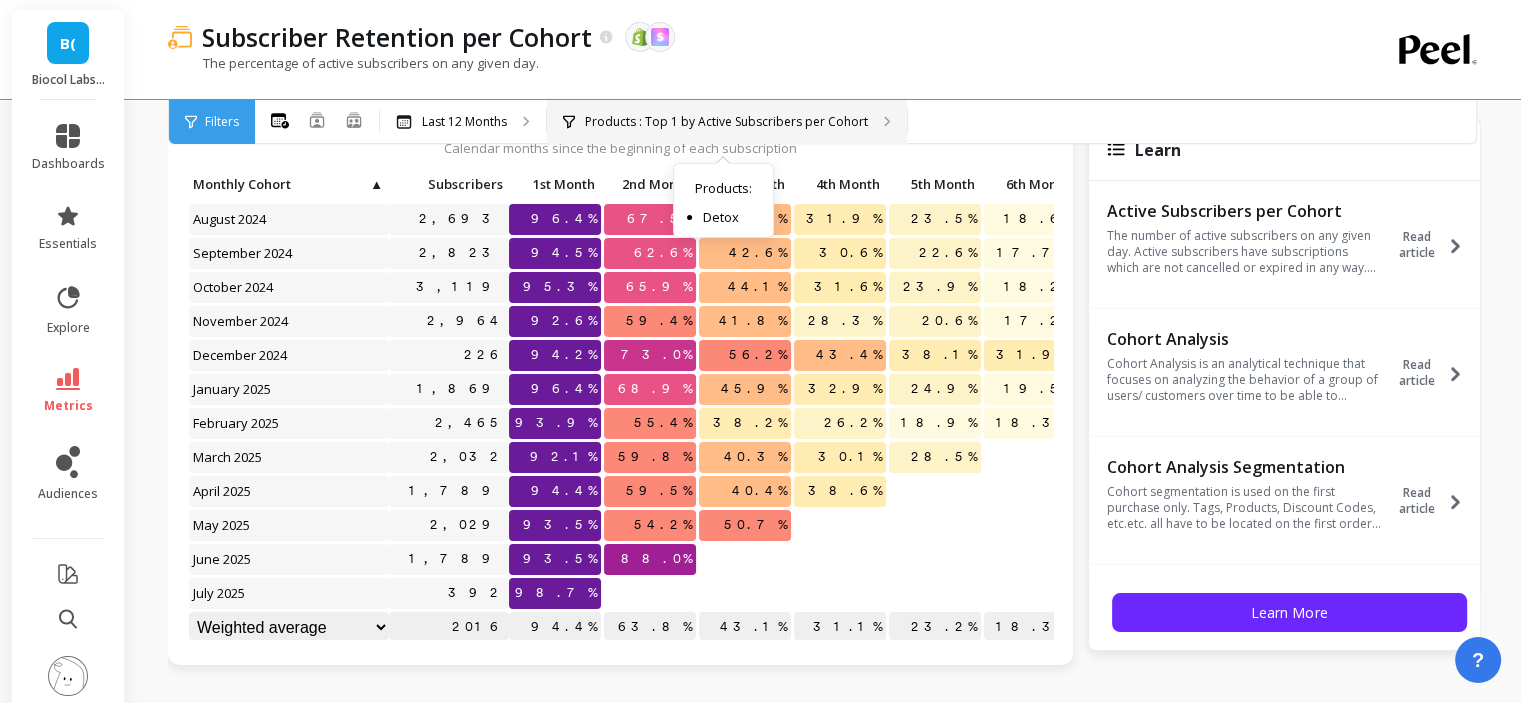 click on "Products : Top 1 by Active Subscribers per Cohort" at bounding box center [726, 122] 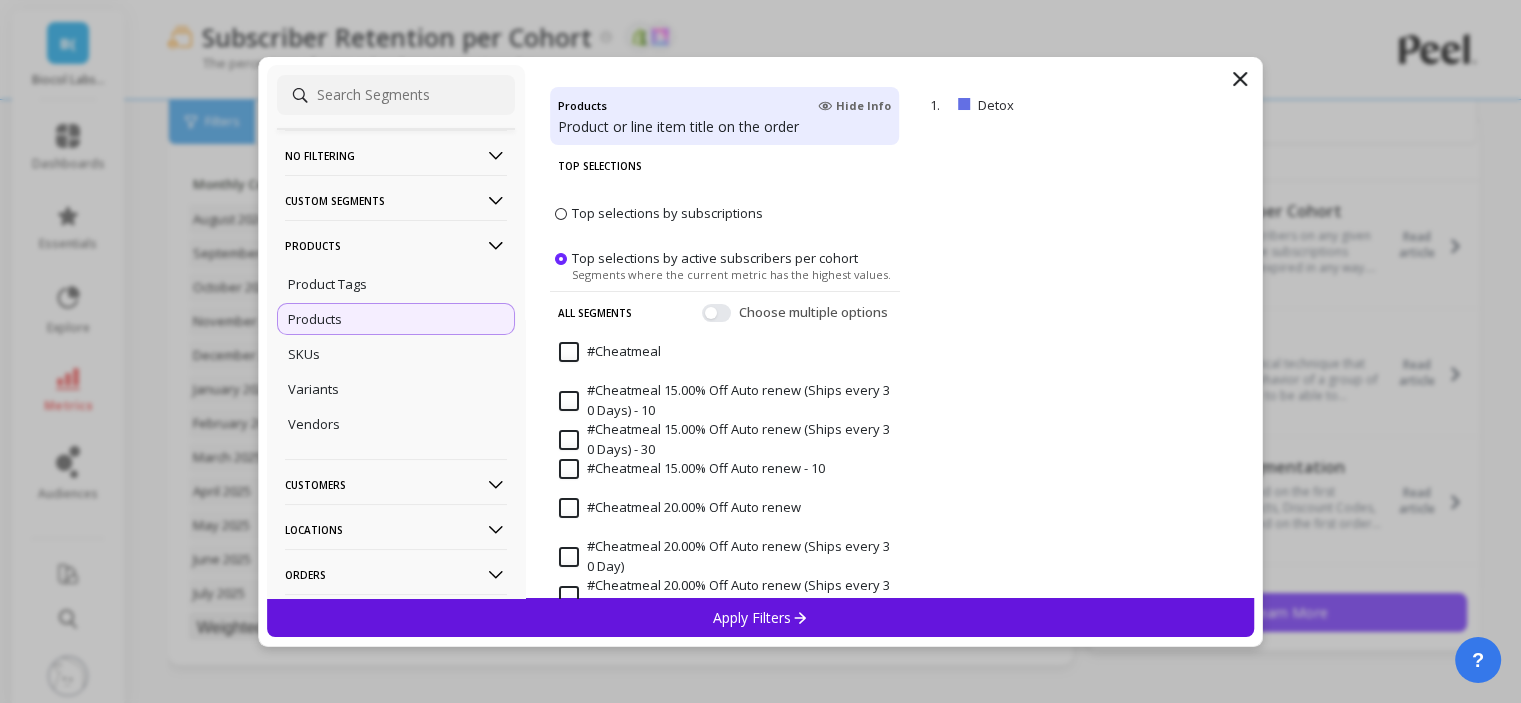 scroll, scrollTop: 0, scrollLeft: 0, axis: both 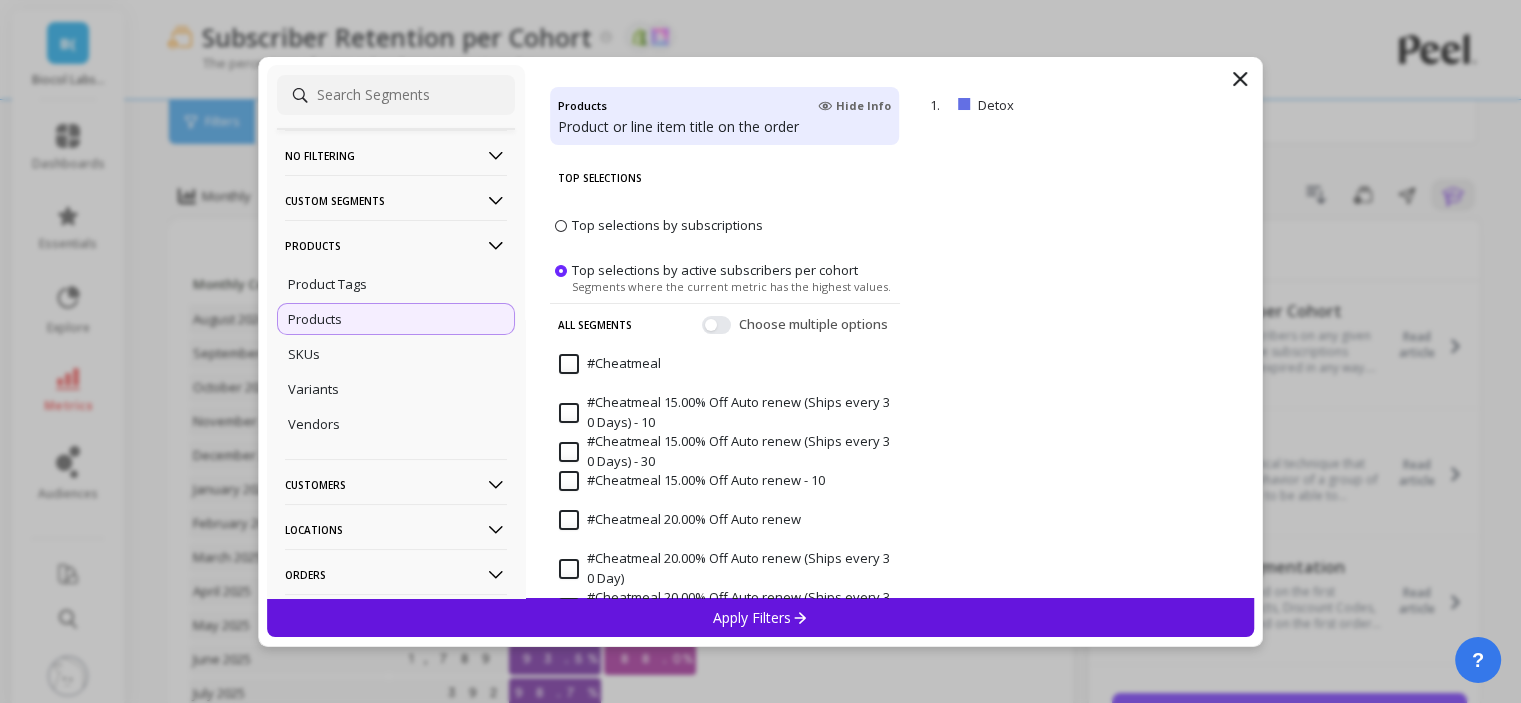 click on "Top selections by subscriptions" at bounding box center [667, 225] 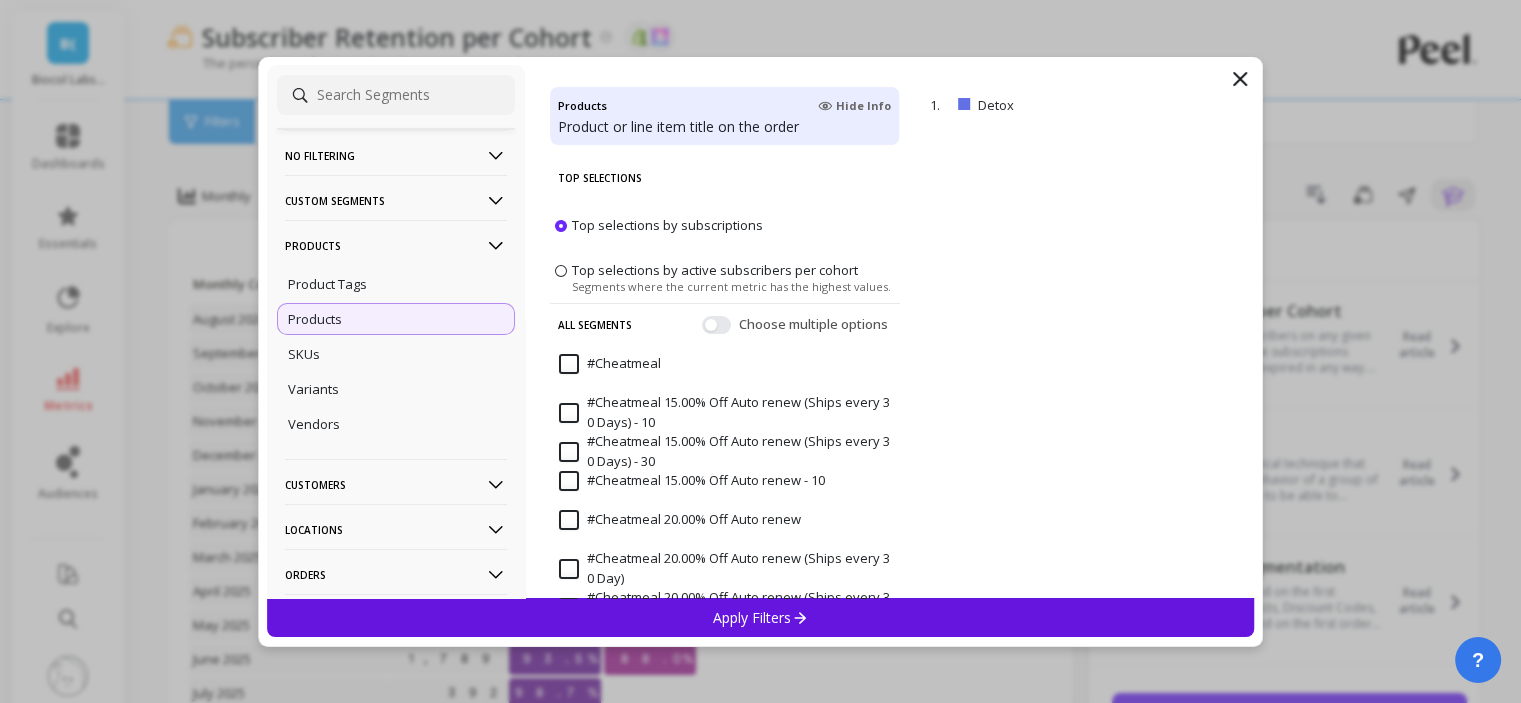 click on "Choose multiple options" at bounding box center [797, 324] 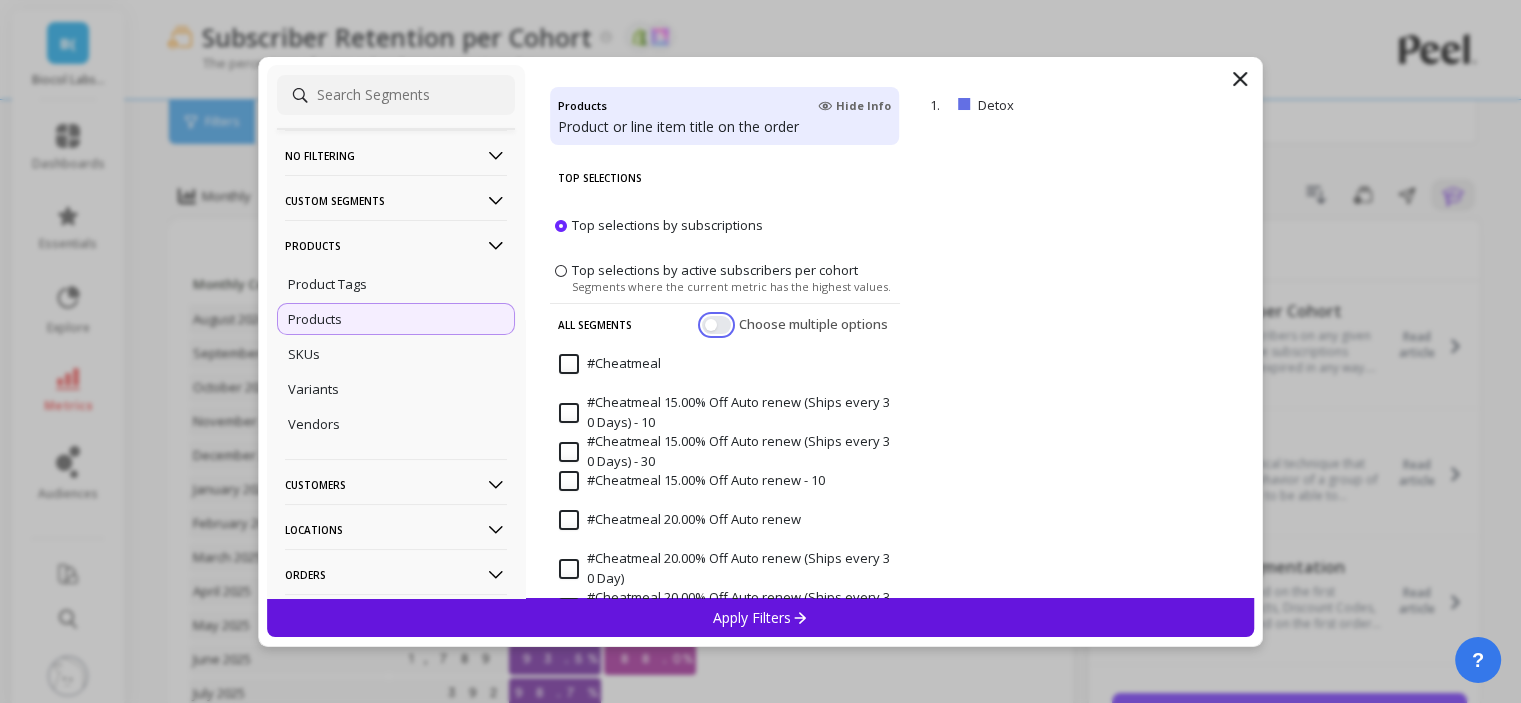click at bounding box center [716, 324] 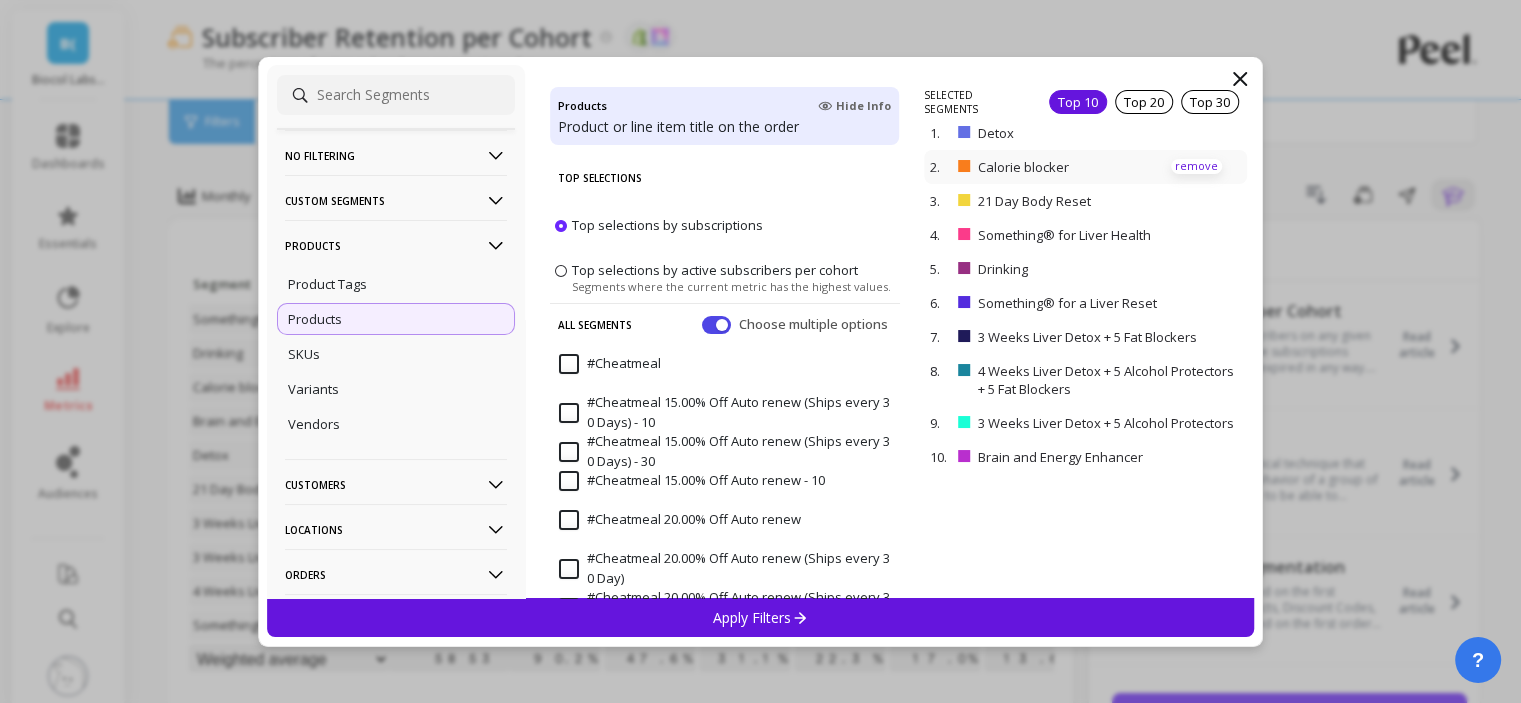 click on "remove" at bounding box center [0, 0] 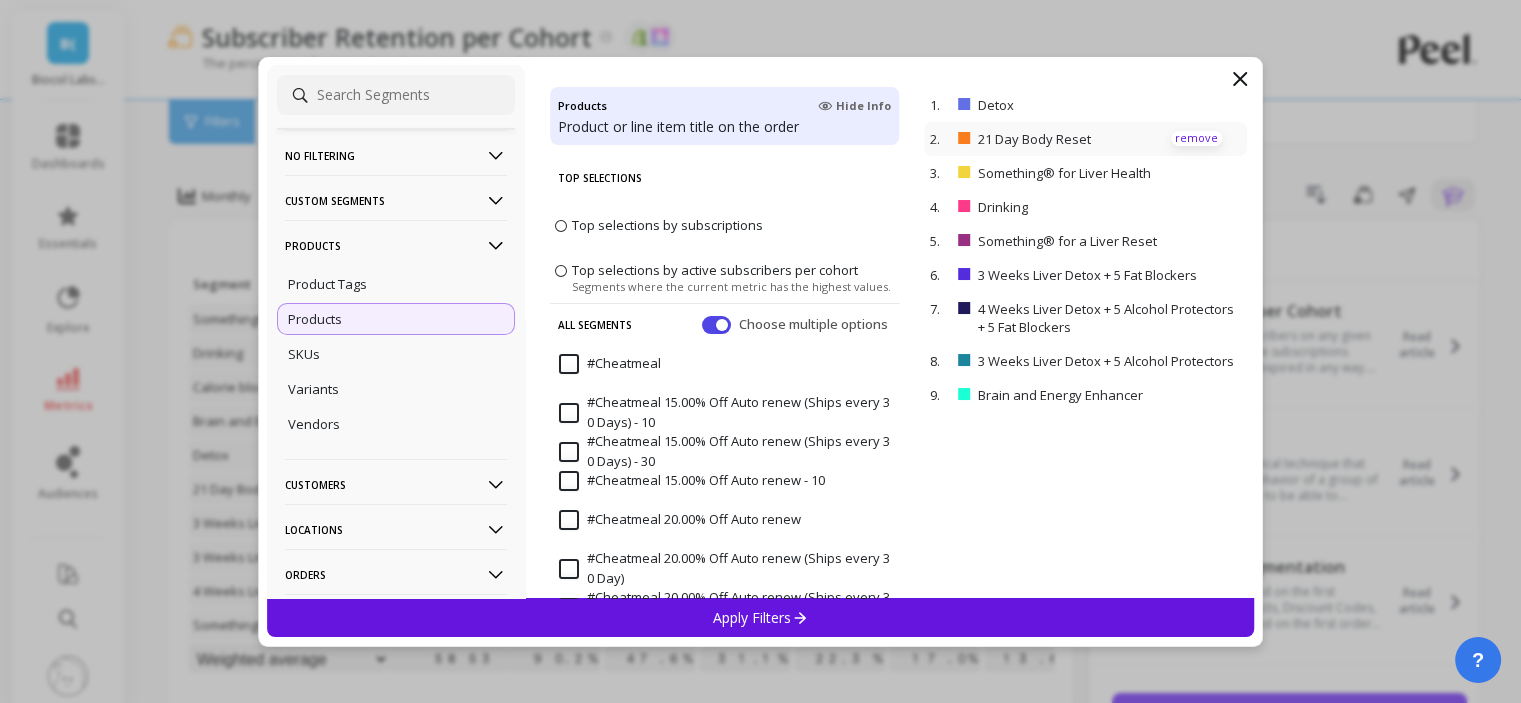 click on "remove" at bounding box center [0, 0] 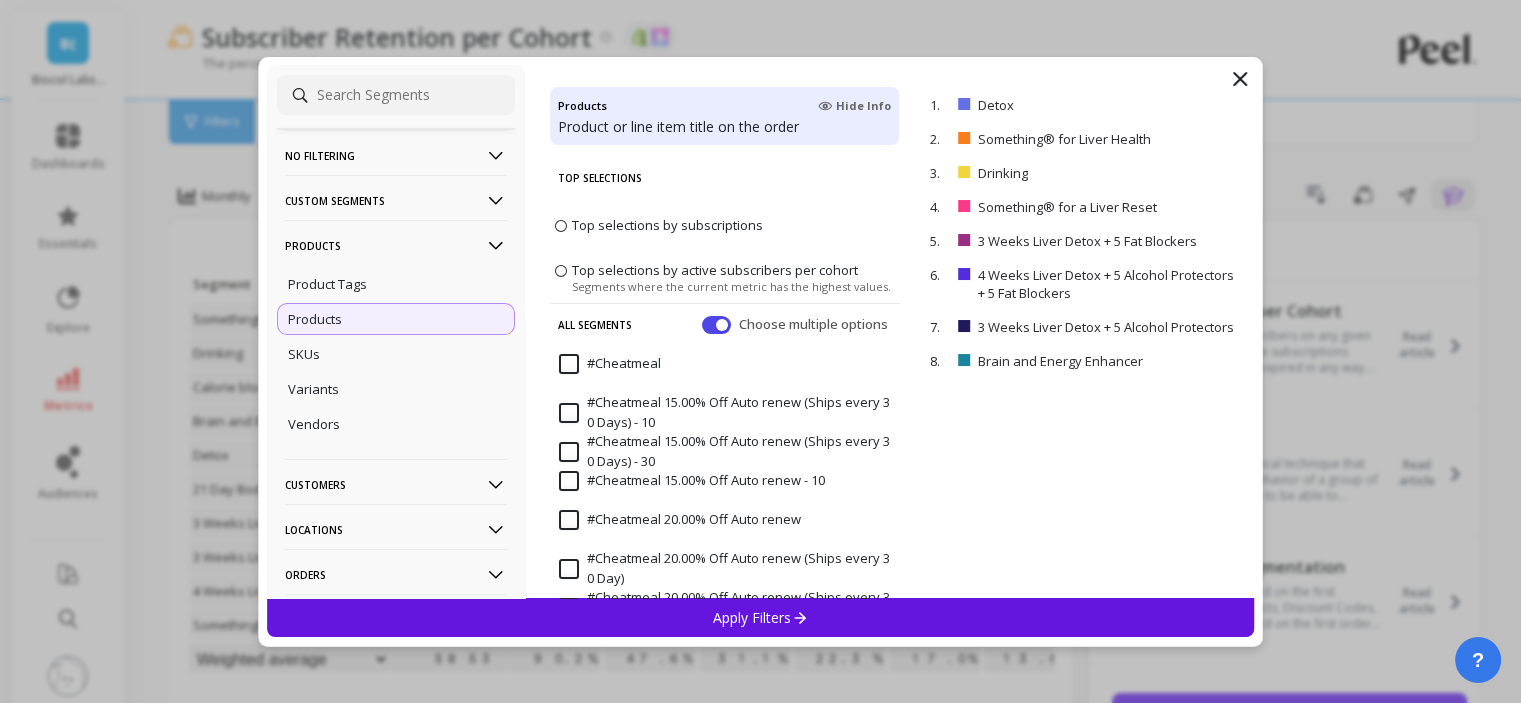 click at bounding box center (1240, 79) 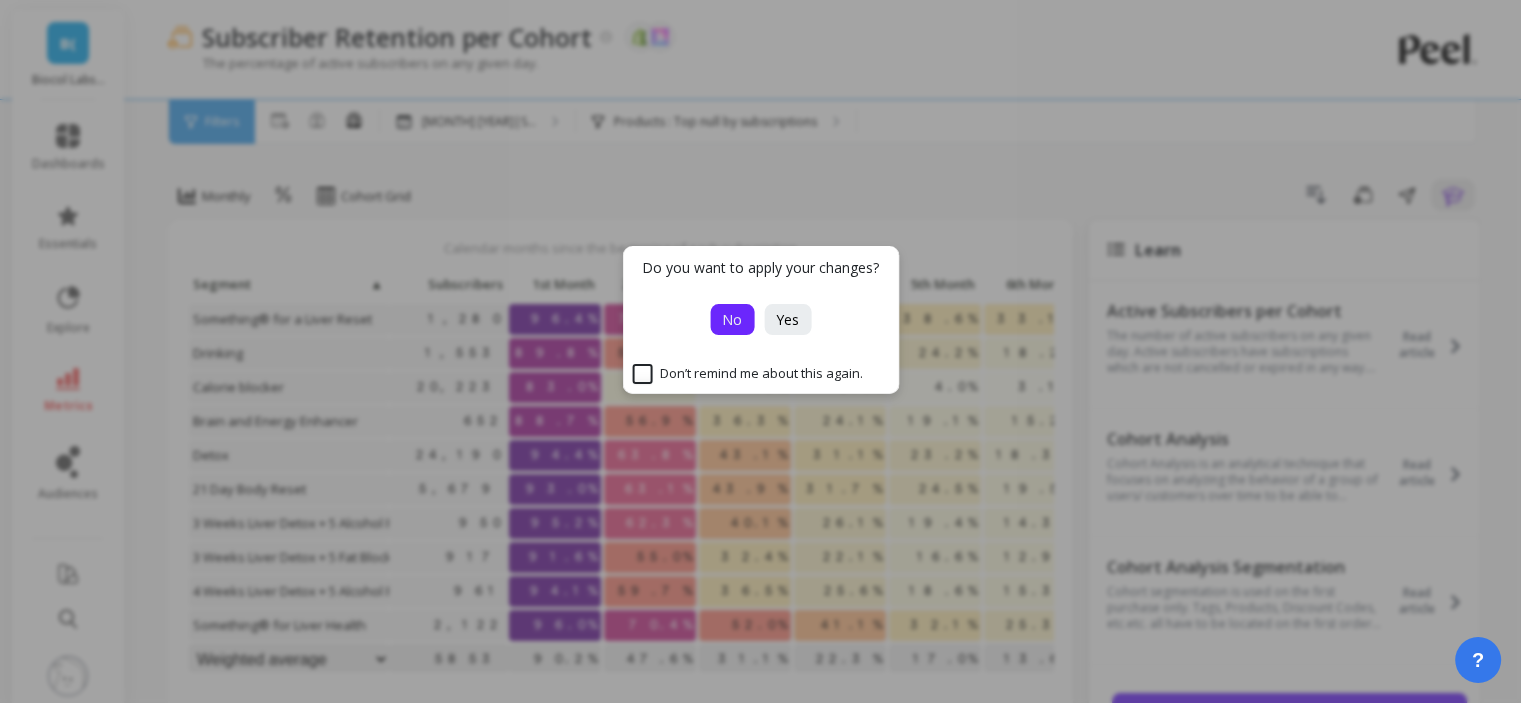 click on "No" at bounding box center [732, 319] 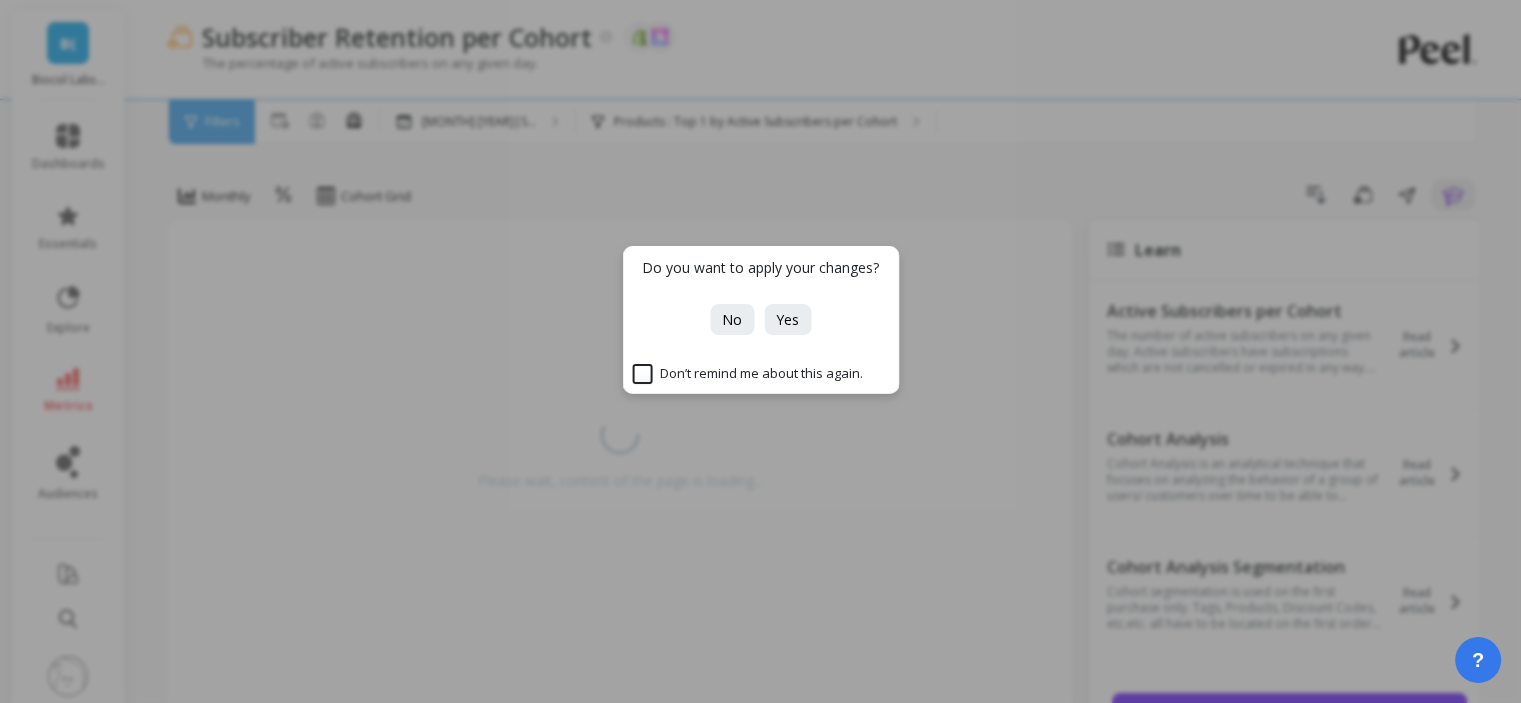 click on "Do you want to apply your changes?   No   Yes Don’t remind me about this again." at bounding box center (760, 351) 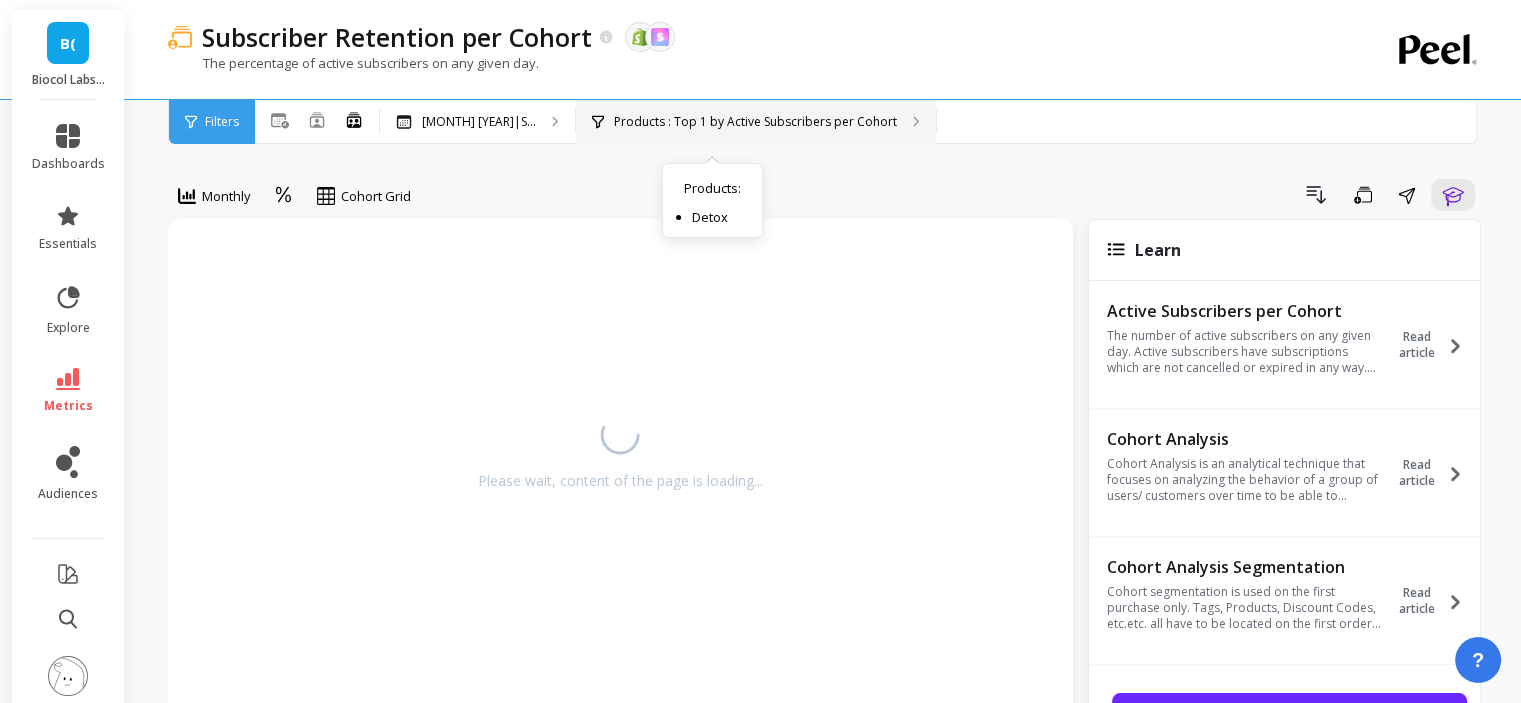 click on "Products : Top 1 by Active Subscribers per Cohort" at bounding box center (755, 122) 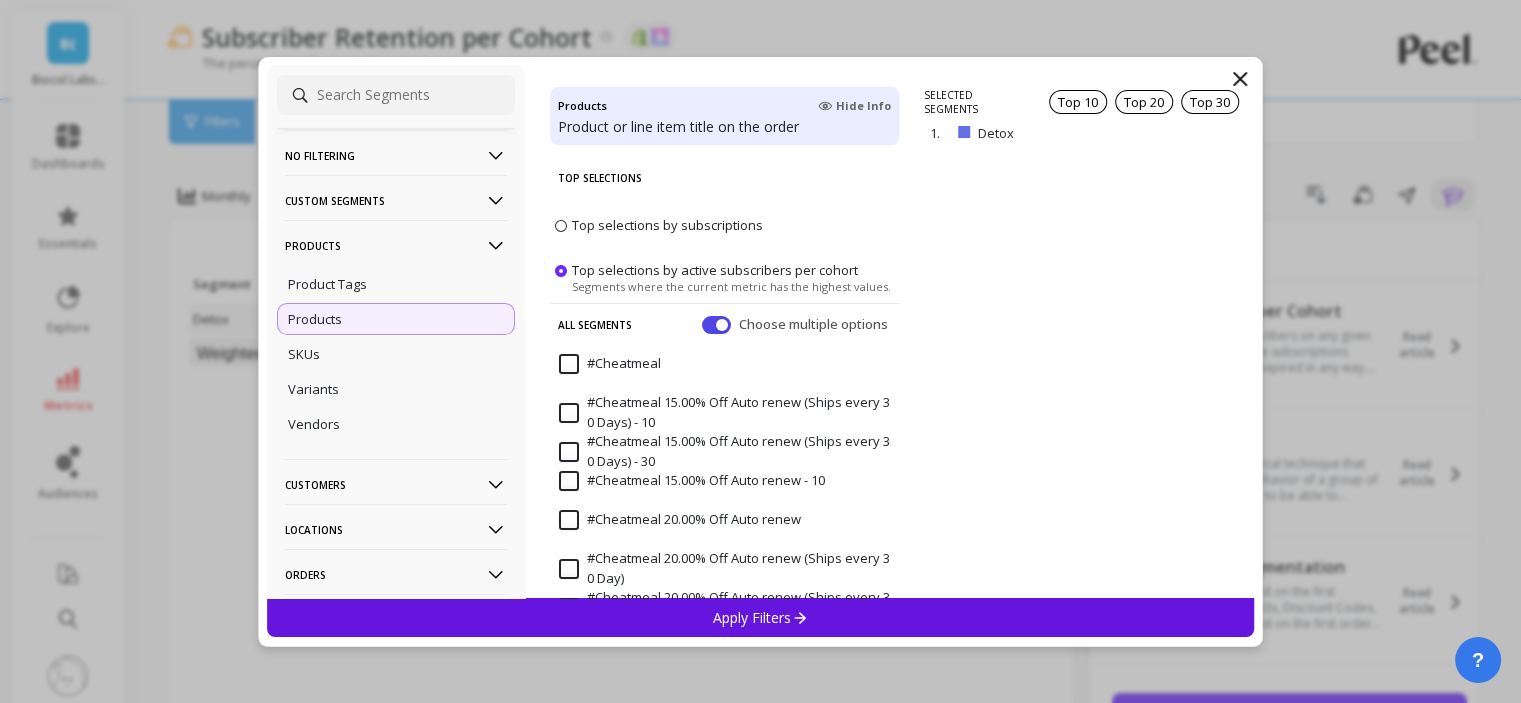 click on "Top selections by subscriptions" at bounding box center [667, 225] 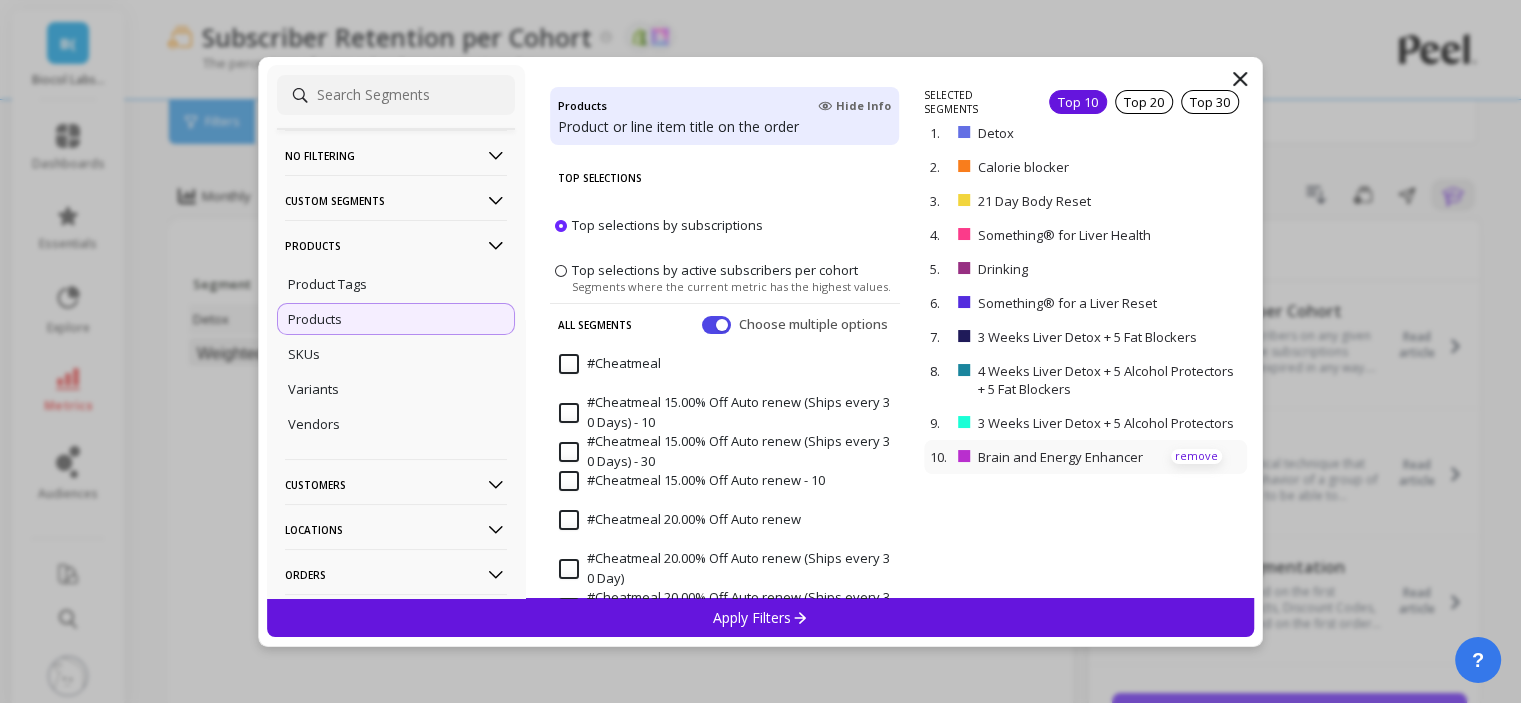 click on "remove" at bounding box center [0, 0] 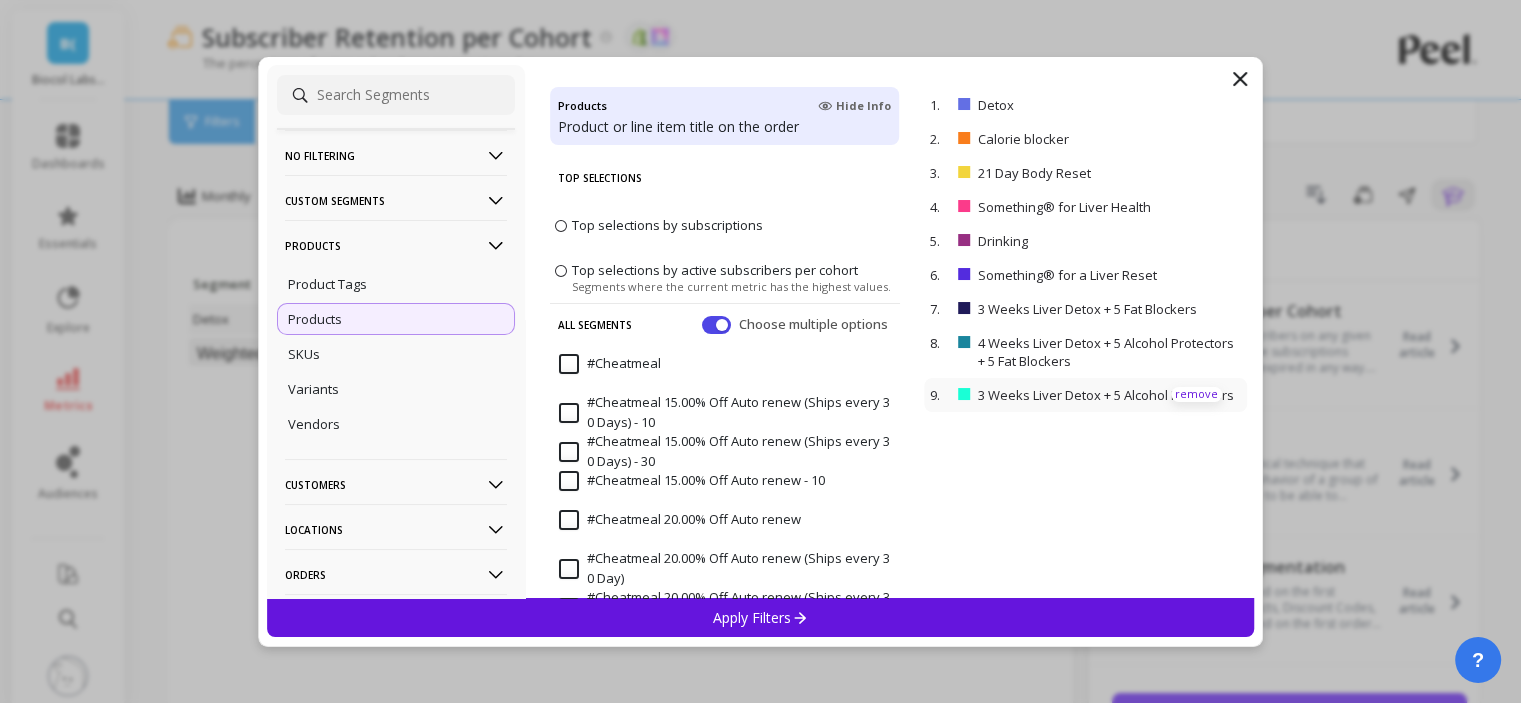 click on "remove" at bounding box center (0, 0) 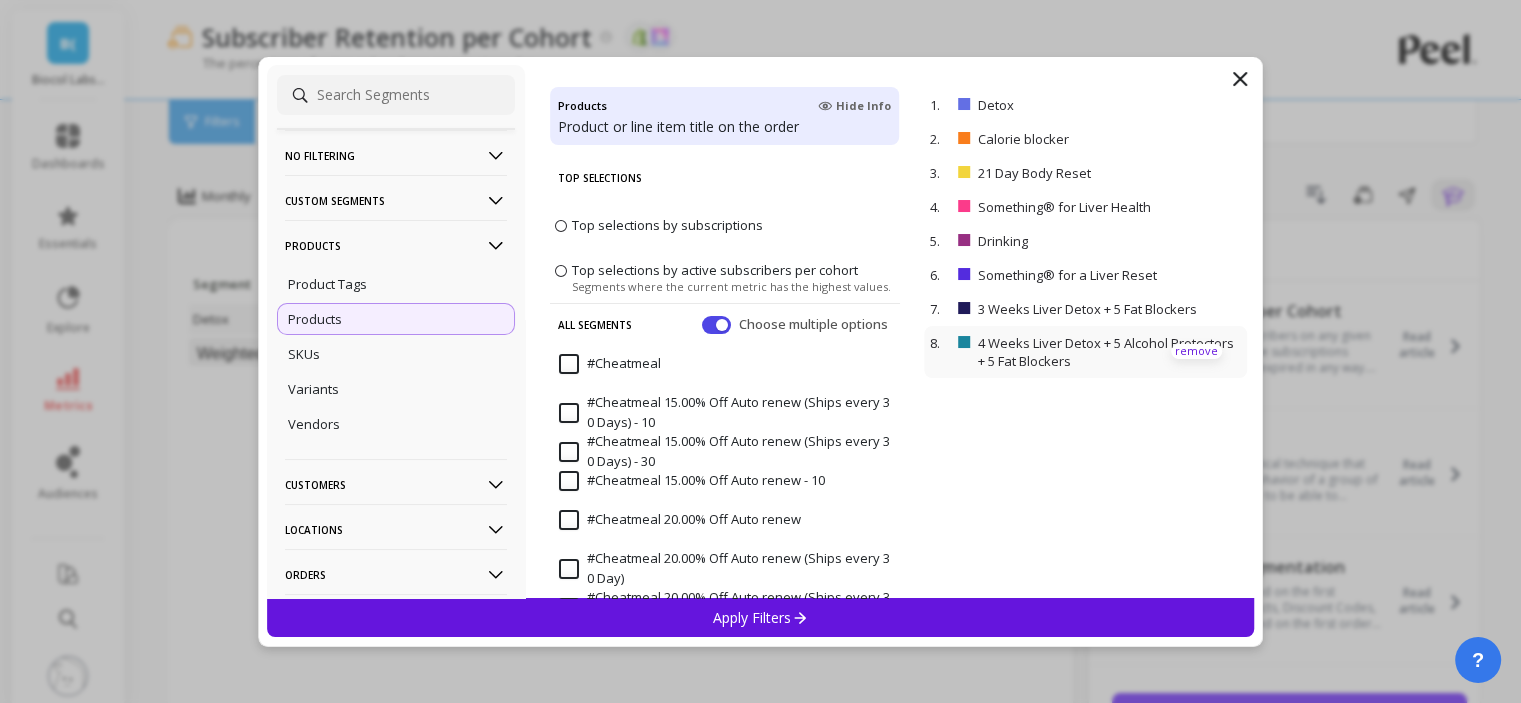 click on "remove" at bounding box center [0, 0] 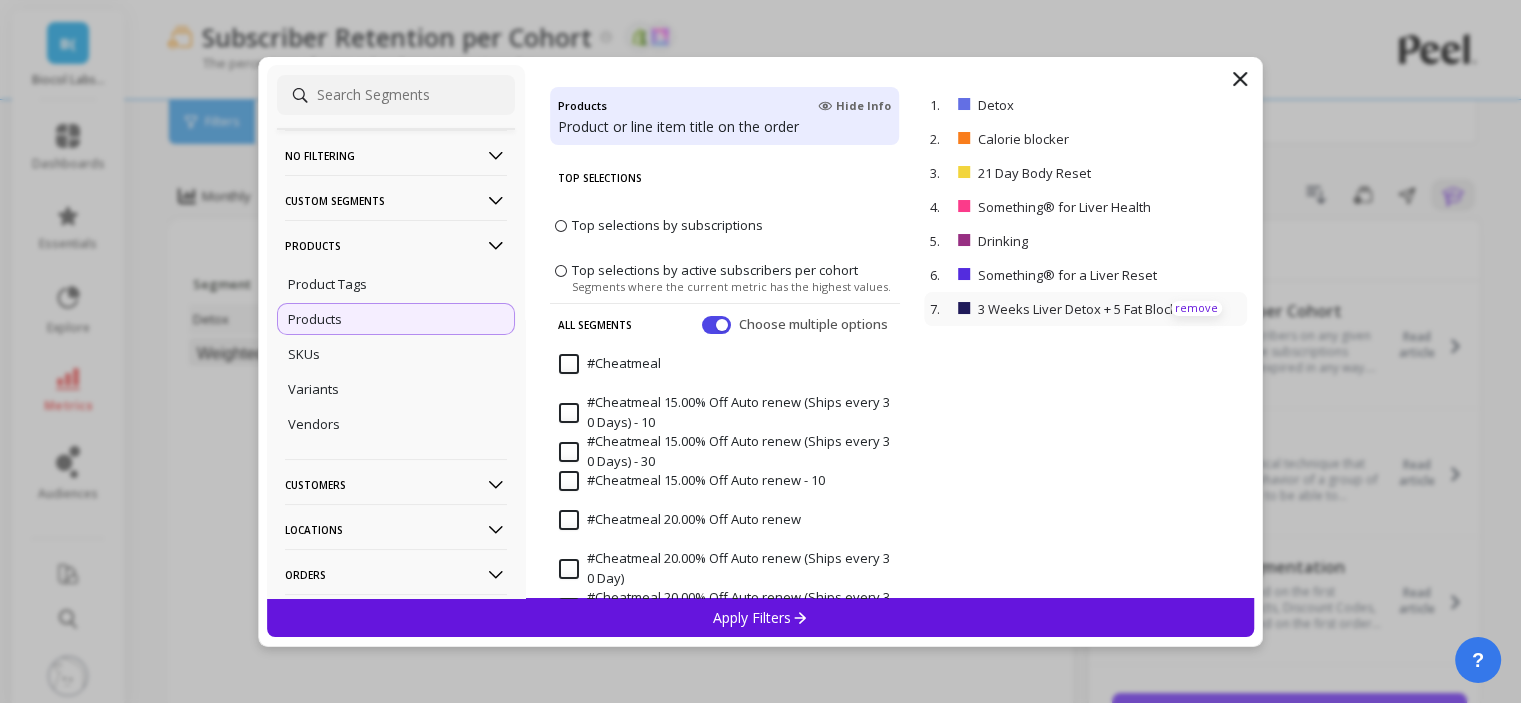 click on "remove" at bounding box center (0, 0) 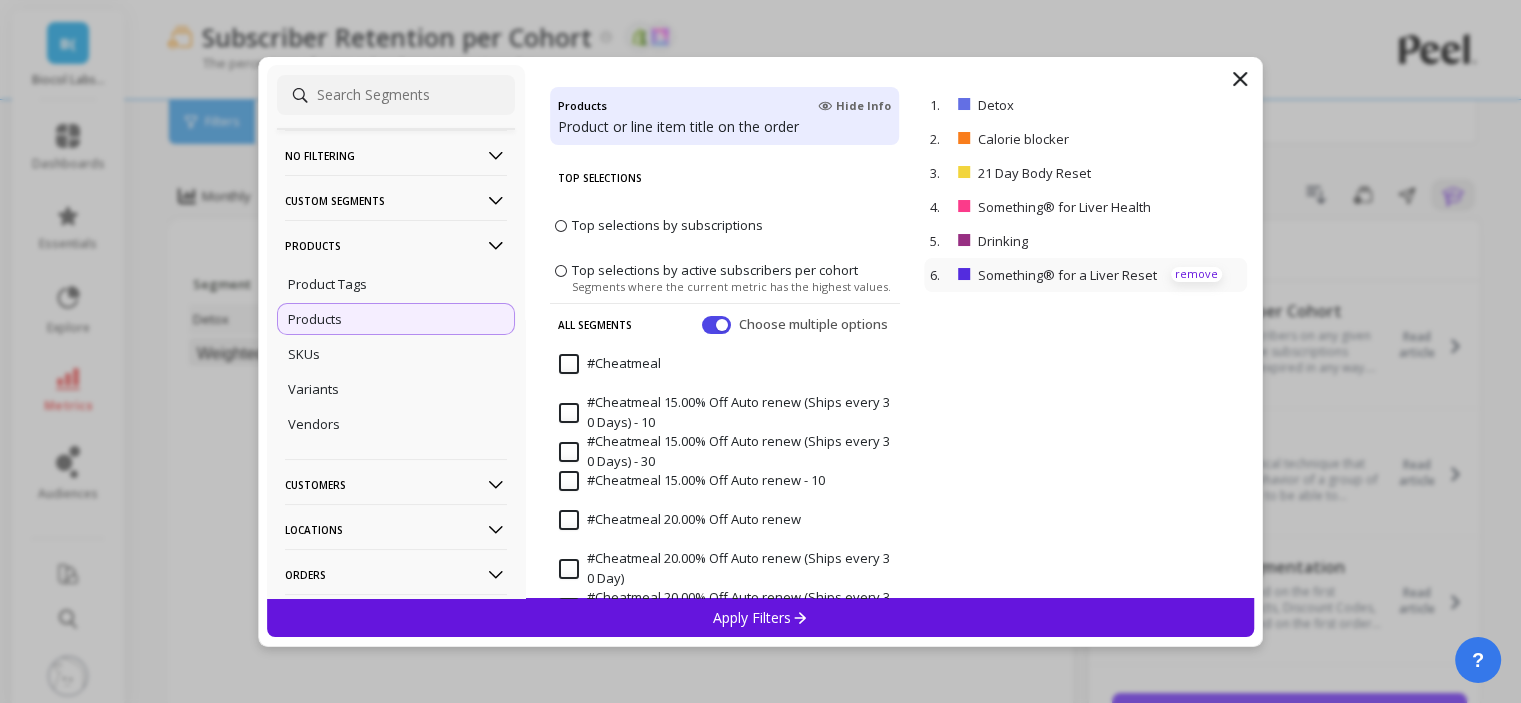 click on "remove" at bounding box center (0, 0) 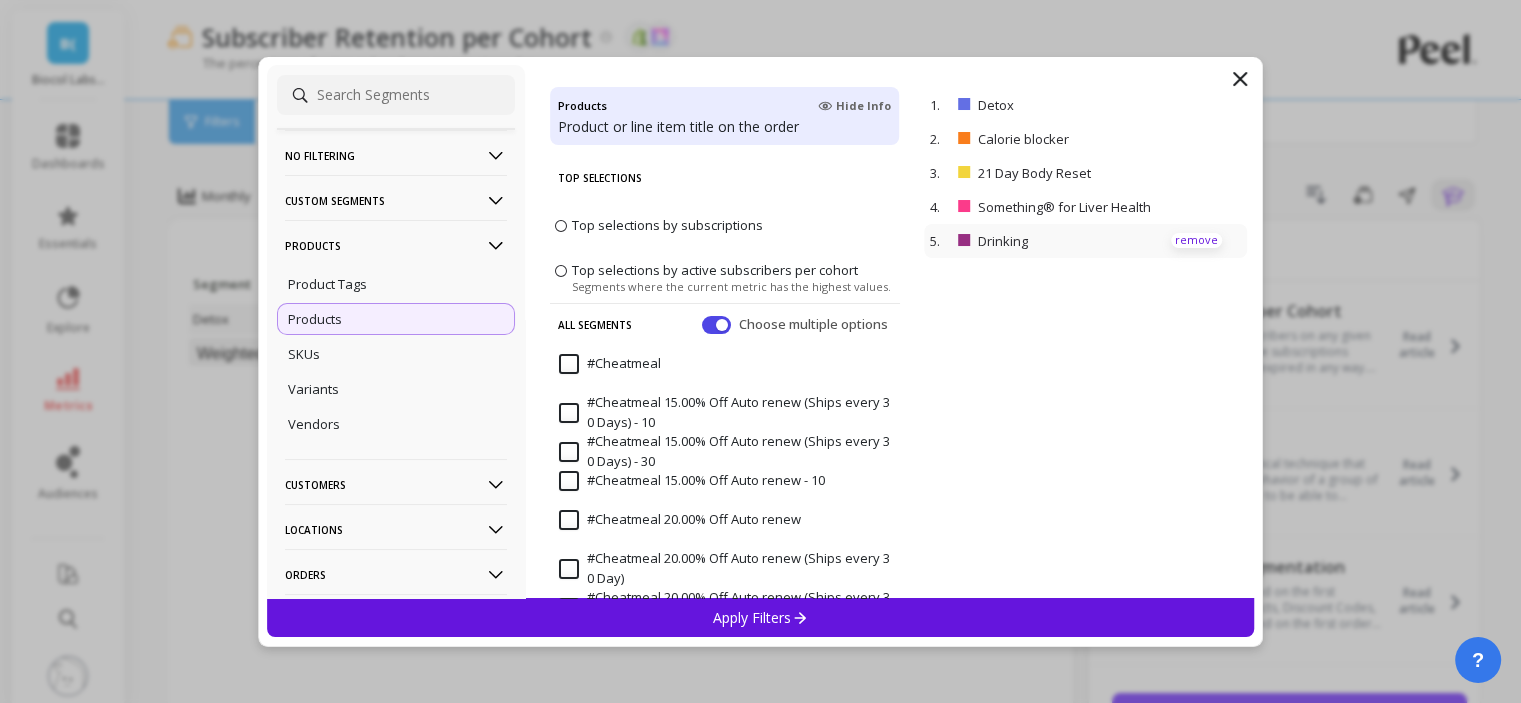 click on "remove" at bounding box center (0, 0) 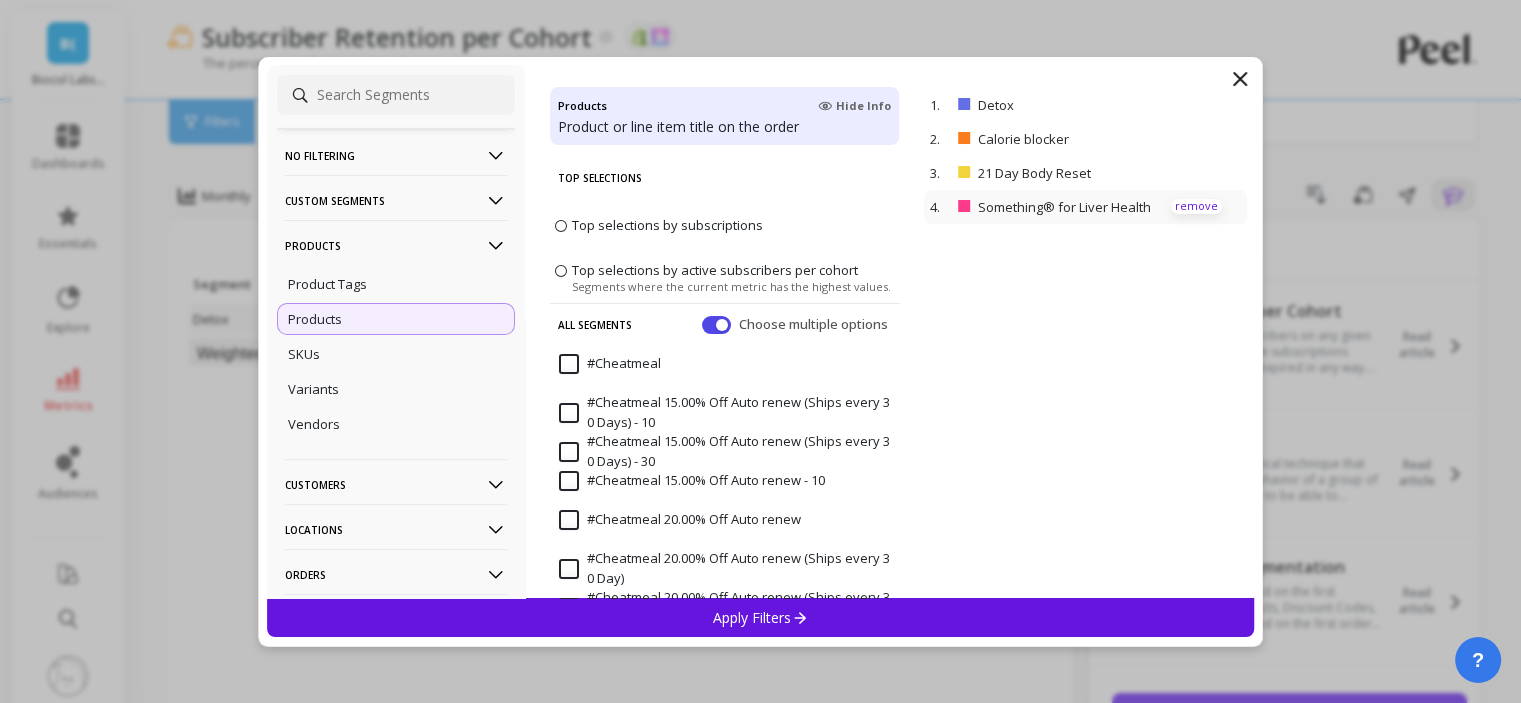 click on "remove" at bounding box center [0, 0] 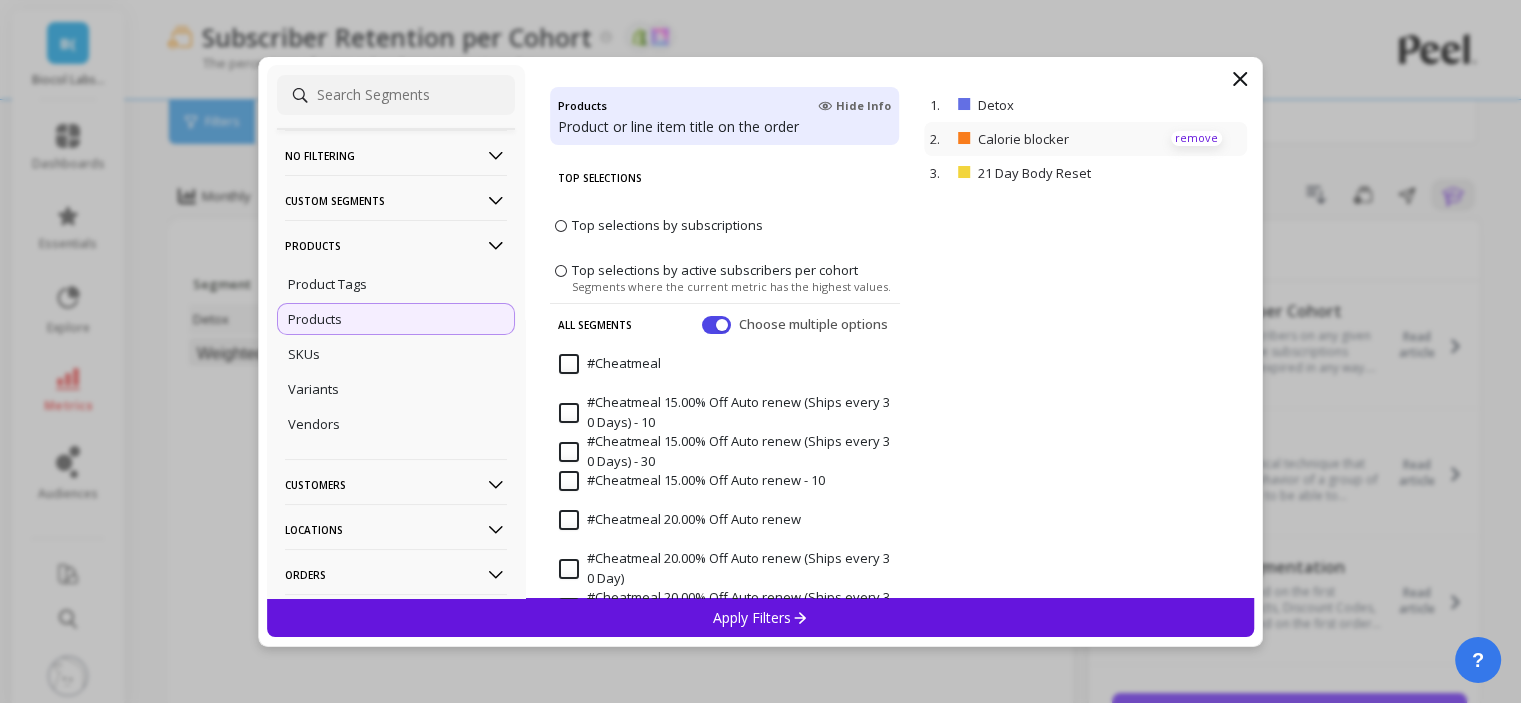 click on "remove" at bounding box center (0, 0) 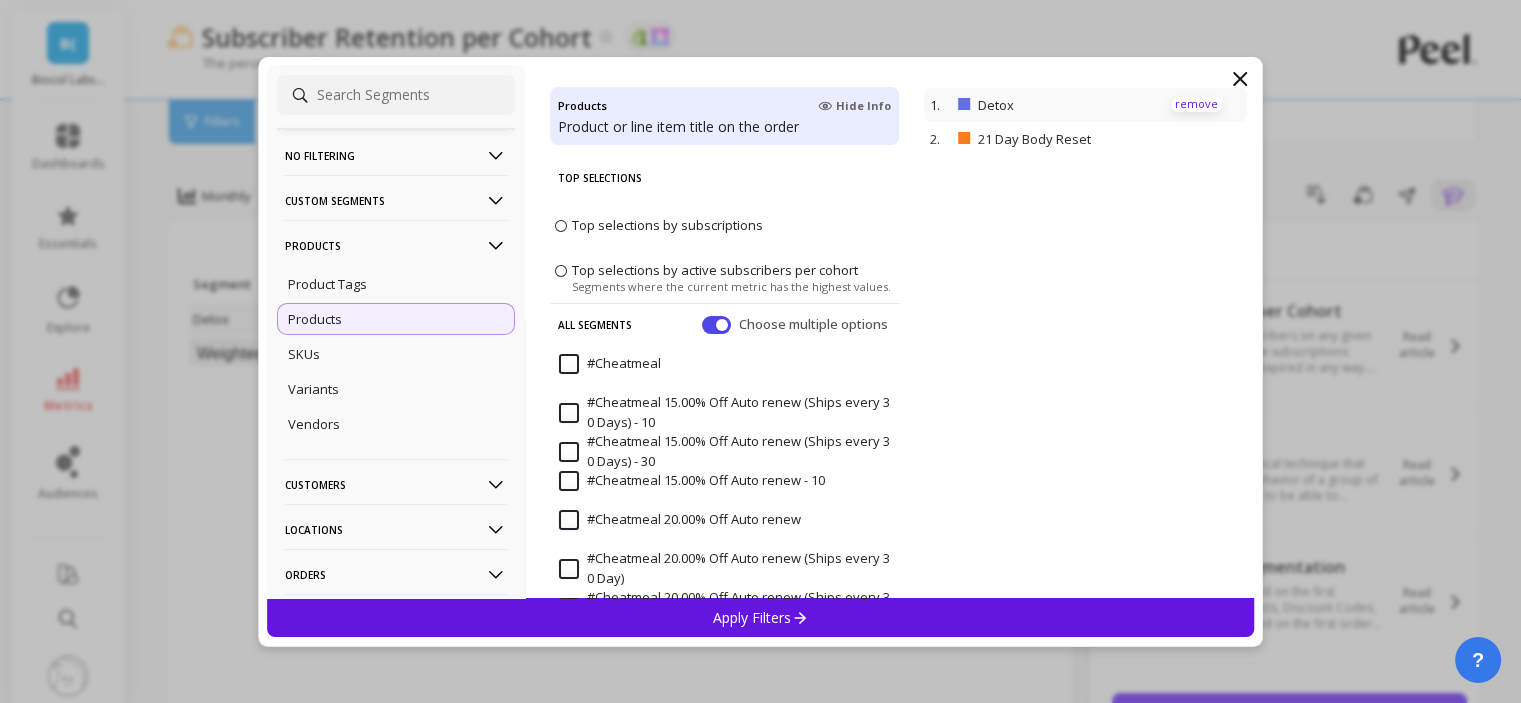 click on "remove" at bounding box center [1196, 104] 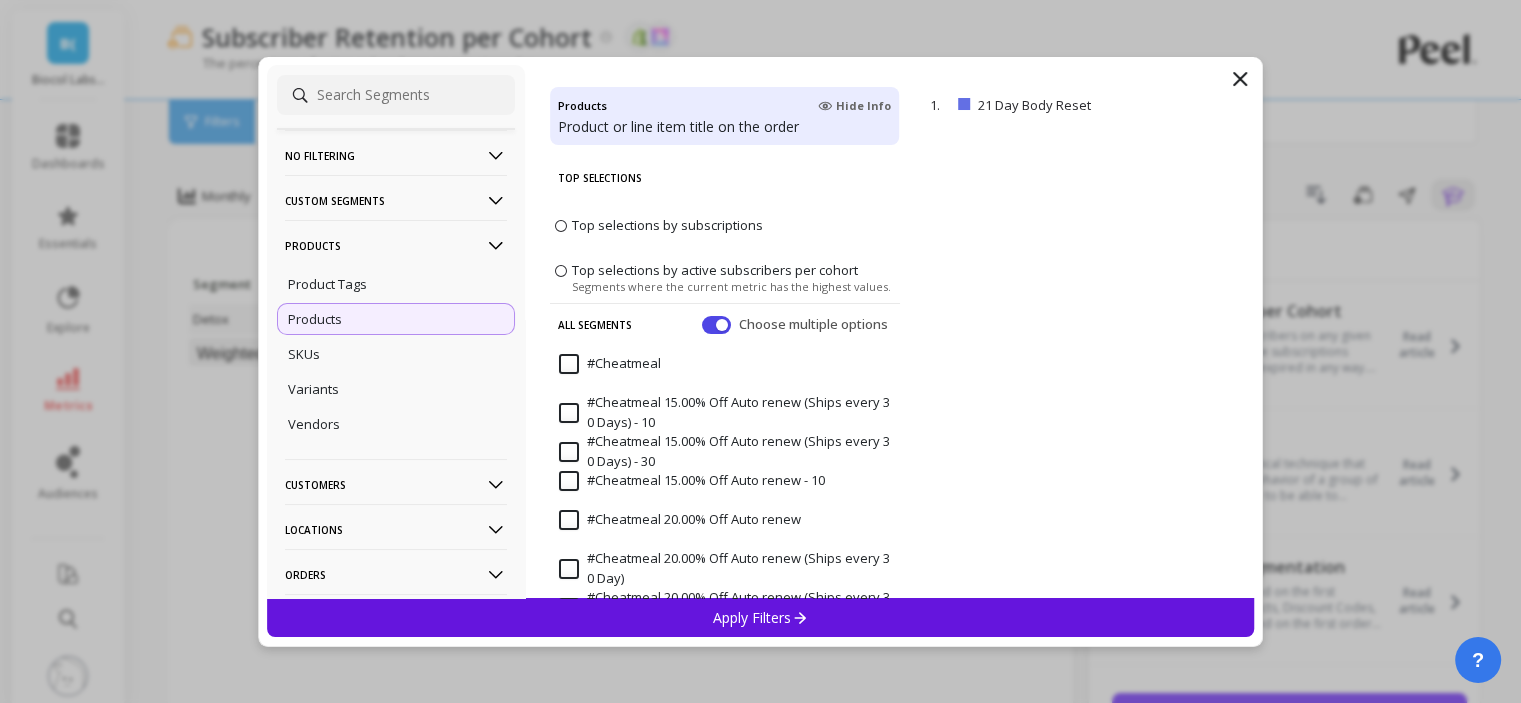 click on "Apply Filters" at bounding box center (761, 617) 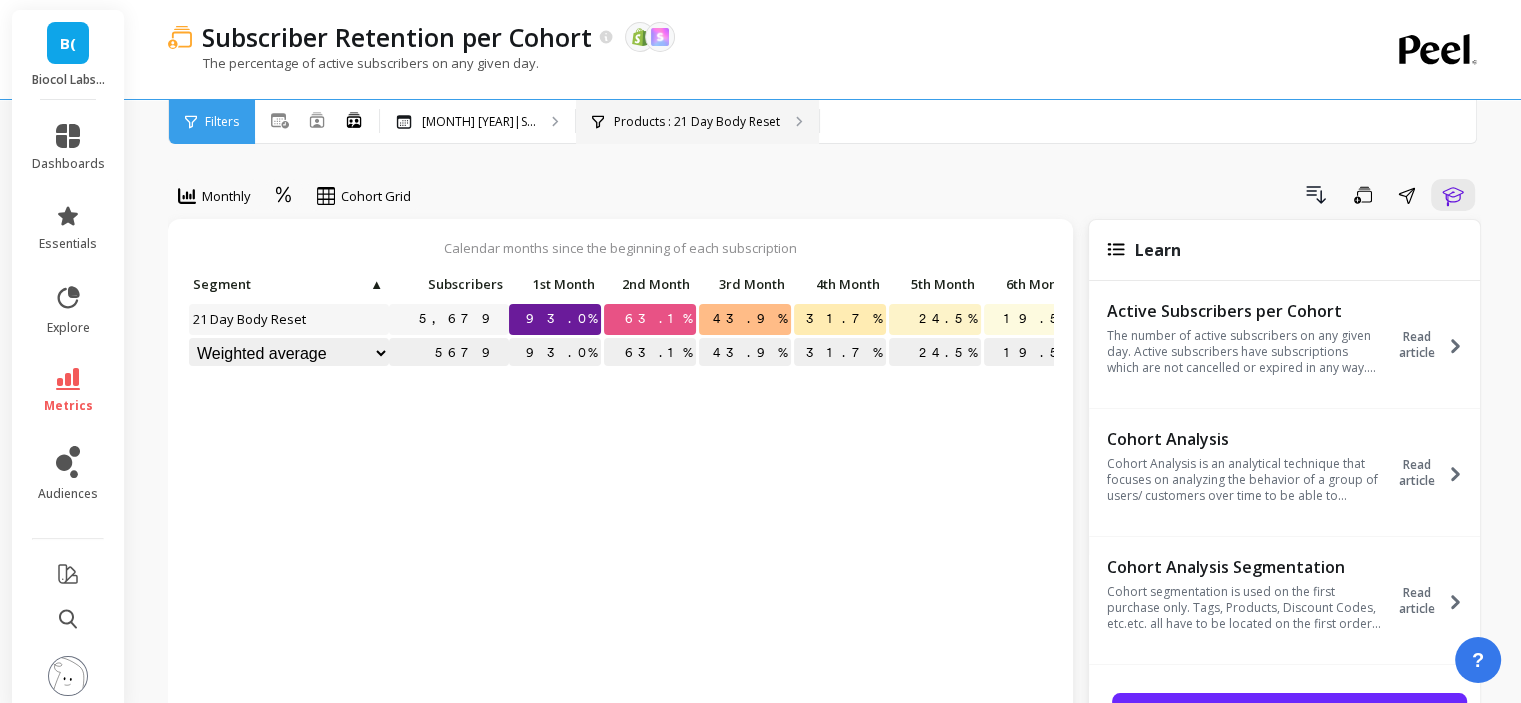 click on "Products :  21 Day Body Reset" at bounding box center [477, 122] 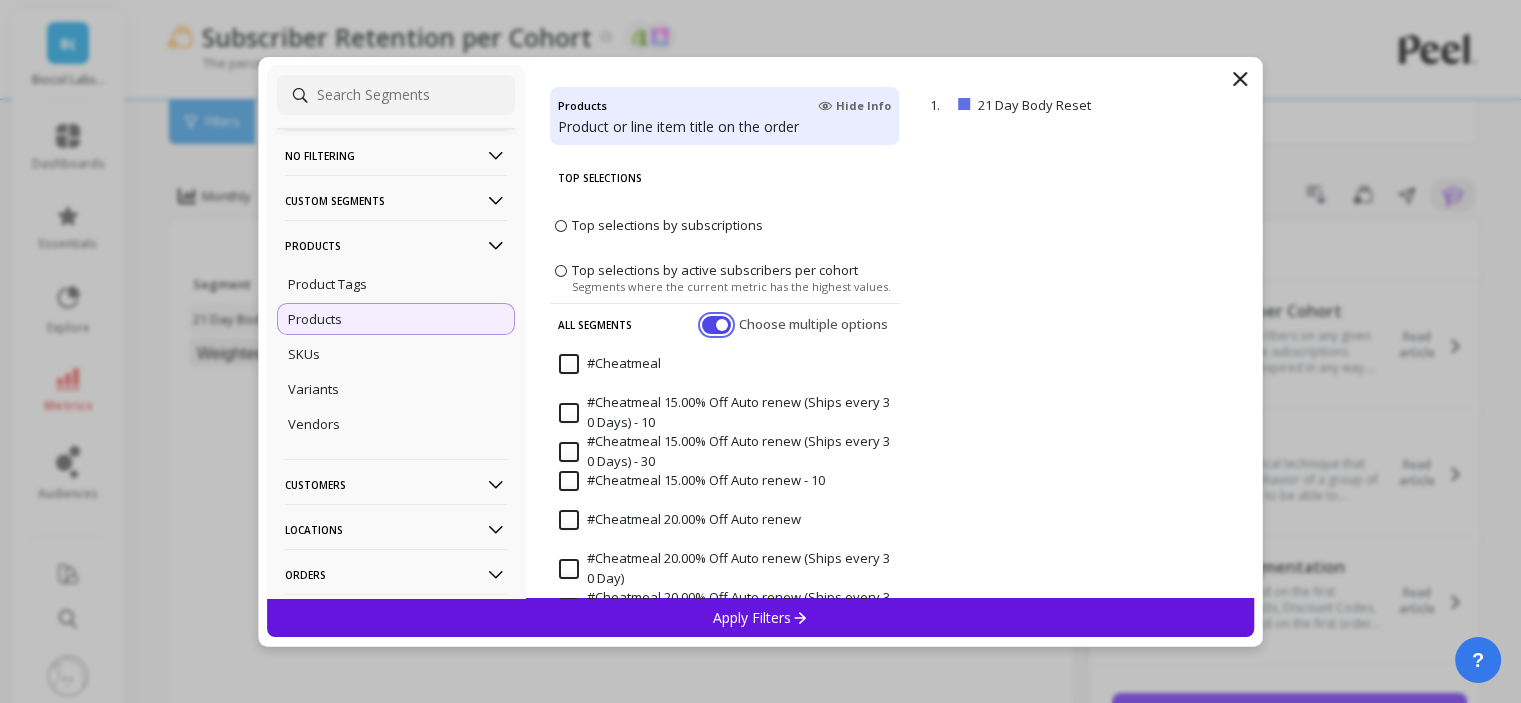 click at bounding box center (716, 324) 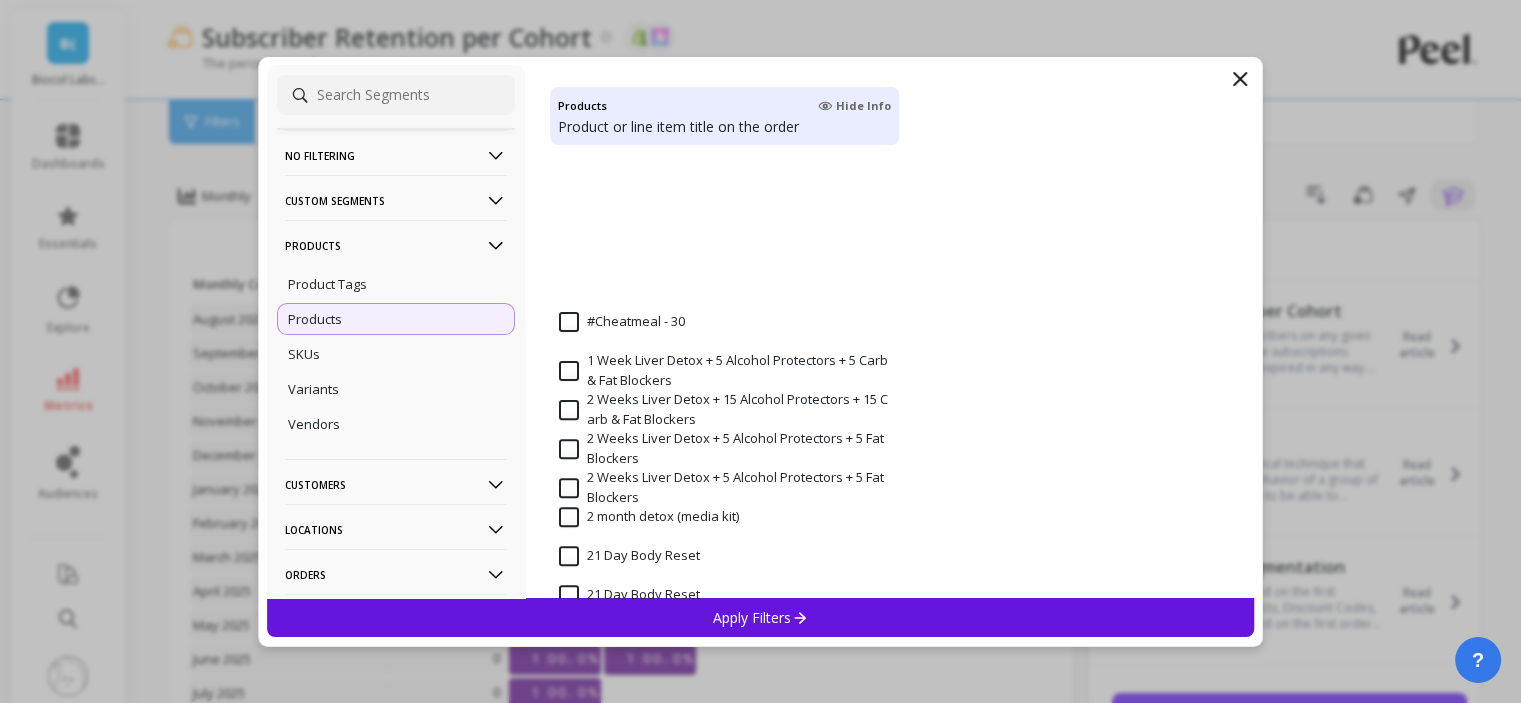 scroll, scrollTop: 1000, scrollLeft: 0, axis: vertical 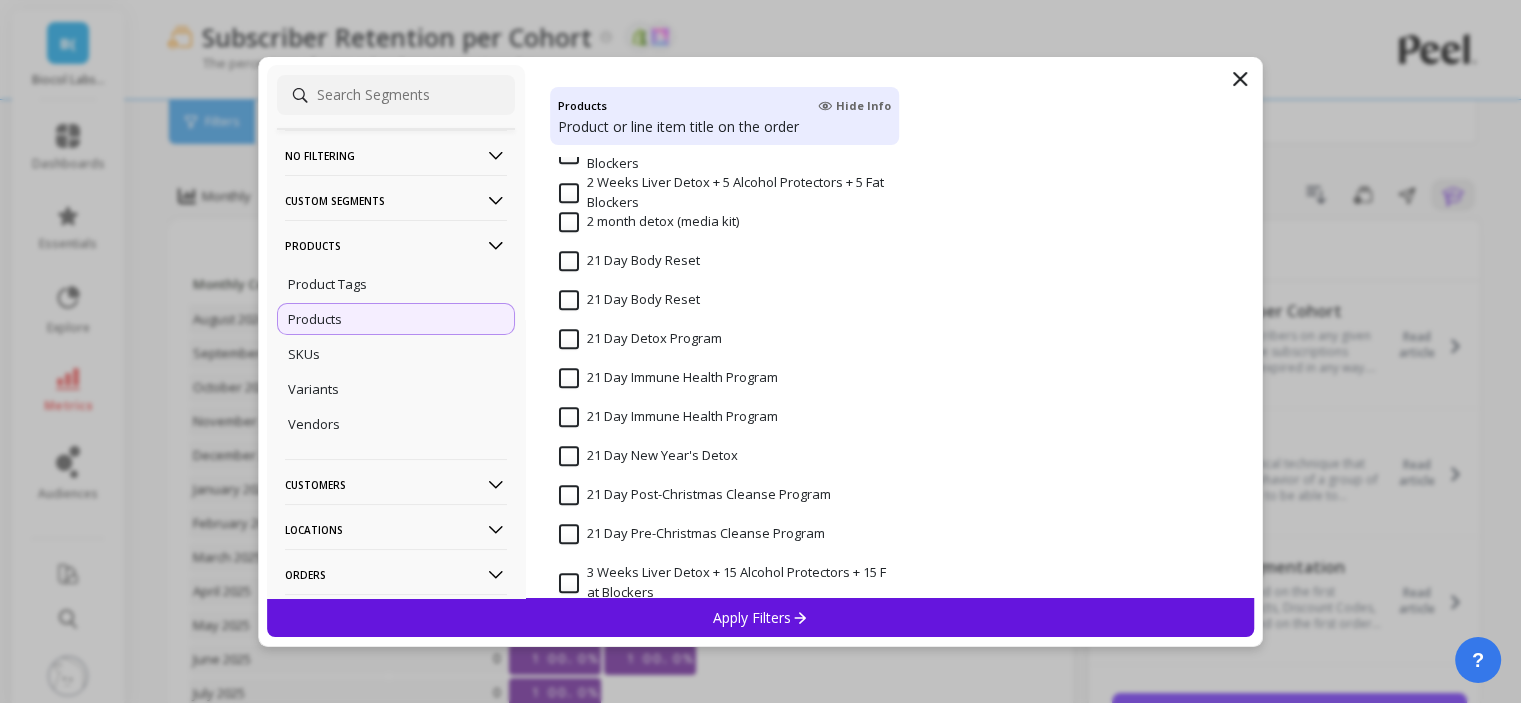 click on "21 Day Body Reset" at bounding box center [629, 261] 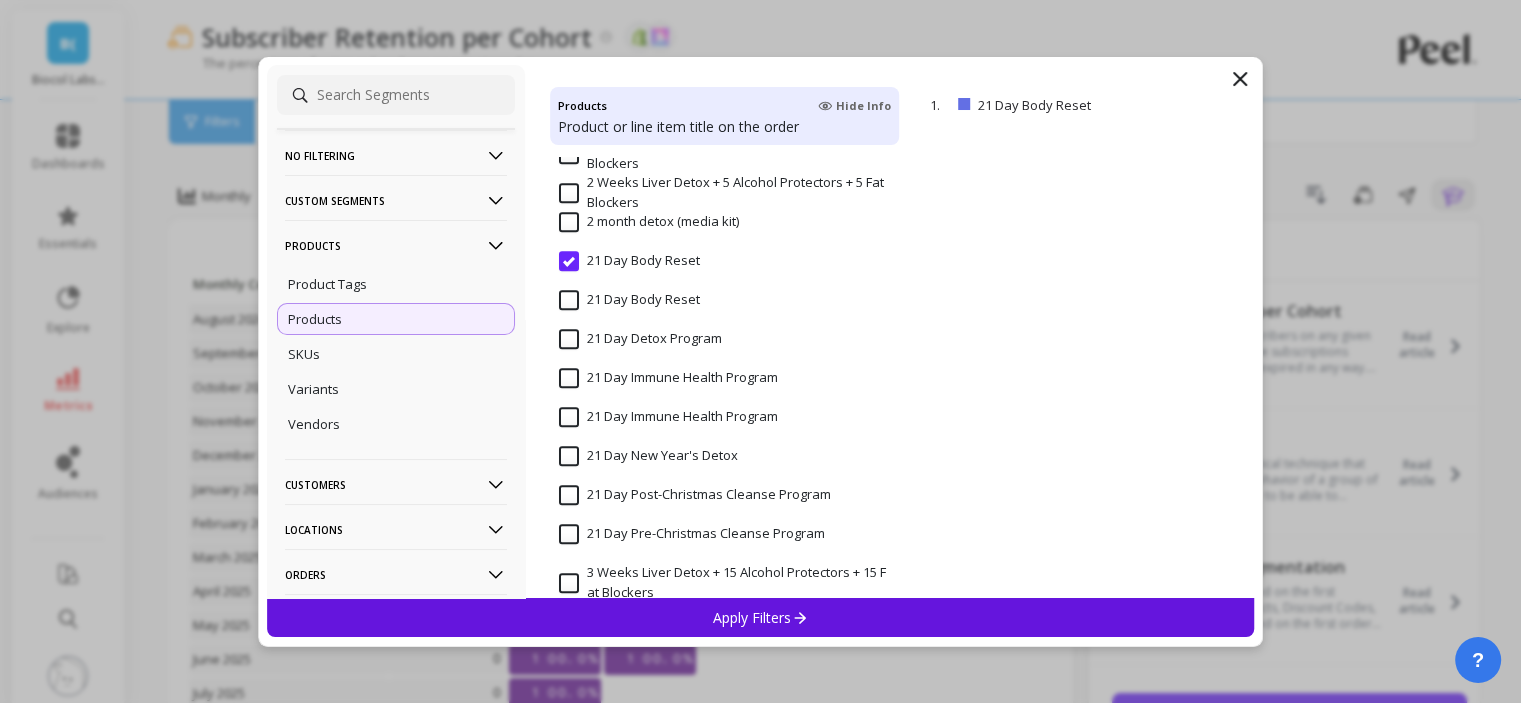 click on "21 Day Body Reset" at bounding box center [629, 300] 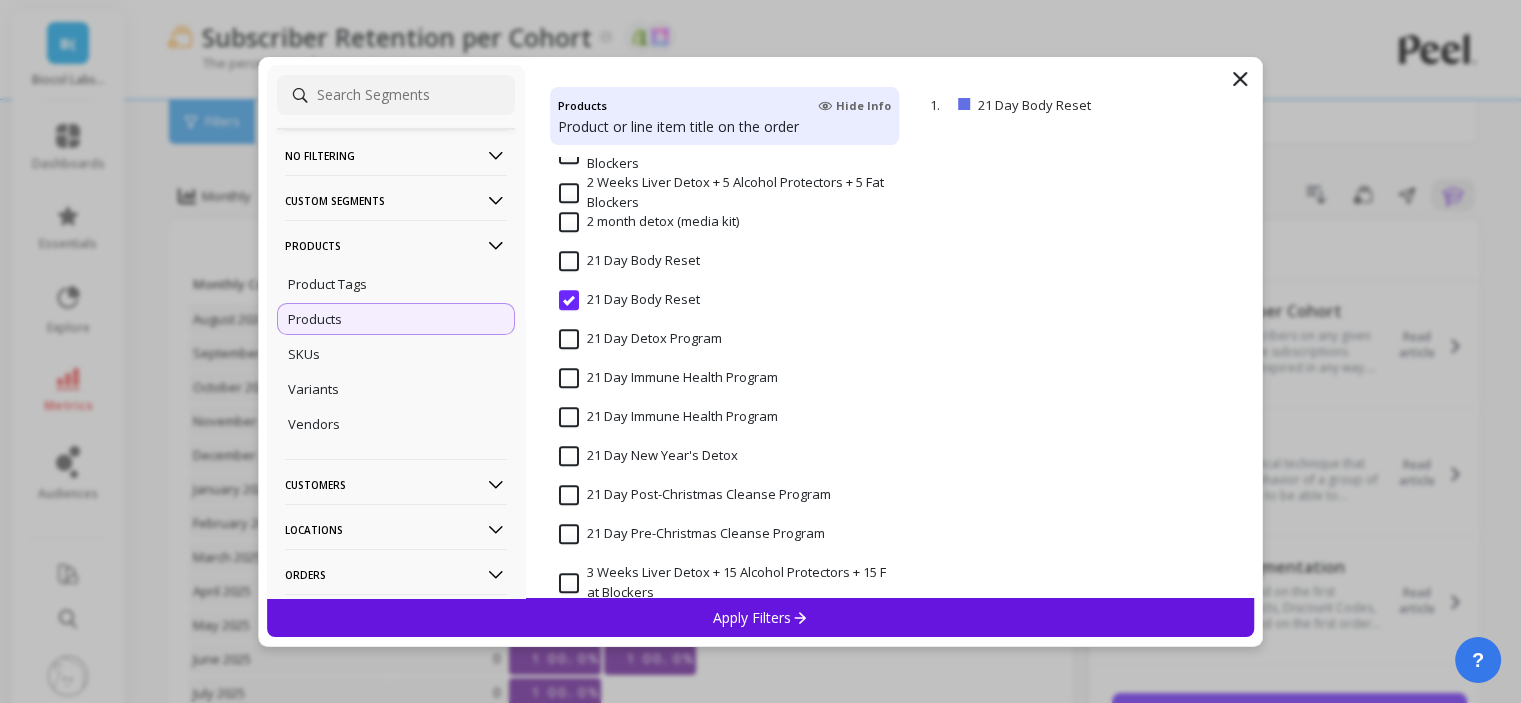 click on "21 Day Body Reset" at bounding box center [629, 261] 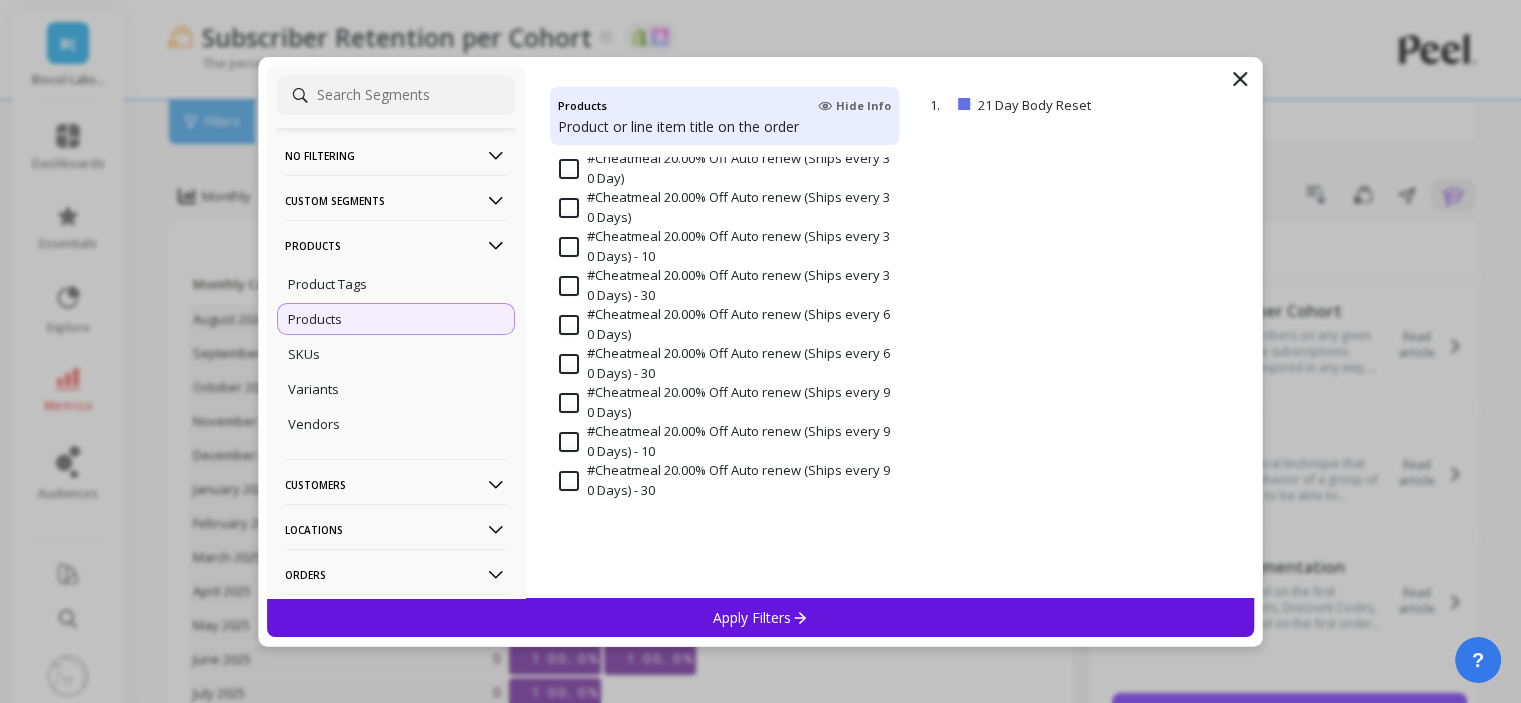 scroll, scrollTop: 0, scrollLeft: 0, axis: both 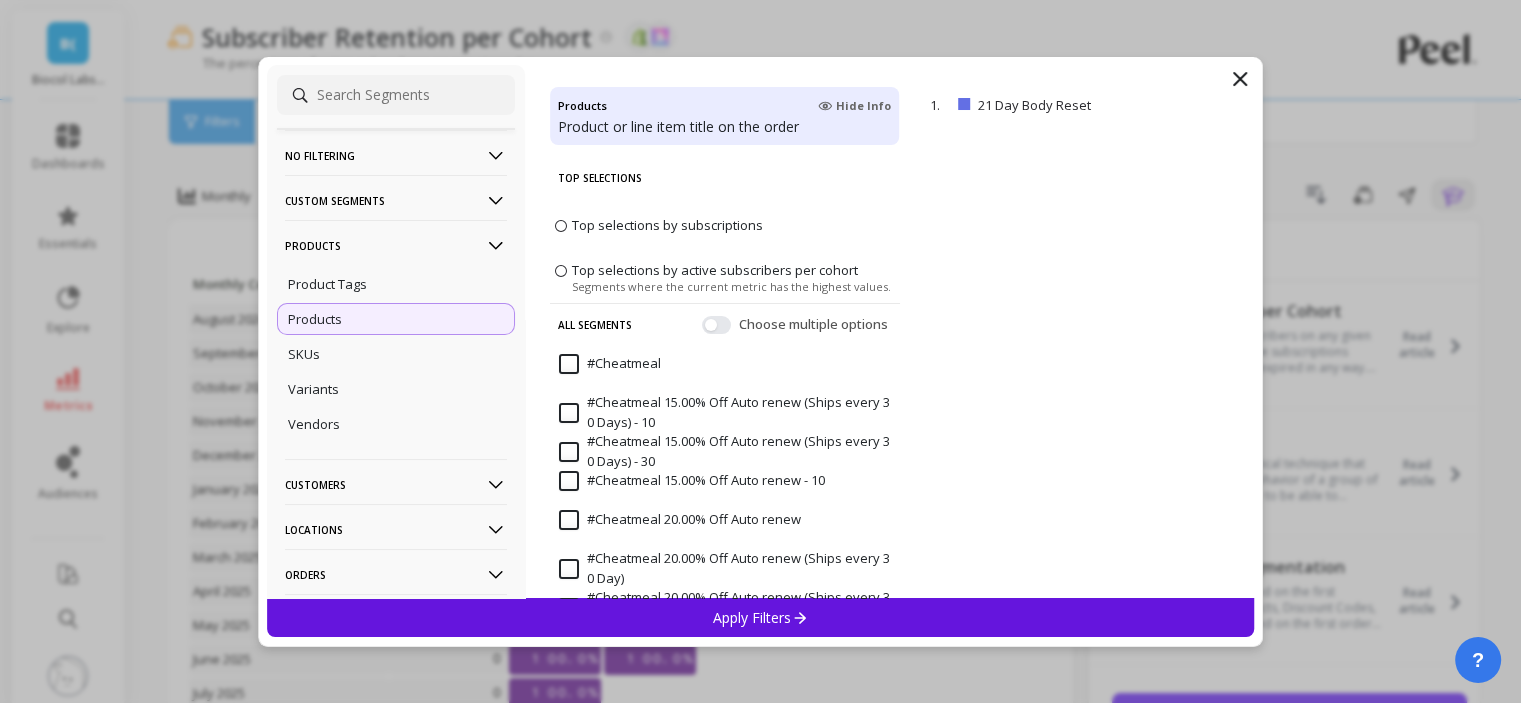 click on "Top selections by subscriptions" at bounding box center [667, 225] 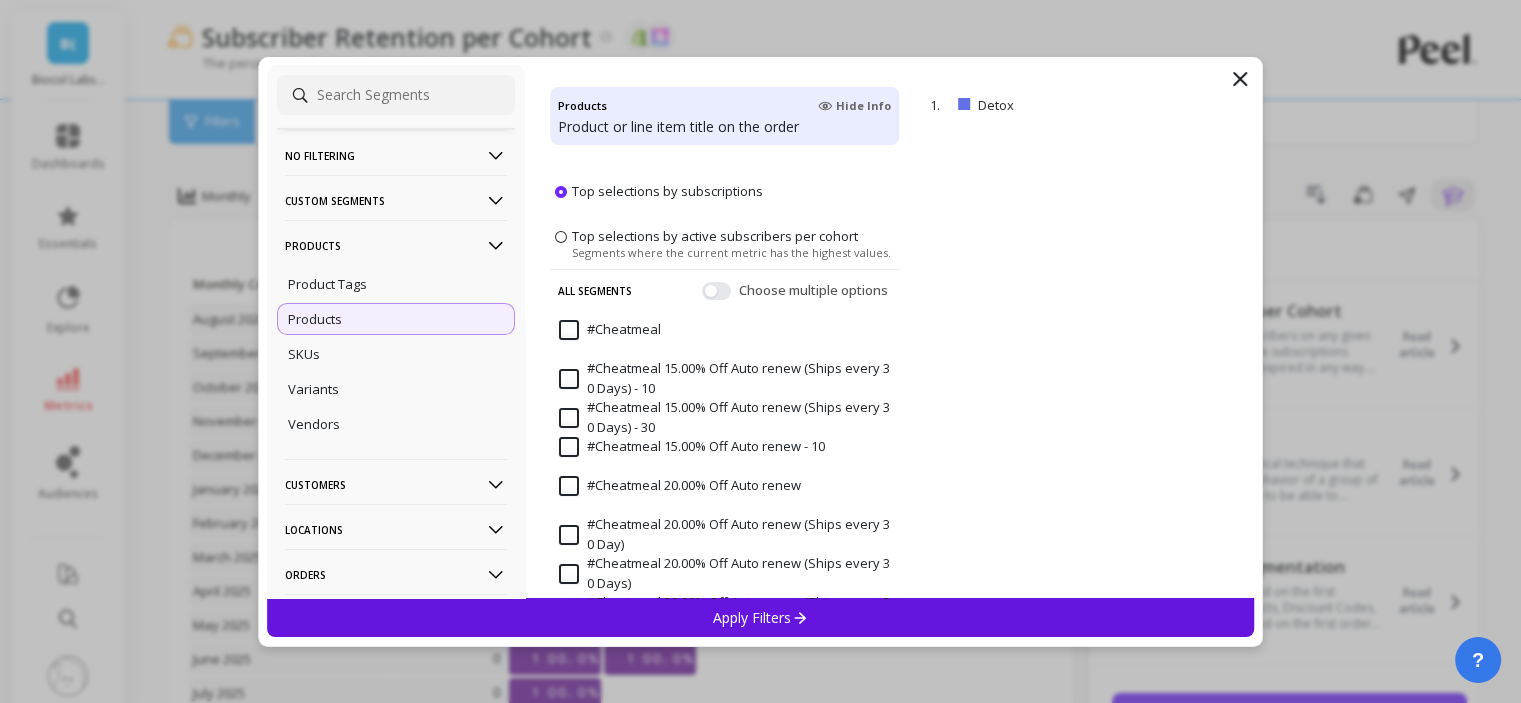 scroll, scrollTop: 0, scrollLeft: 0, axis: both 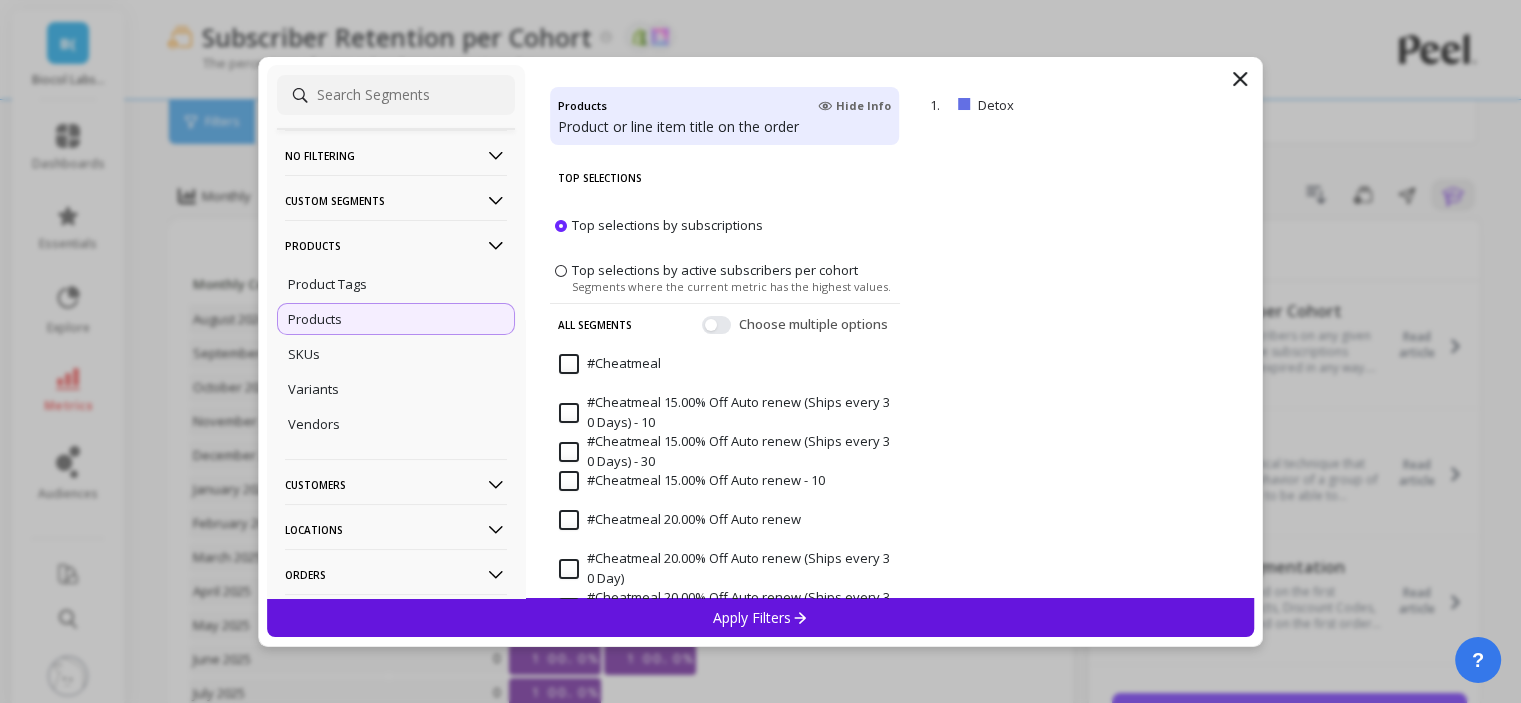 click on "Top selections by active subscribers per cohort" at bounding box center (667, 225) 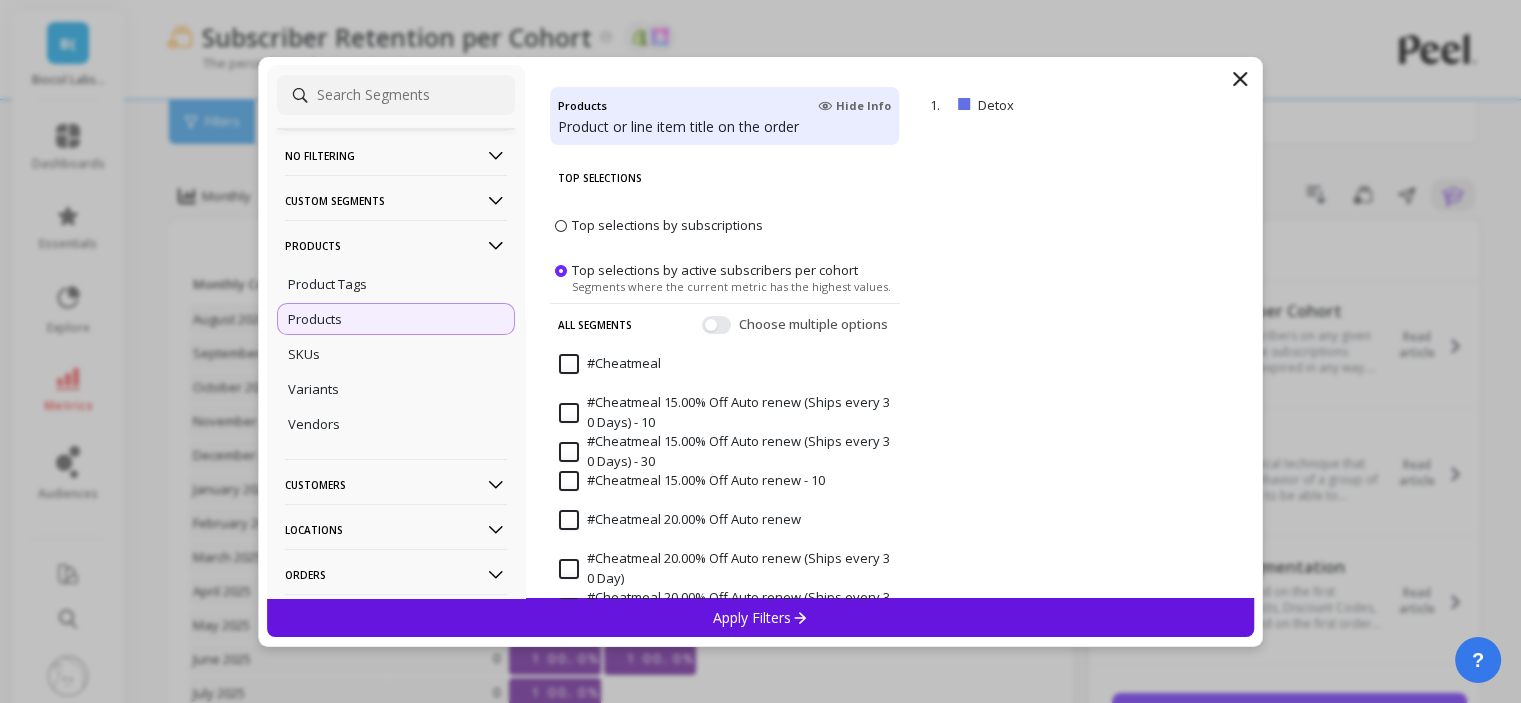 click on "Top selections by subscriptions" at bounding box center (667, 225) 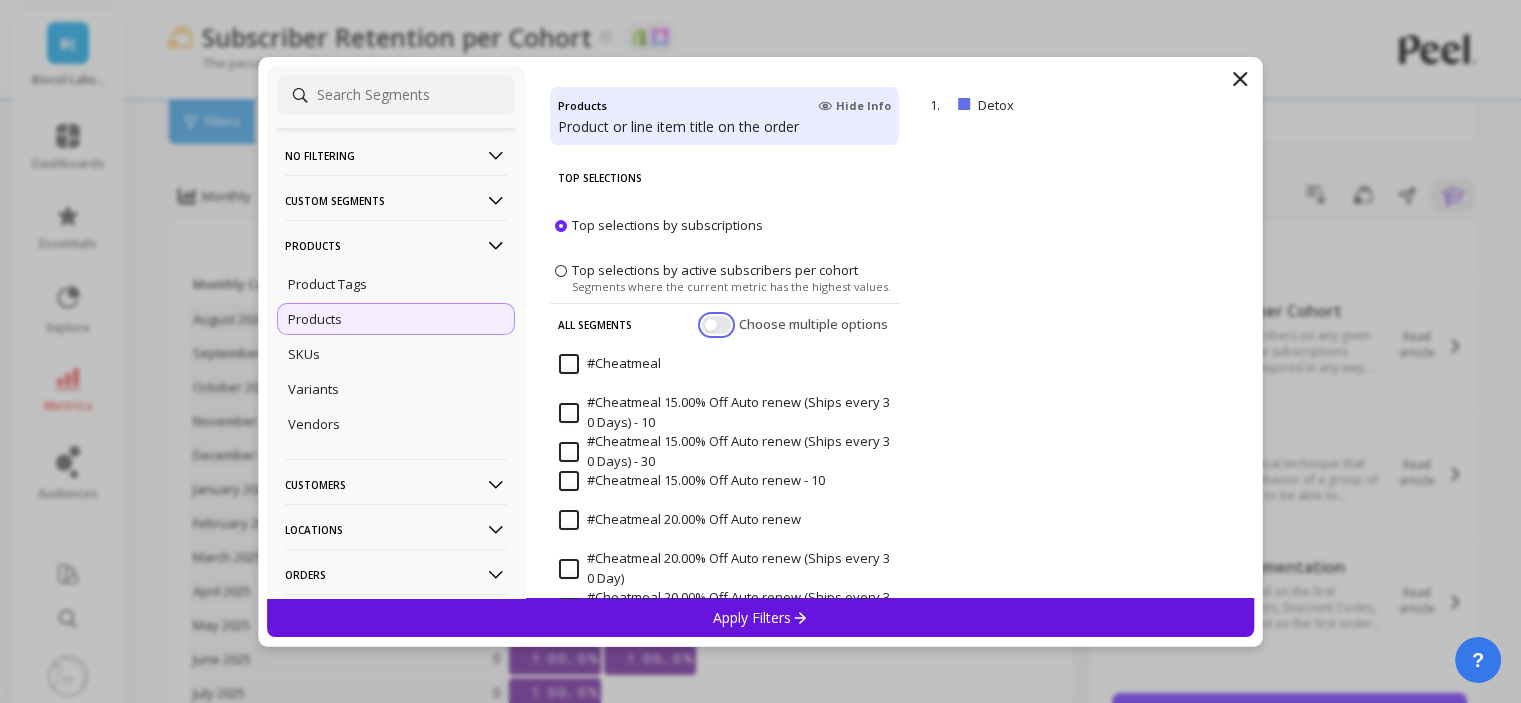 click at bounding box center [716, 324] 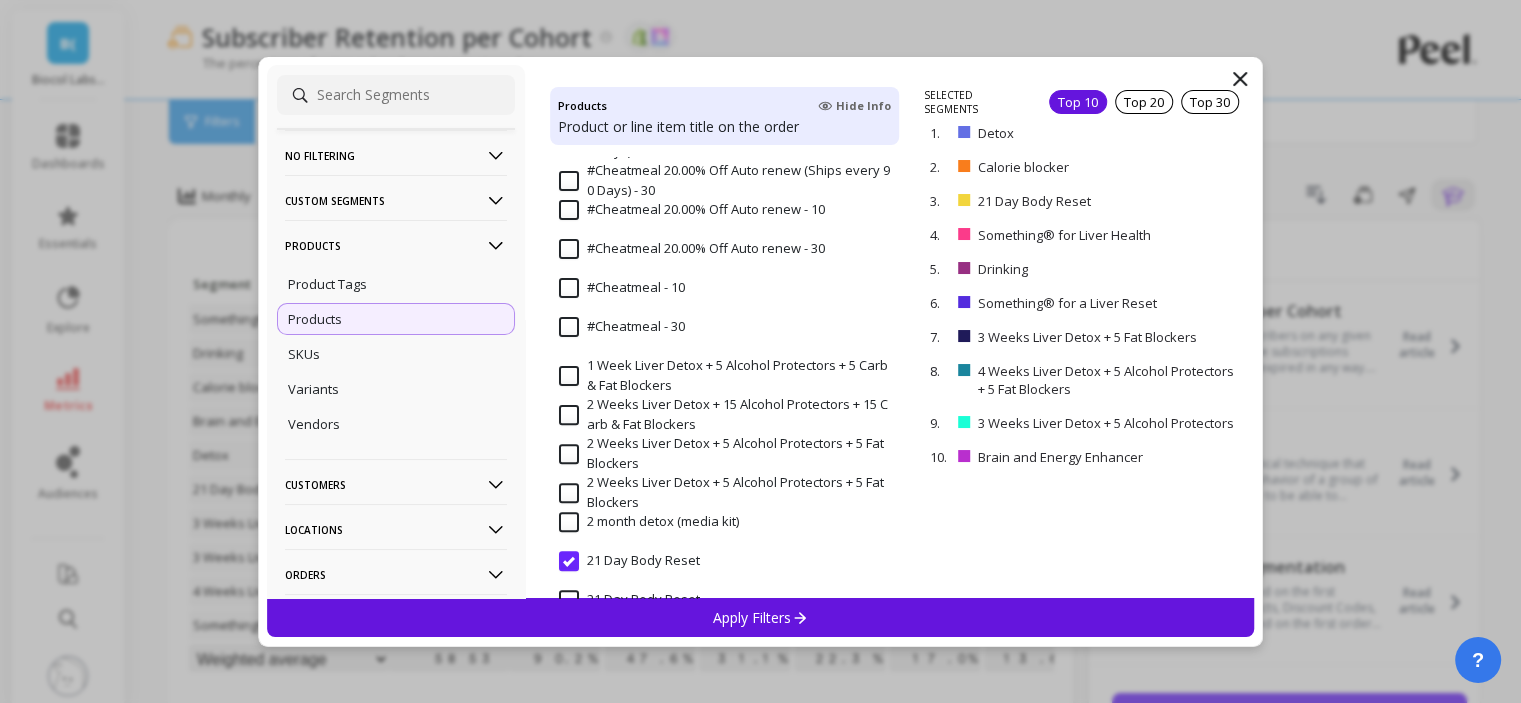 scroll, scrollTop: 900, scrollLeft: 0, axis: vertical 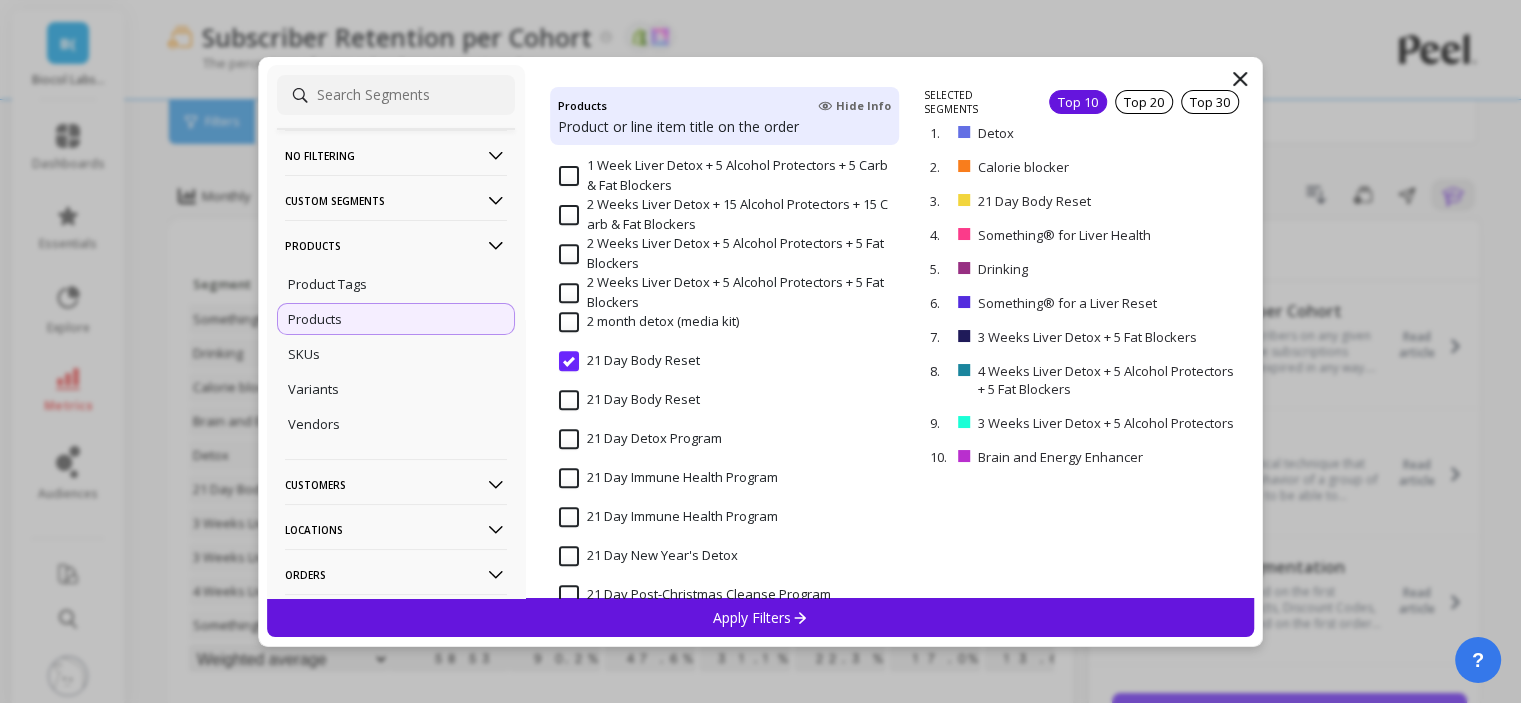 click at bounding box center [1240, 79] 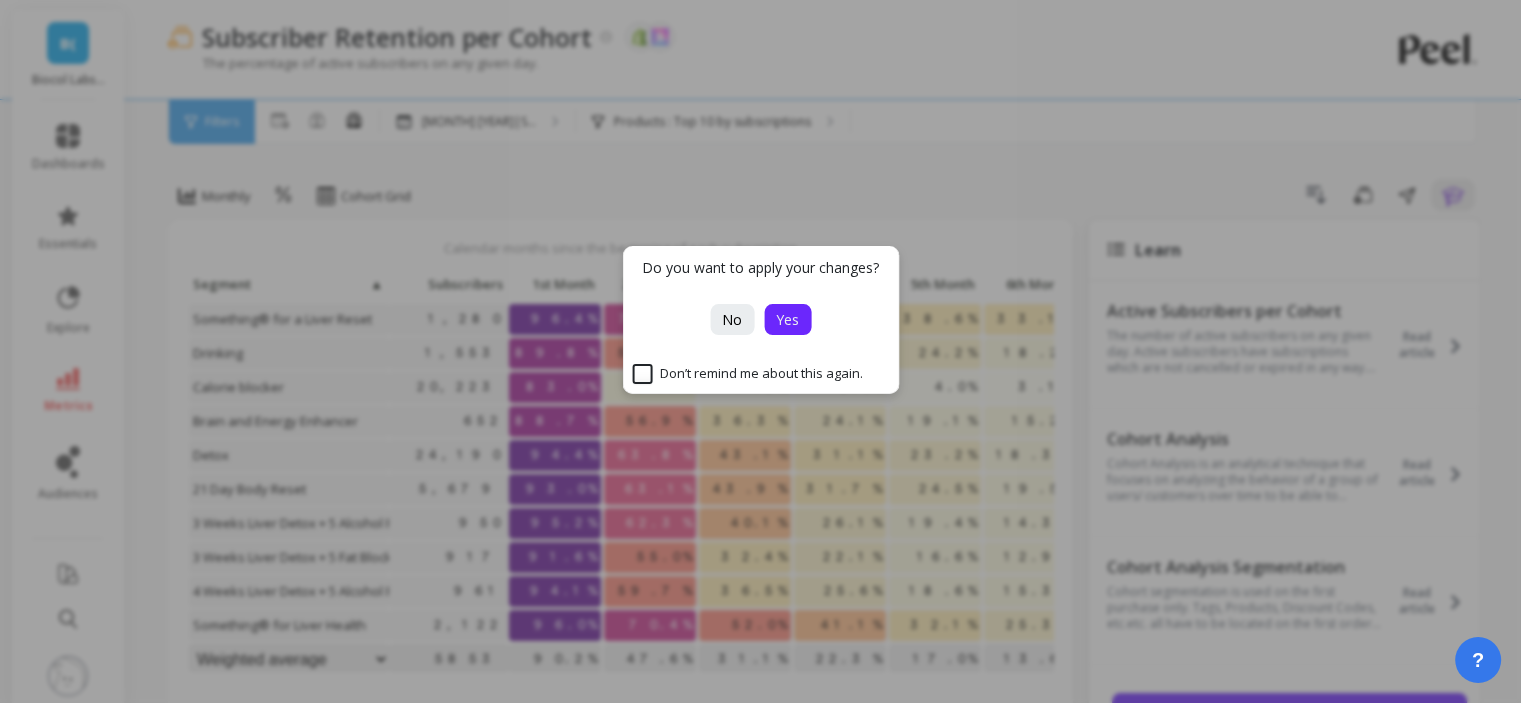 click on "Yes" at bounding box center [787, 319] 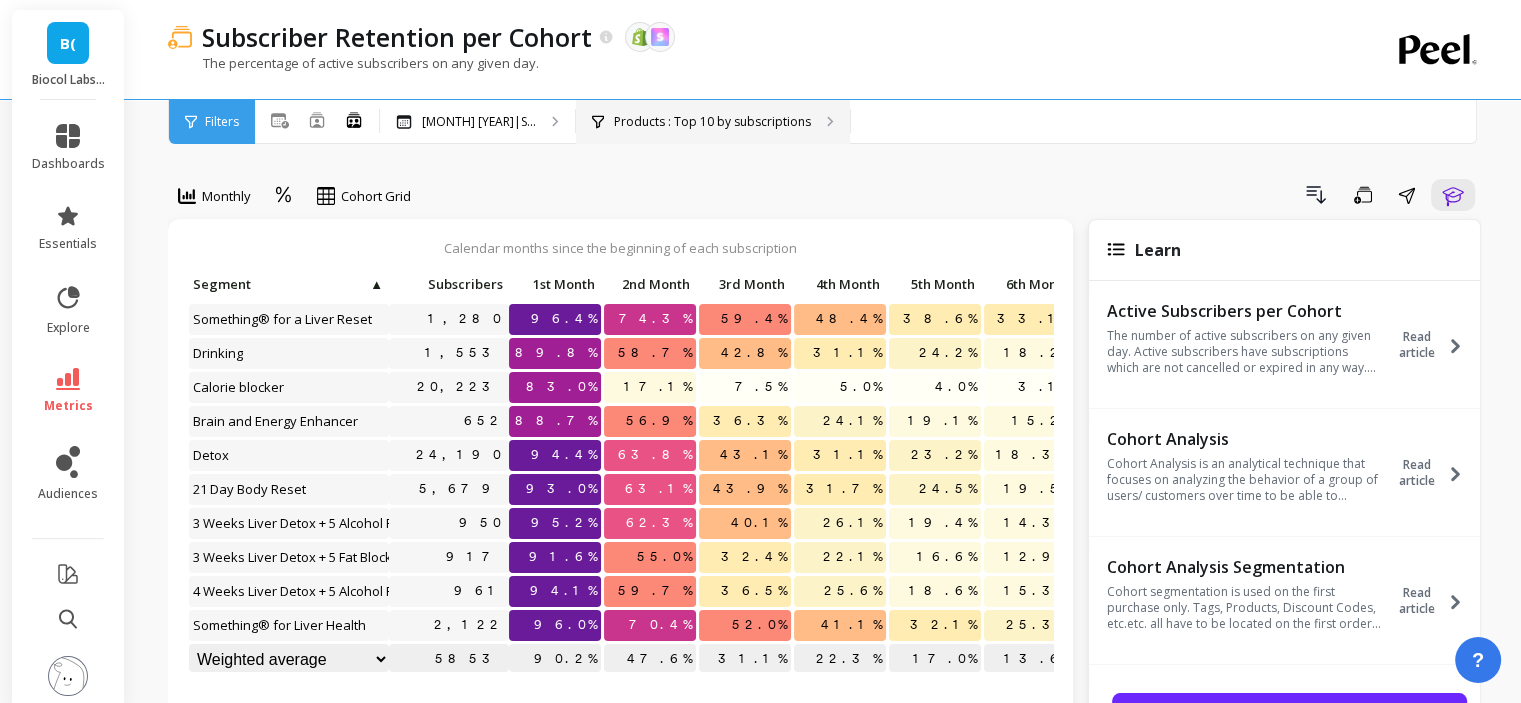 click on "Products : Top 10 by subscriptions" at bounding box center [479, 122] 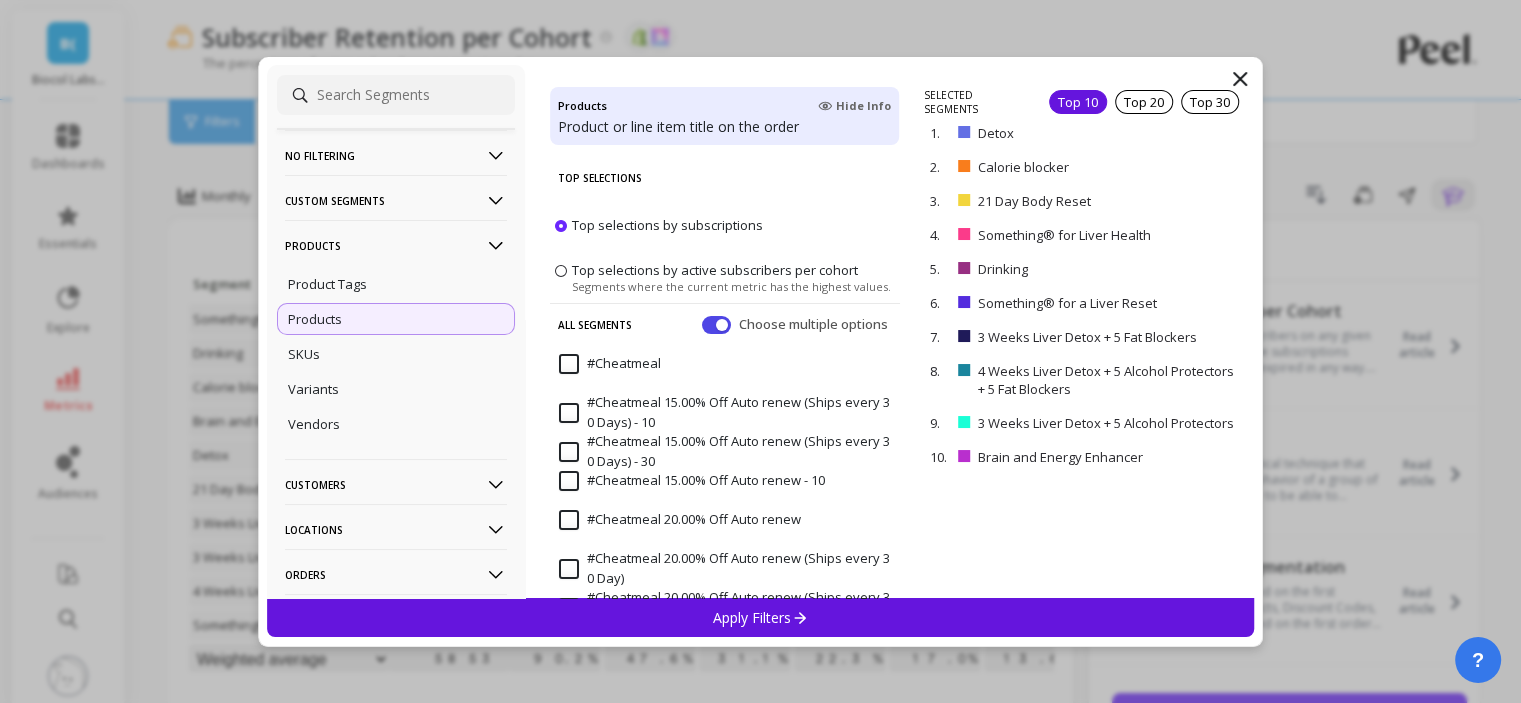 click on "Segments where the current metric has the highest values." at bounding box center [572, 234] 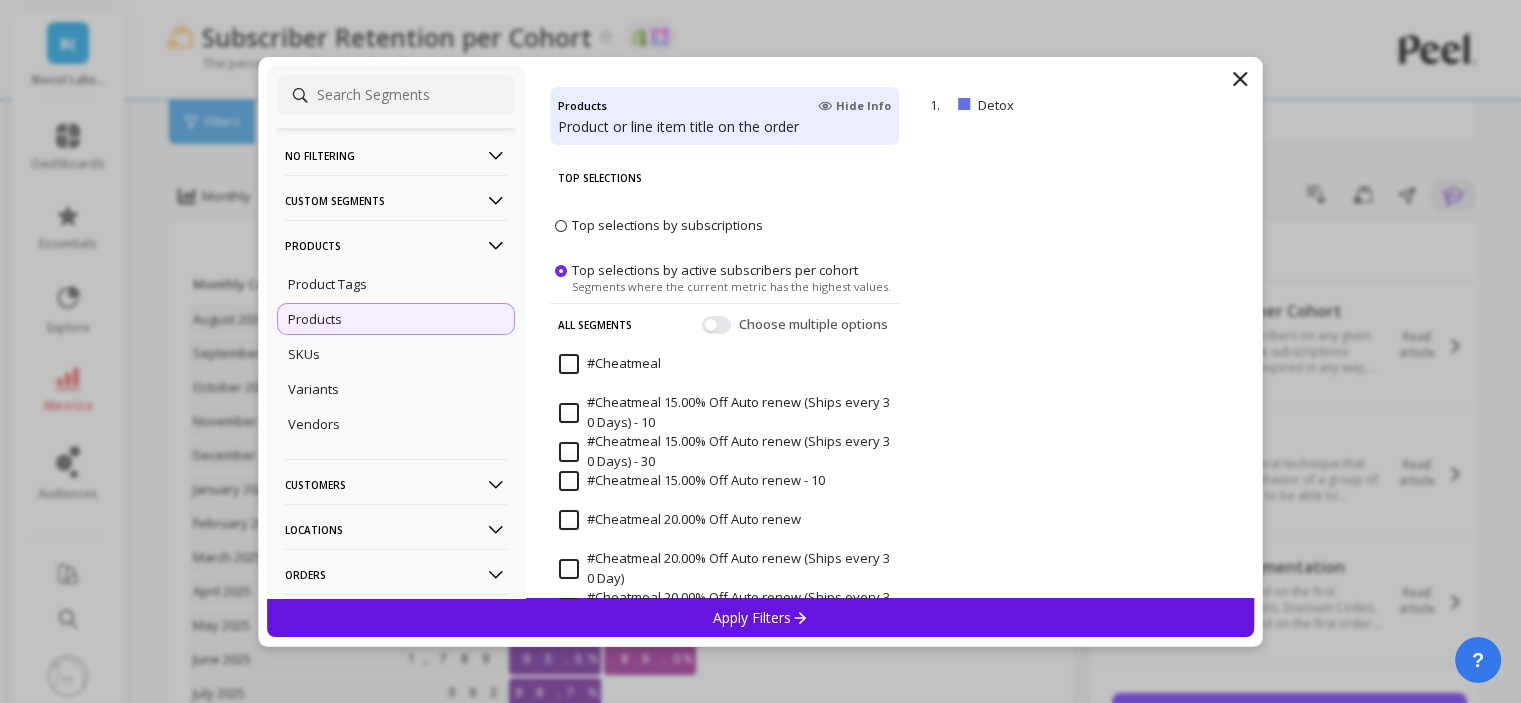 click on "Top selections by subscriptions" at bounding box center [667, 225] 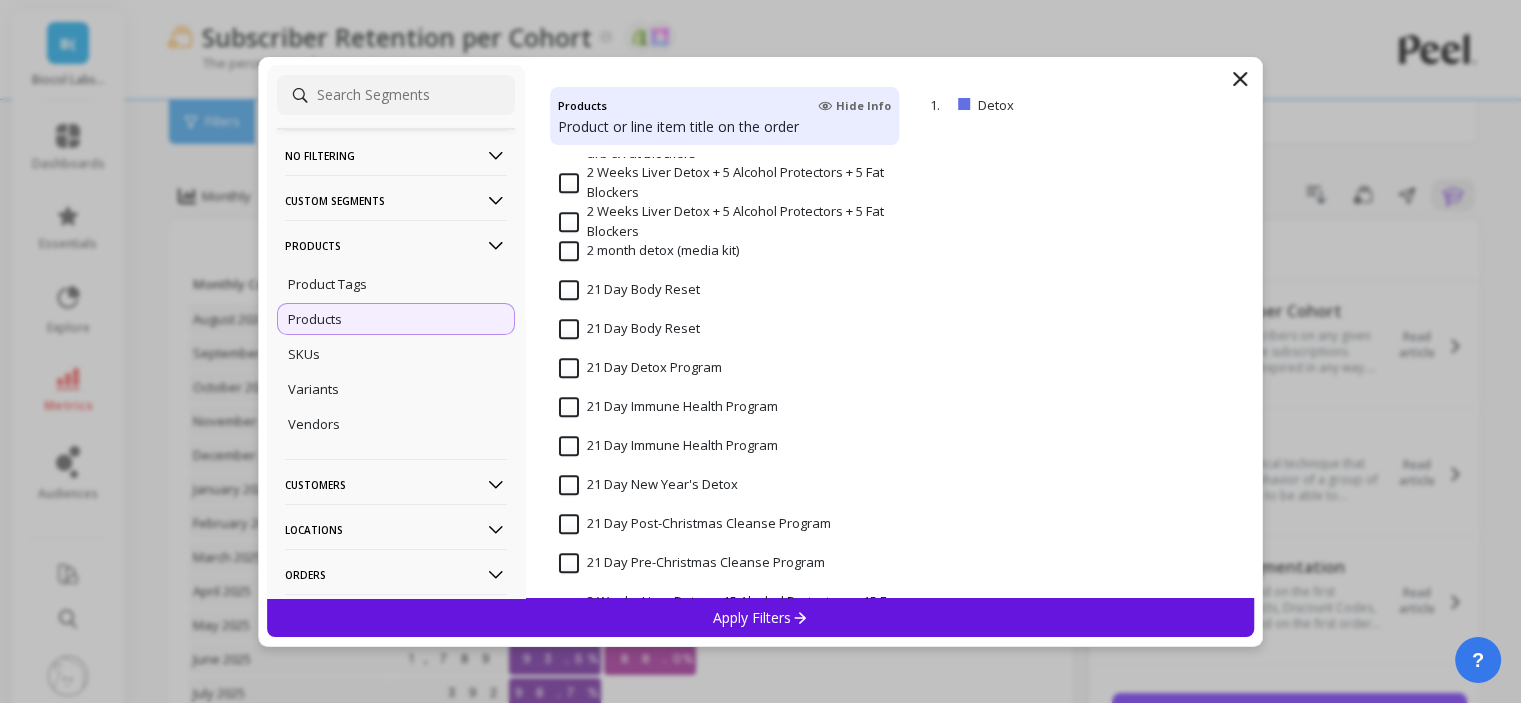scroll, scrollTop: 1000, scrollLeft: 0, axis: vertical 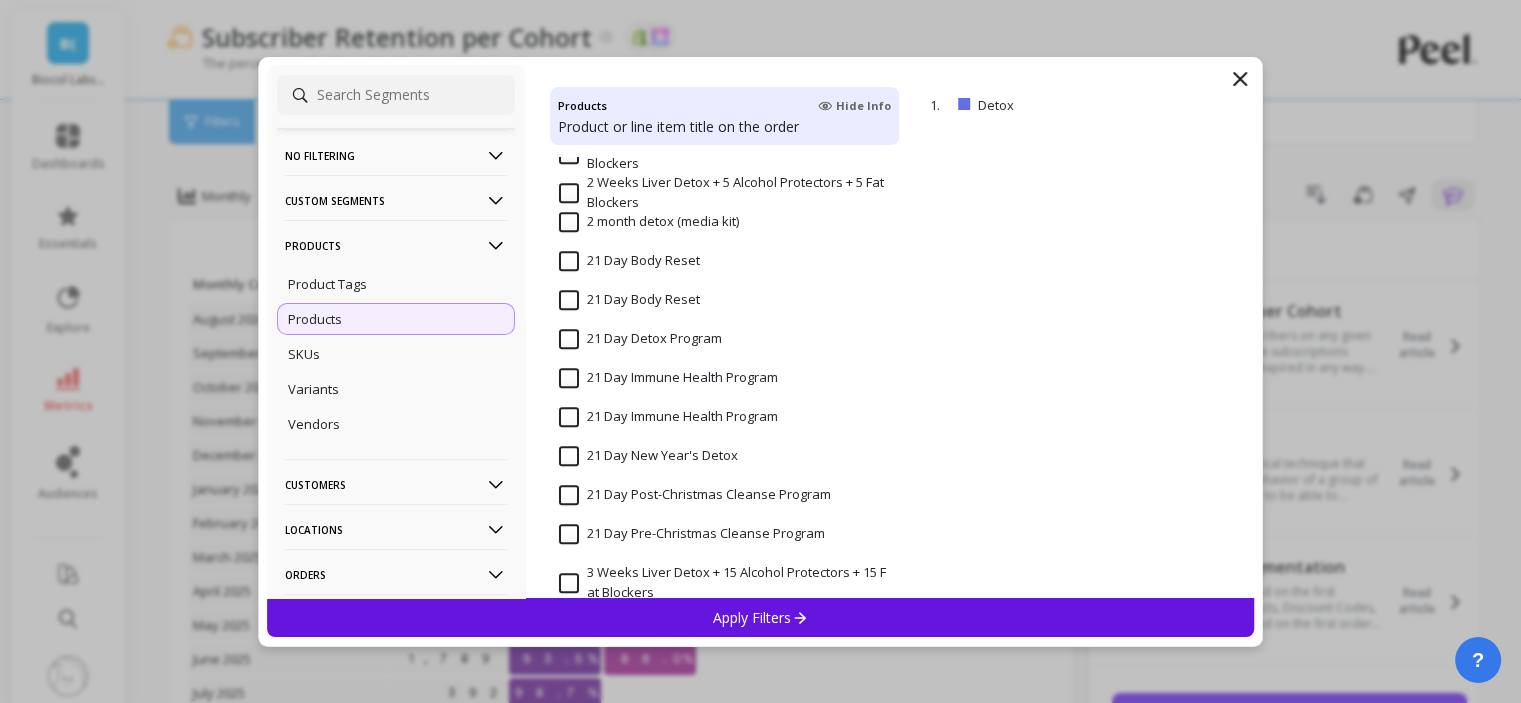 click on "21 Day Body Reset" at bounding box center (629, 261) 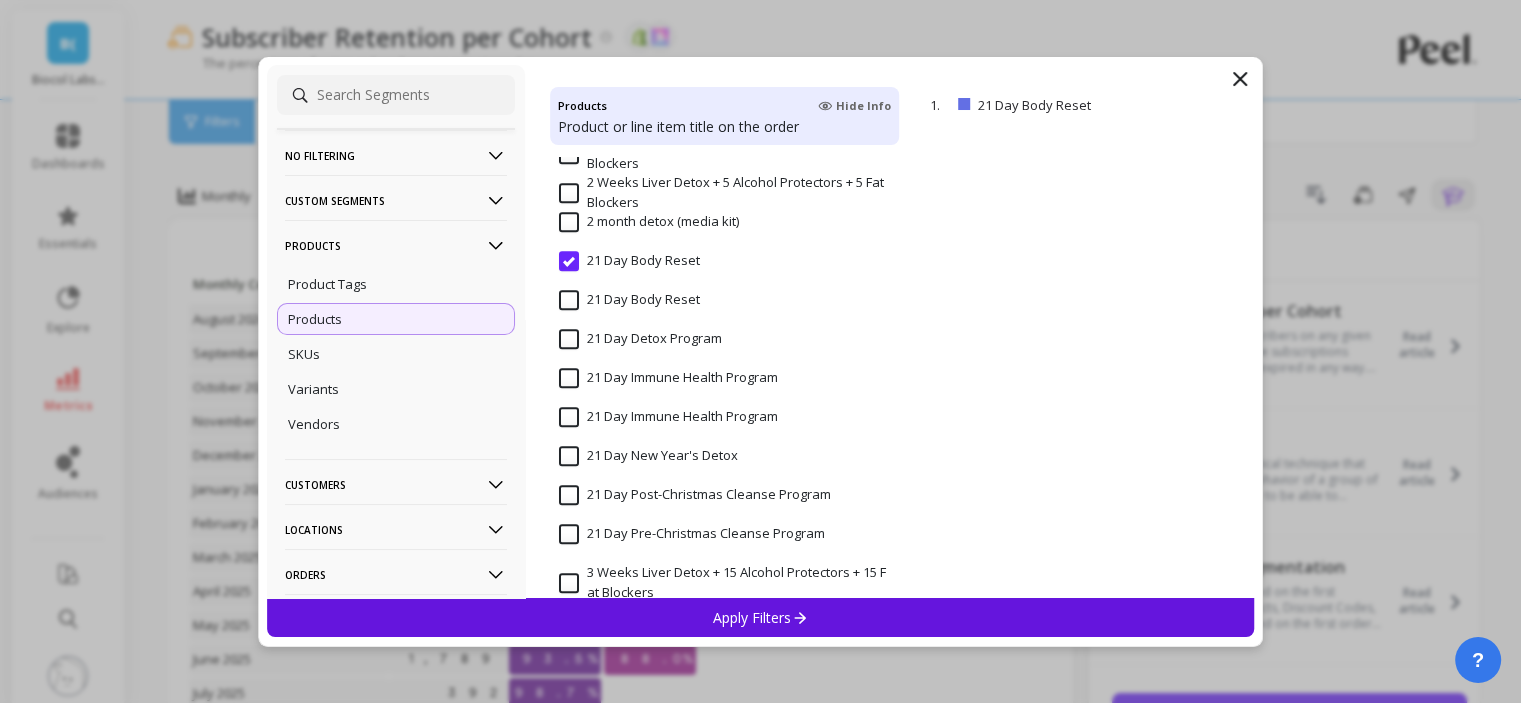 click on "Apply Filters" at bounding box center (761, 617) 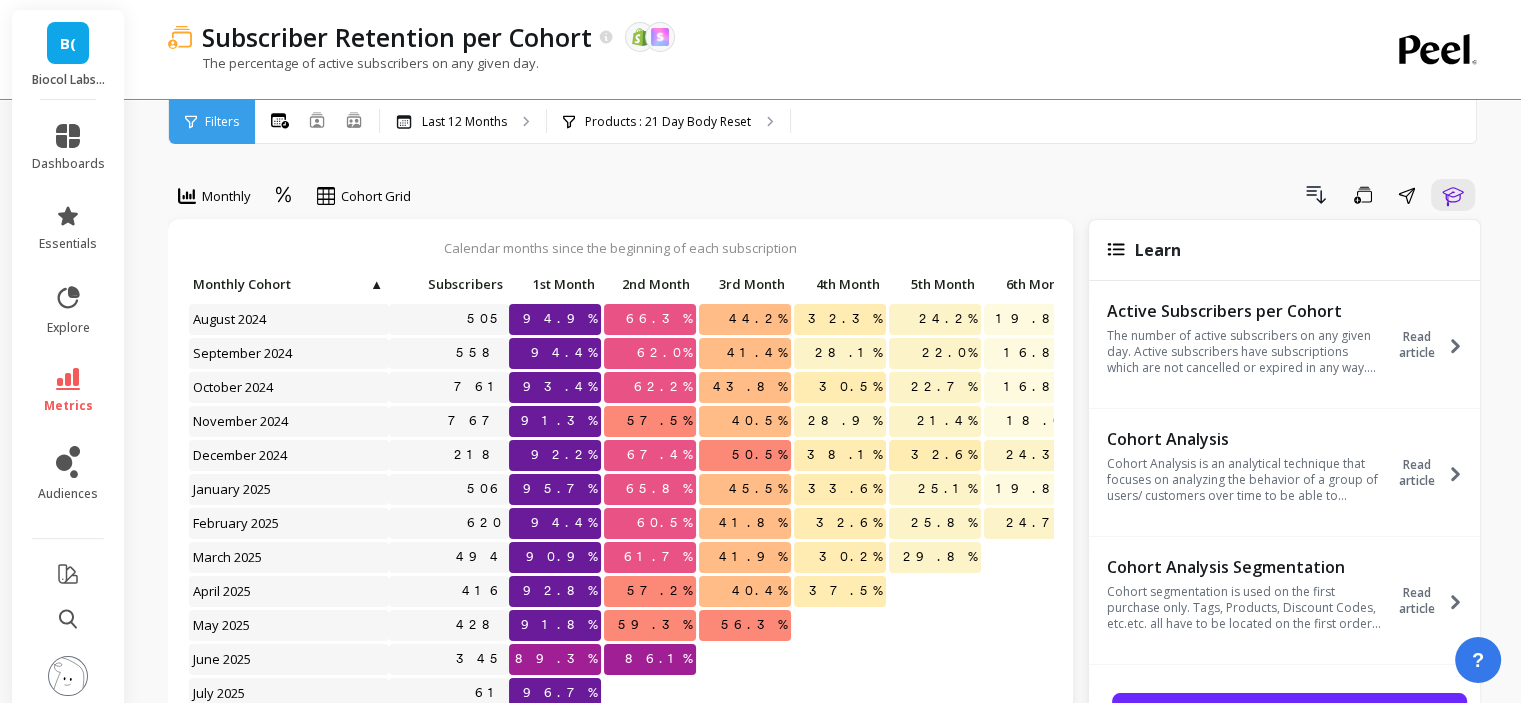 scroll, scrollTop: 16, scrollLeft: 0, axis: vertical 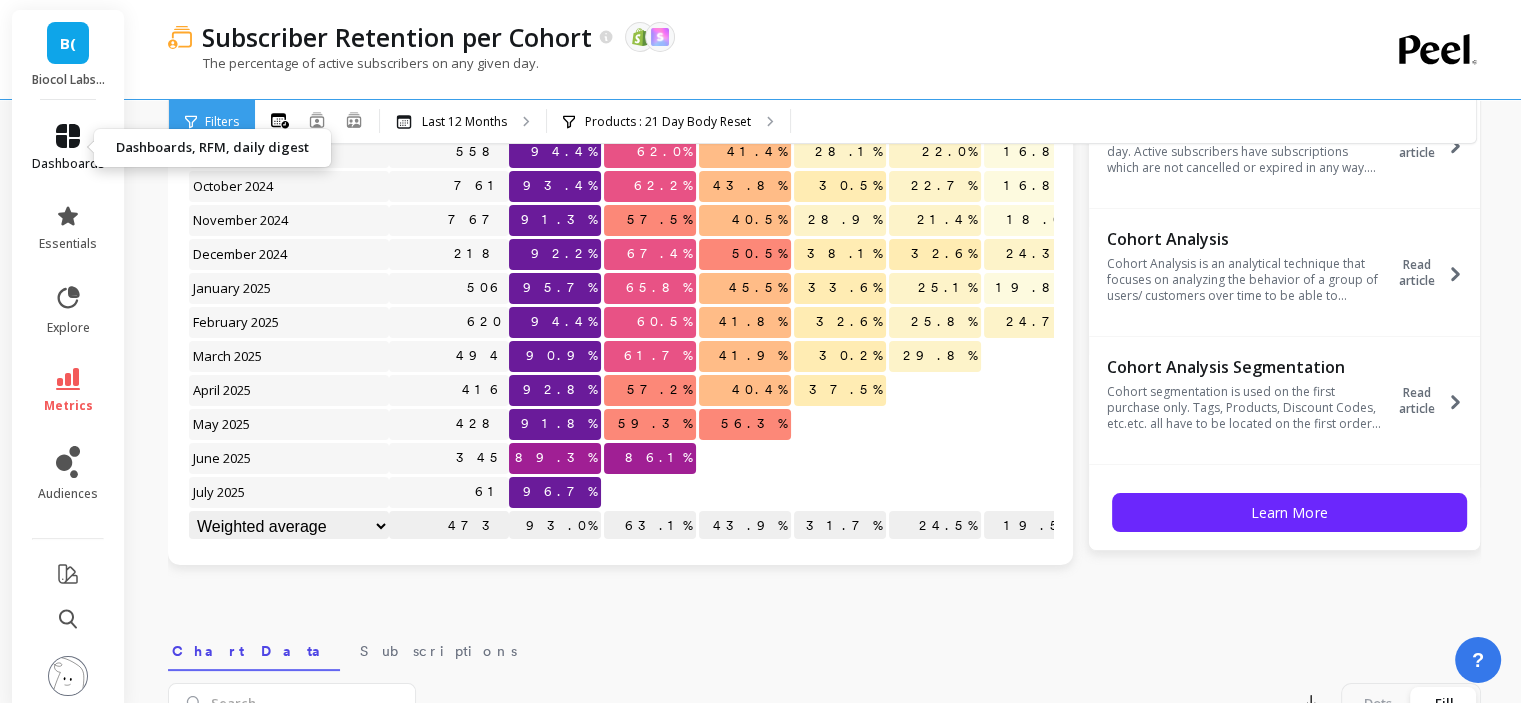 click on "dashboards" at bounding box center (68, 164) 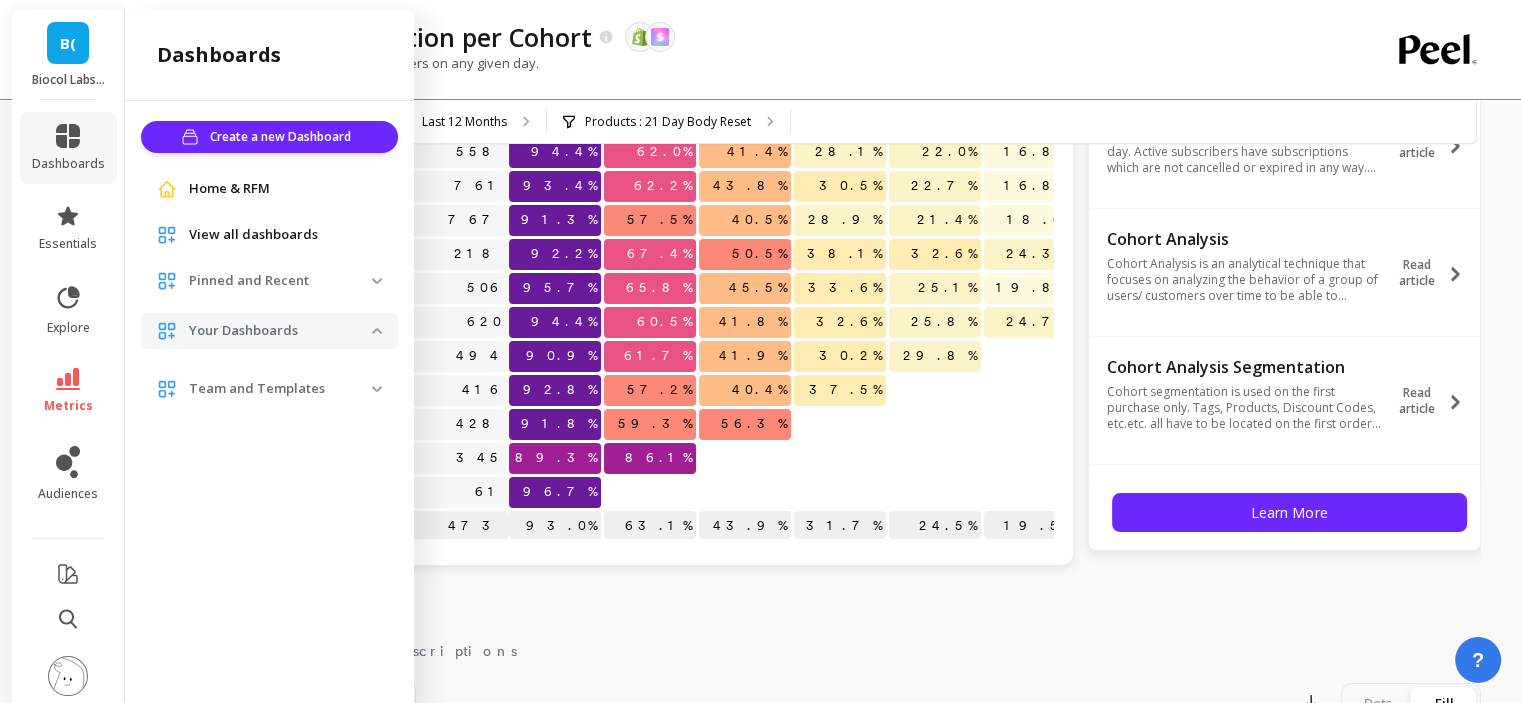 click on "View all dashboards" at bounding box center (269, 189) 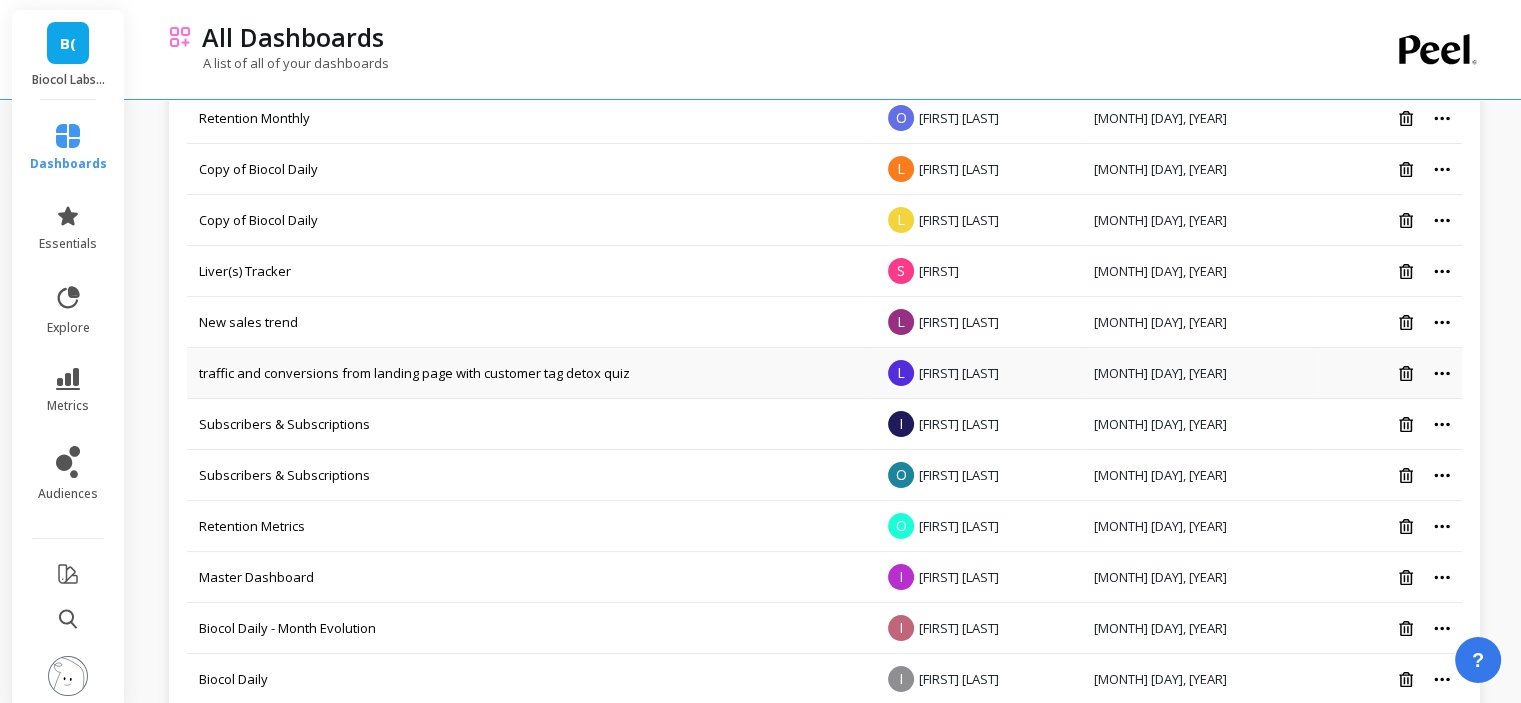 scroll, scrollTop: 0, scrollLeft: 0, axis: both 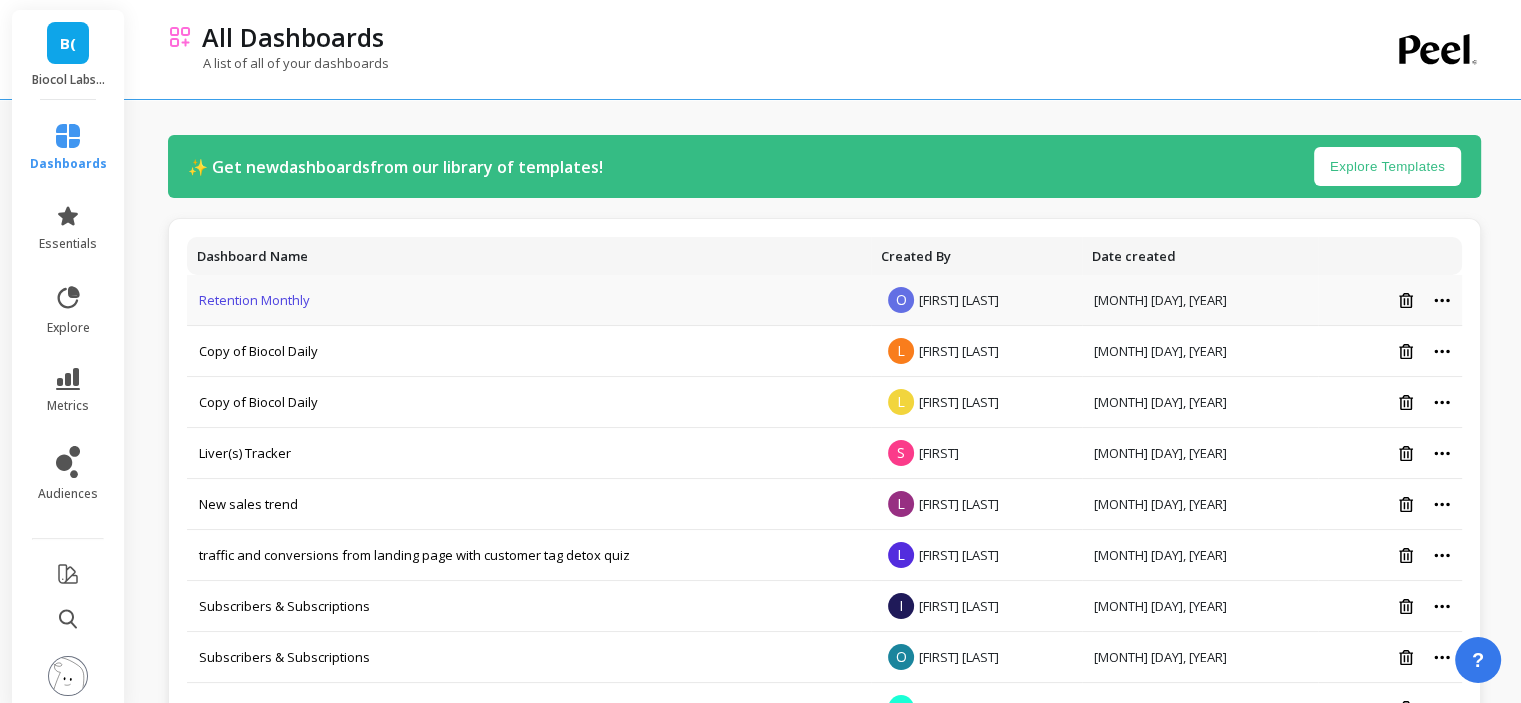 click on "Retention Monthly" at bounding box center (254, 300) 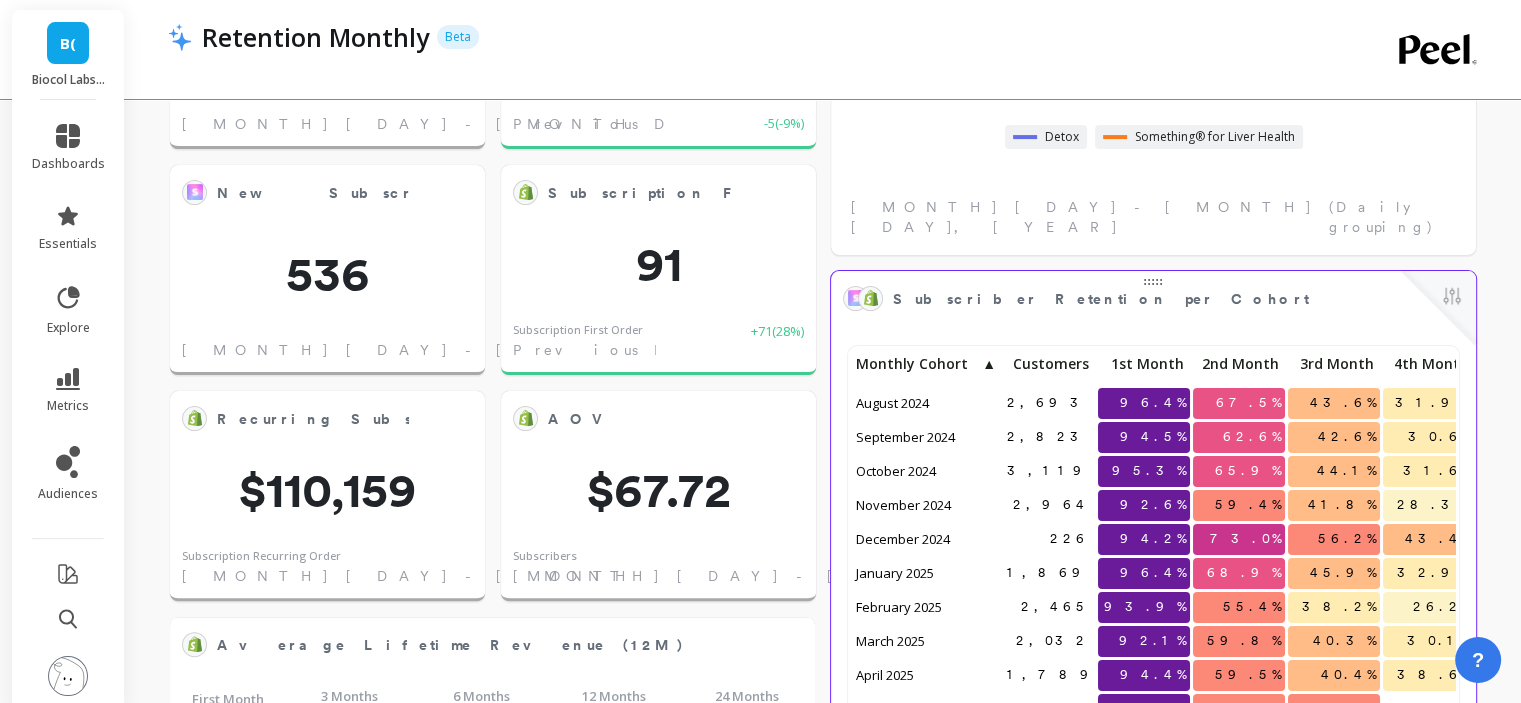 scroll, scrollTop: 900, scrollLeft: 0, axis: vertical 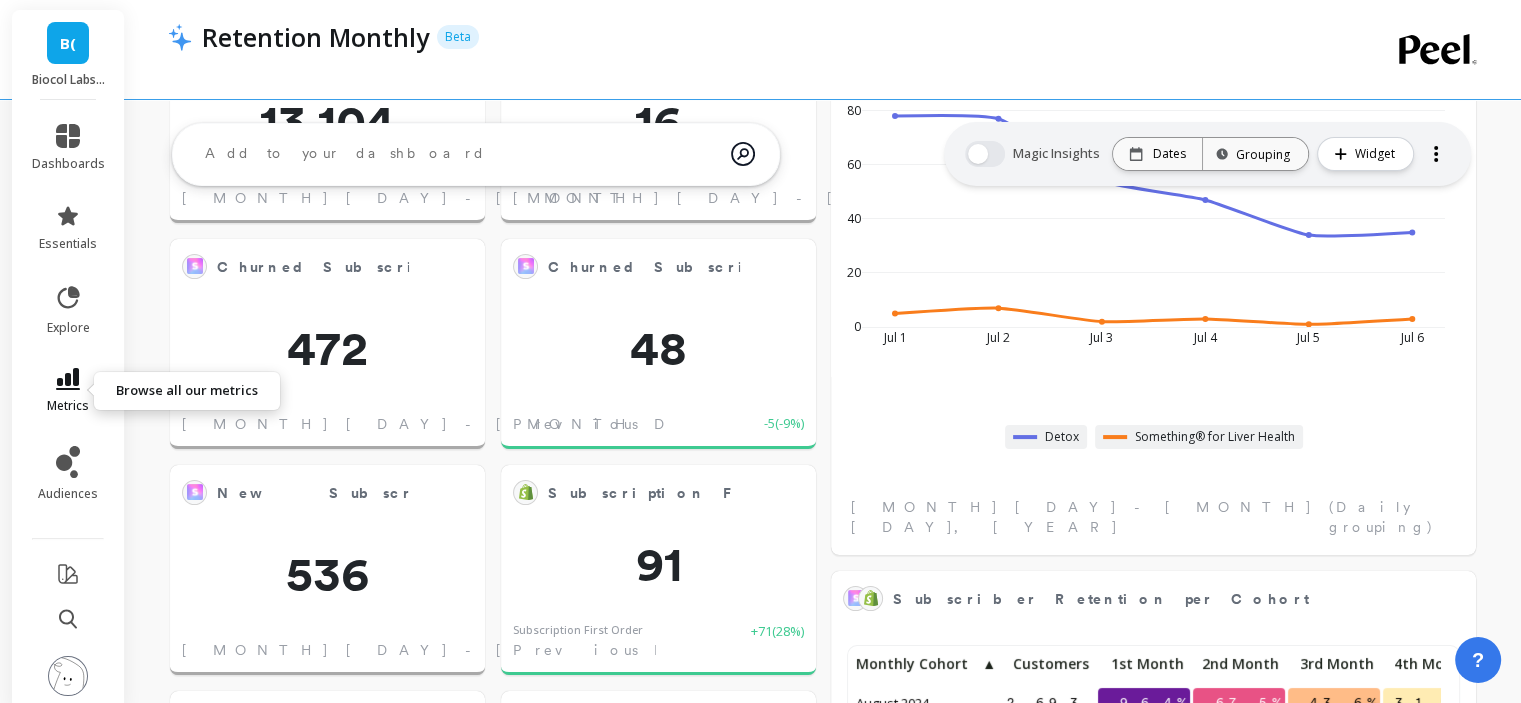 click on "metrics" at bounding box center (68, 391) 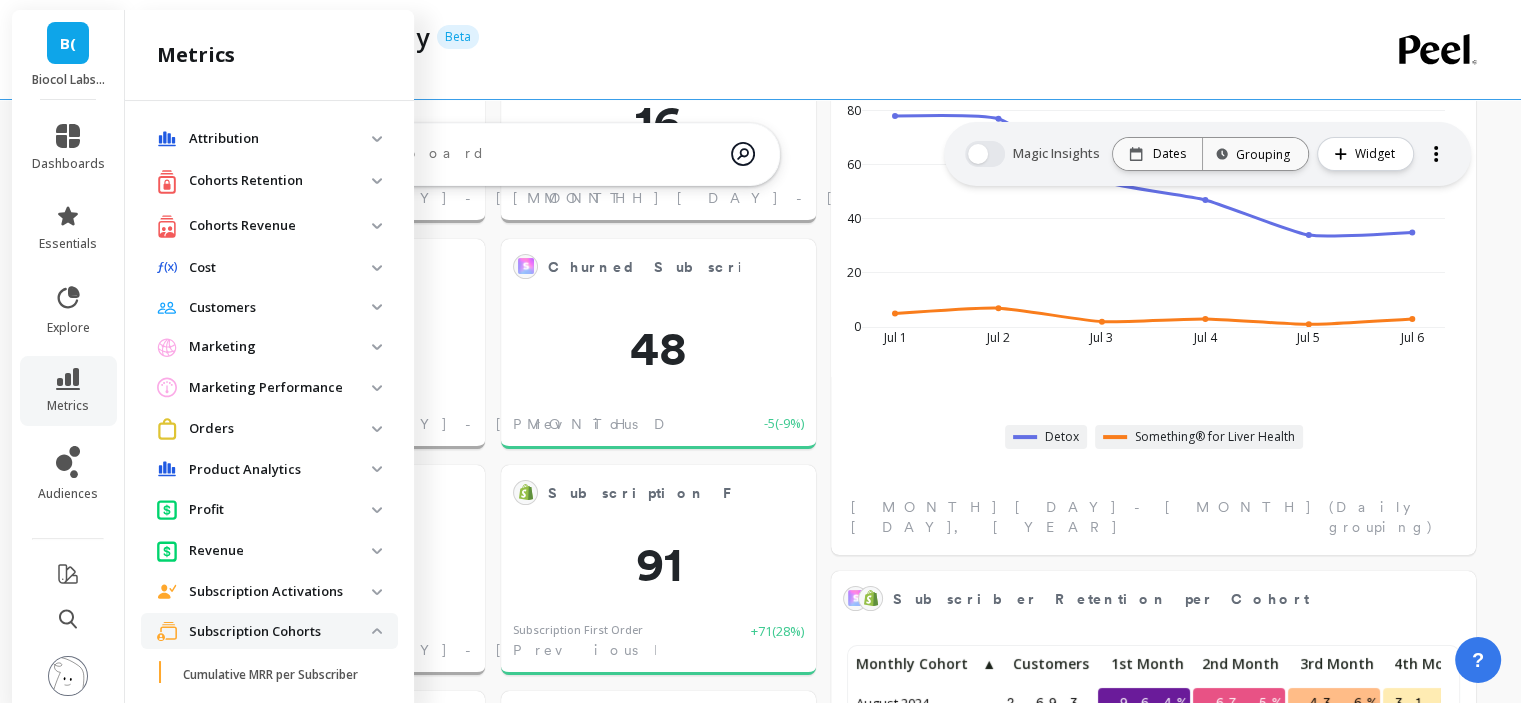 scroll, scrollTop: 524, scrollLeft: 0, axis: vertical 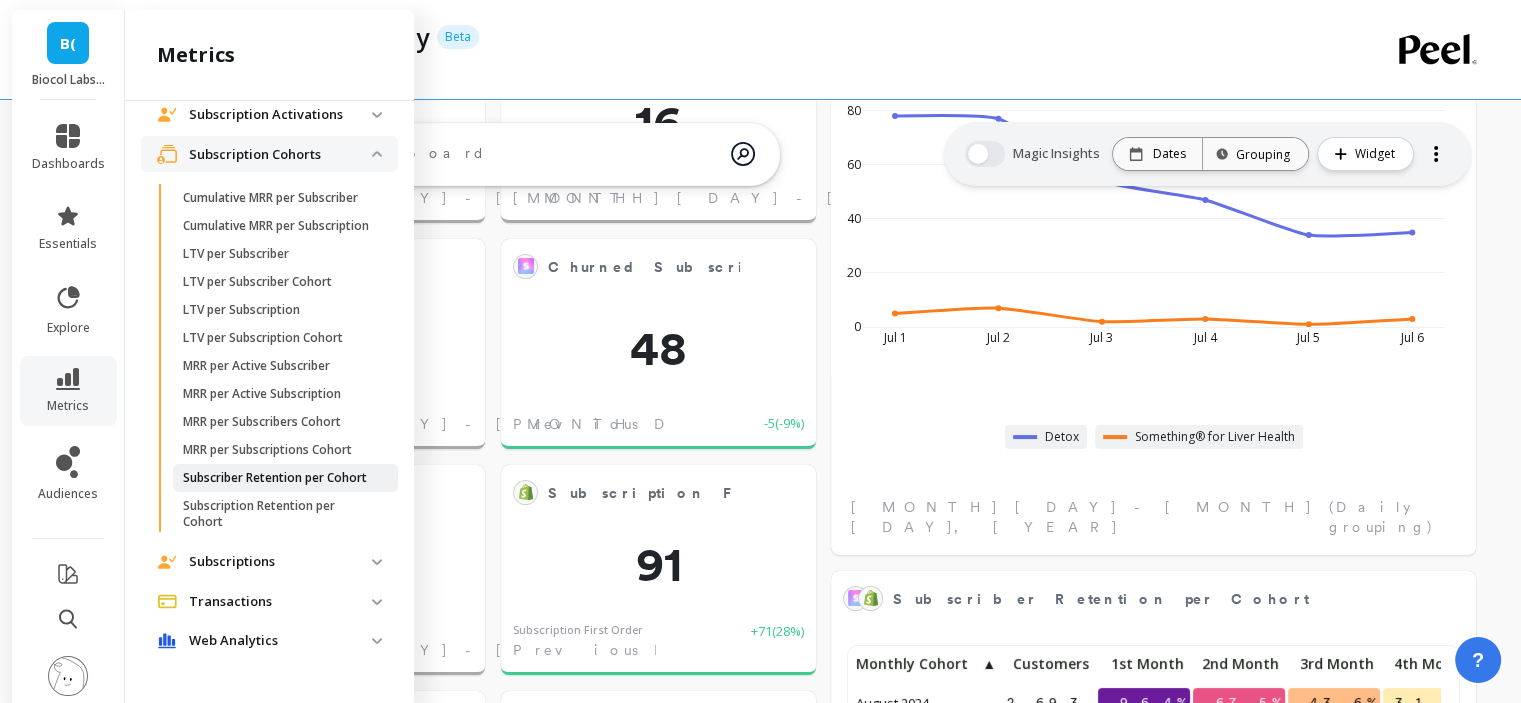 click on "Subscriber Retention per Cohort" at bounding box center [275, 478] 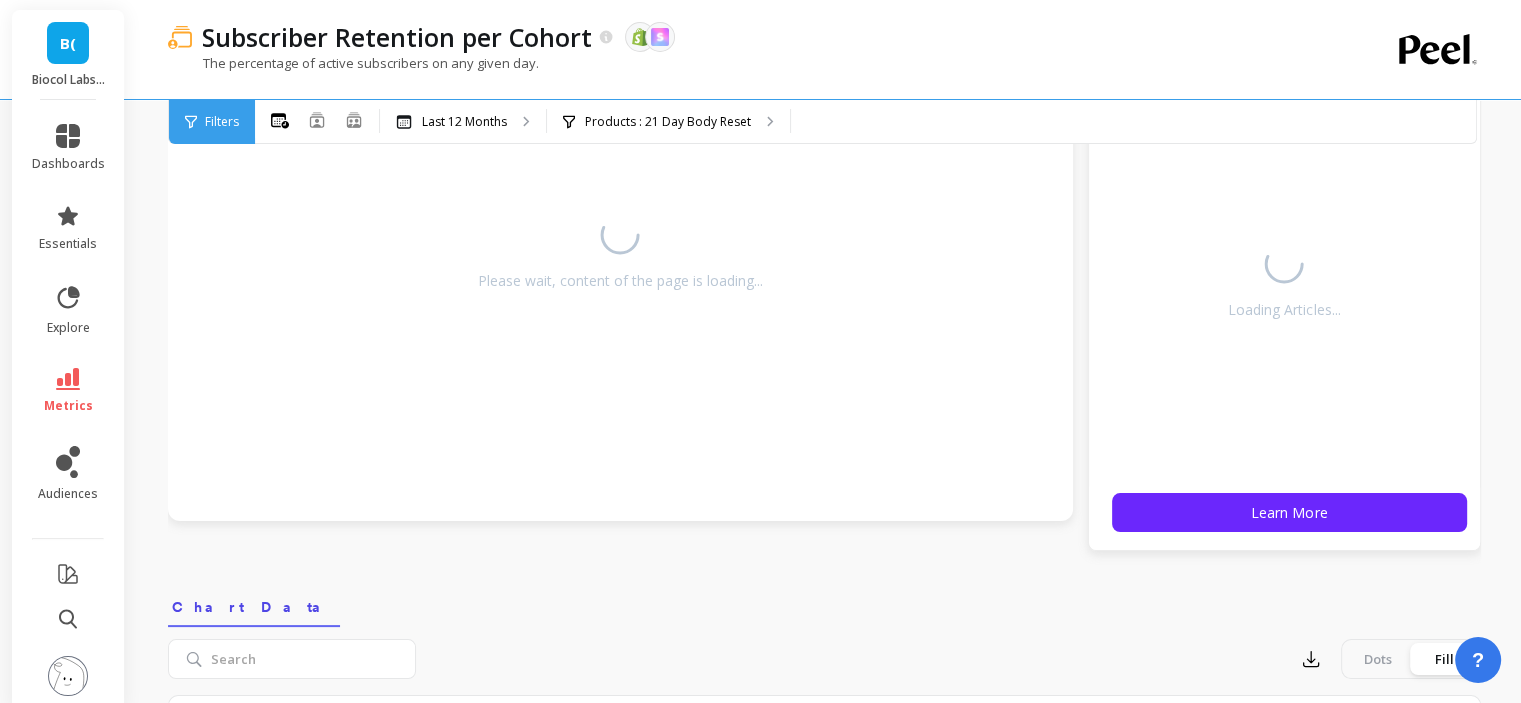 scroll, scrollTop: 0, scrollLeft: 0, axis: both 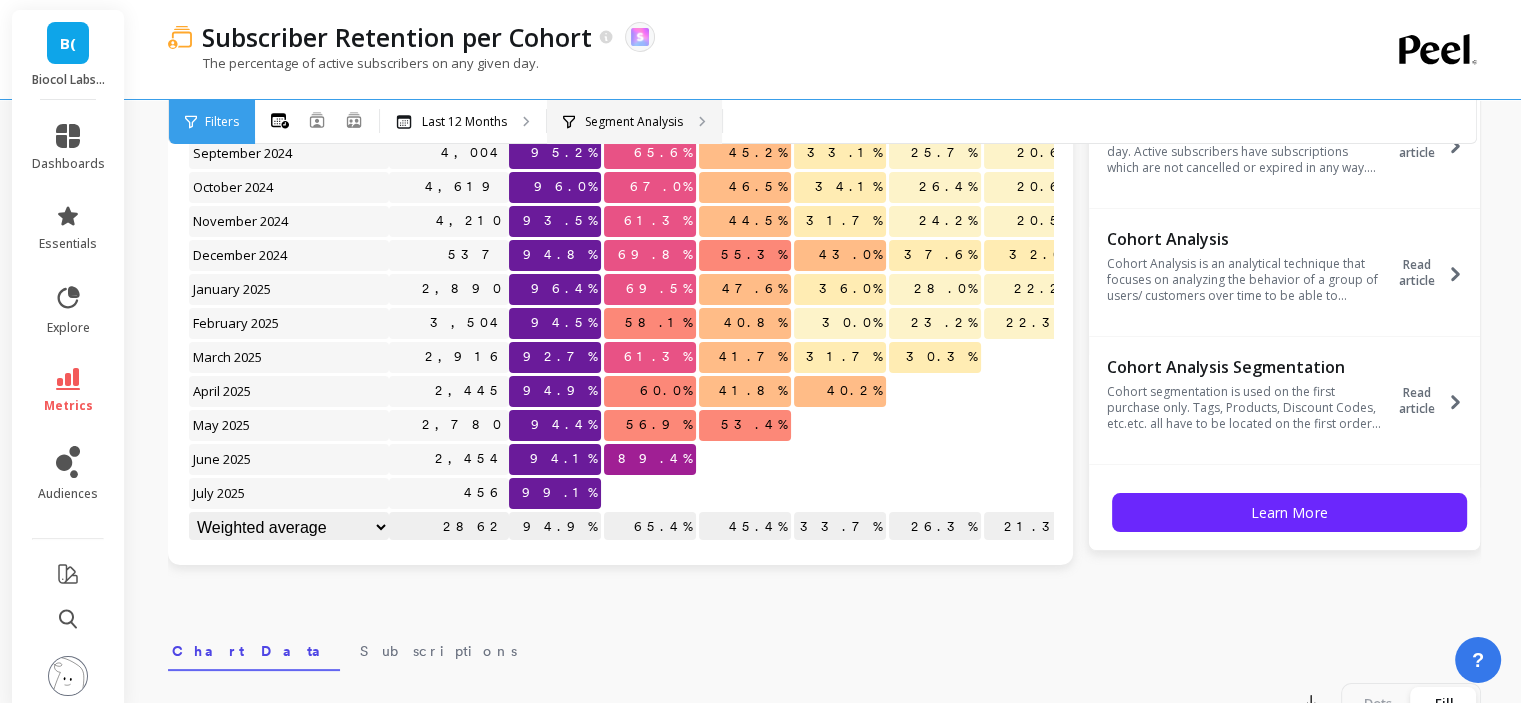 click on "Segment Analysis" at bounding box center [464, 122] 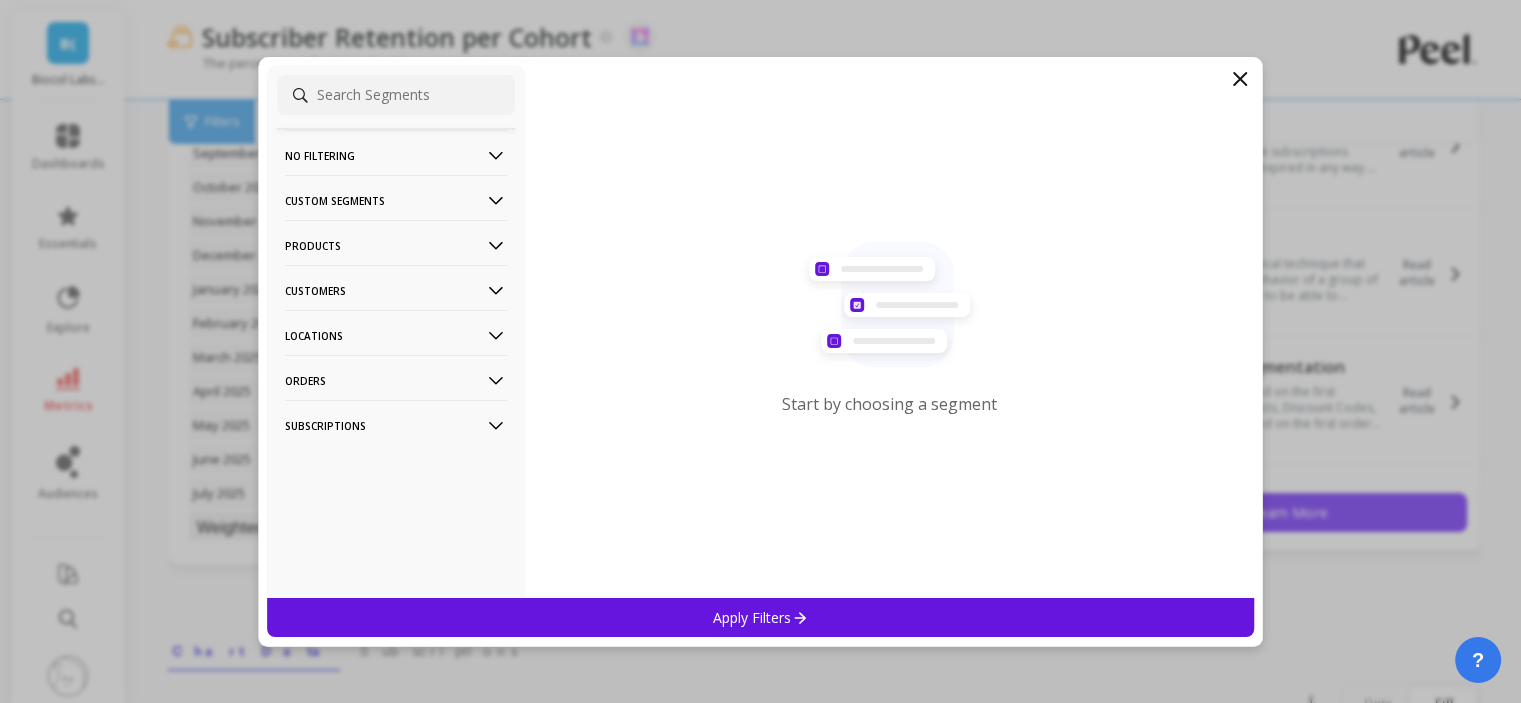 click at bounding box center [1240, 79] 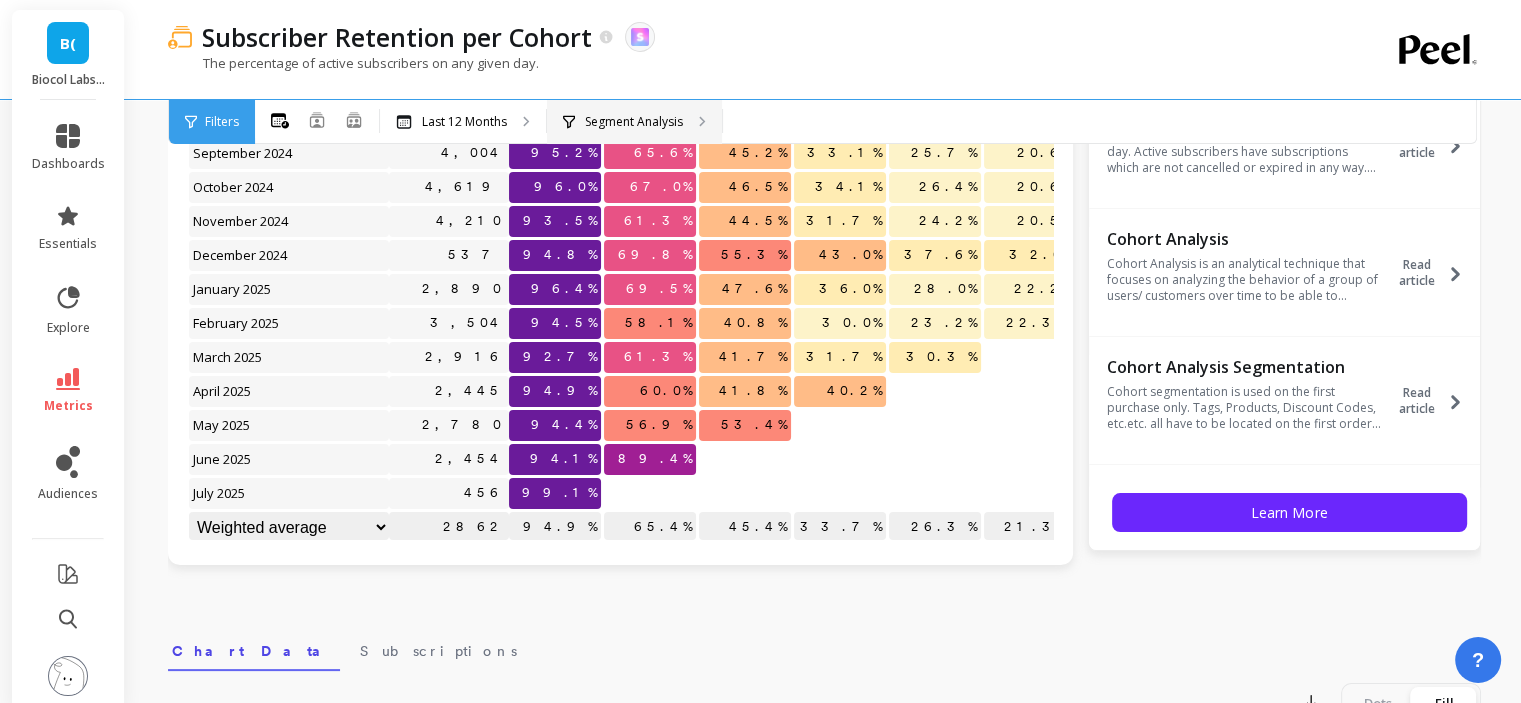 click on "Segment Analysis" at bounding box center [464, 122] 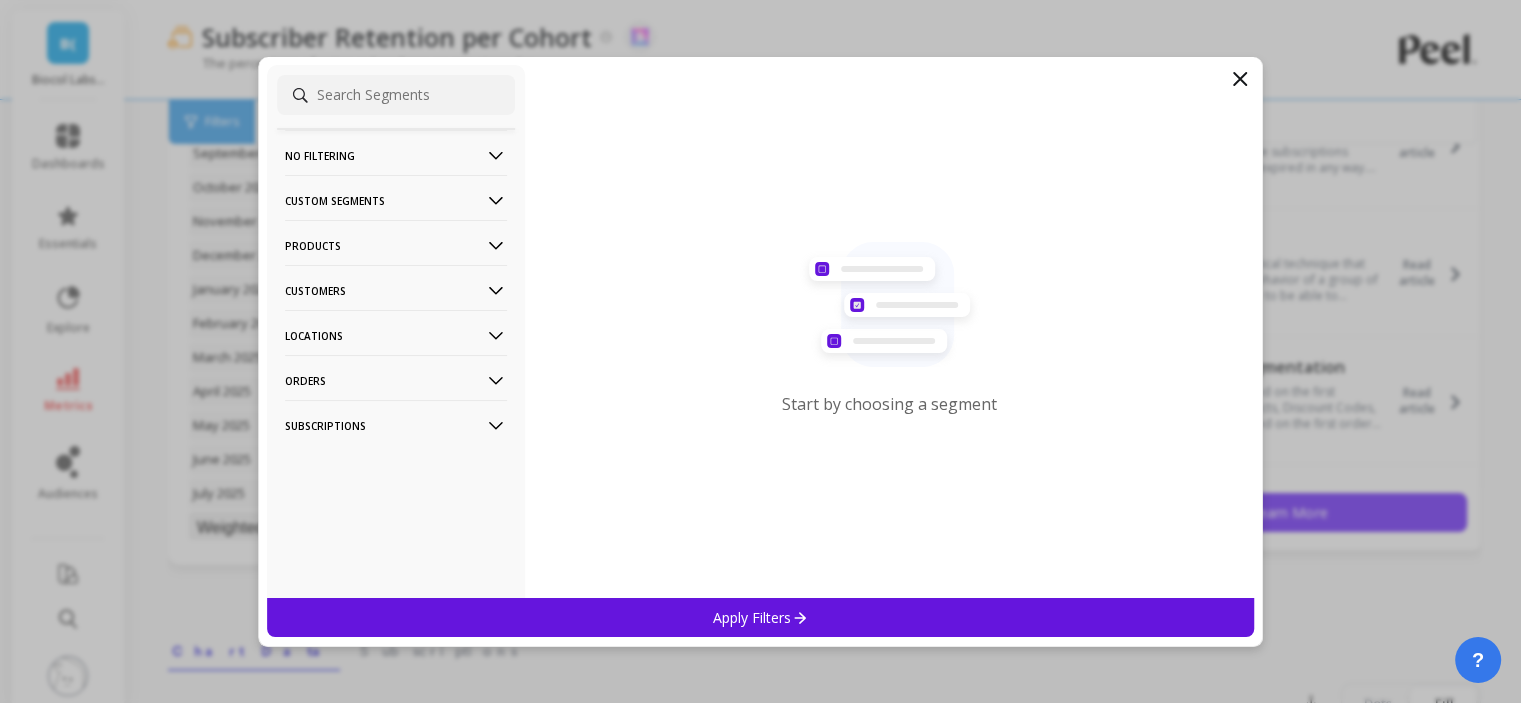 click on "Products" at bounding box center (396, 155) 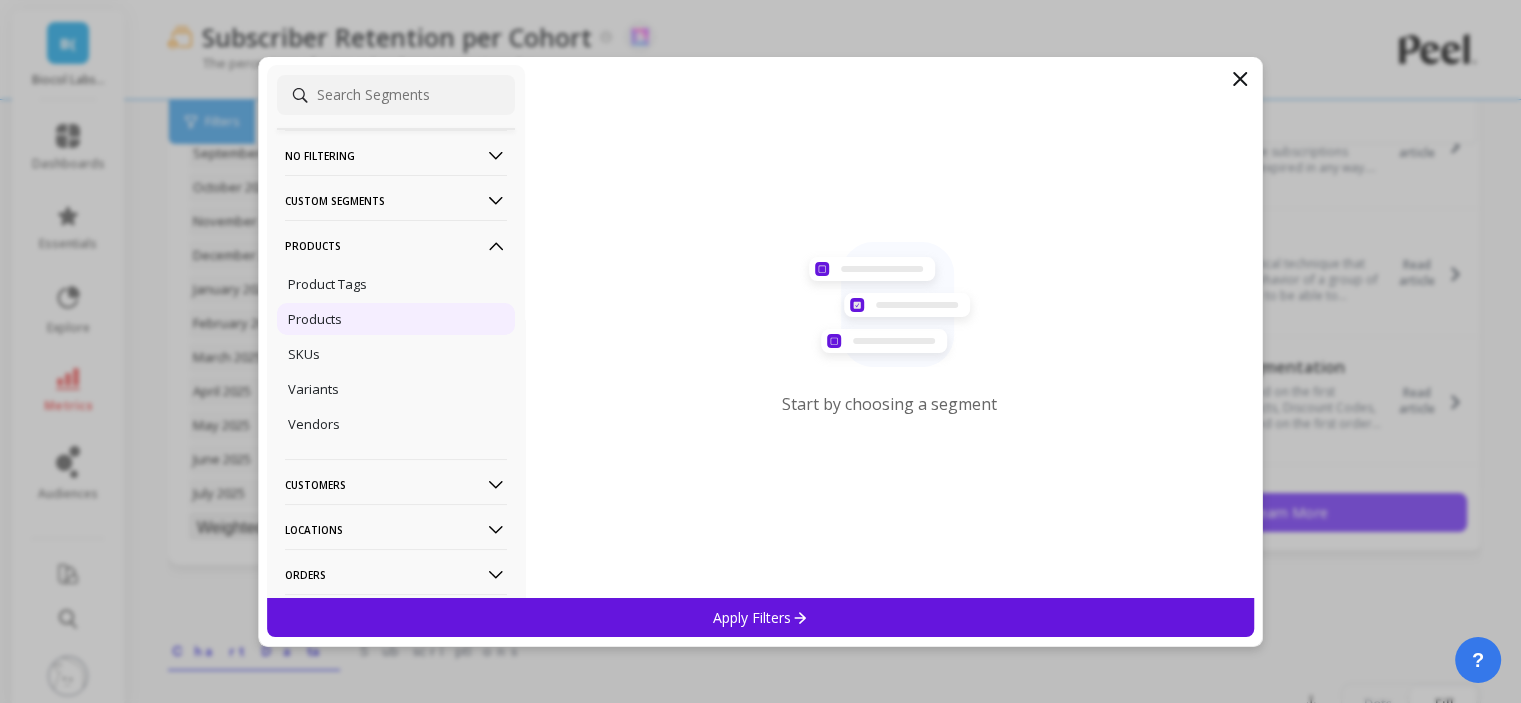 click on "Products" at bounding box center [396, 319] 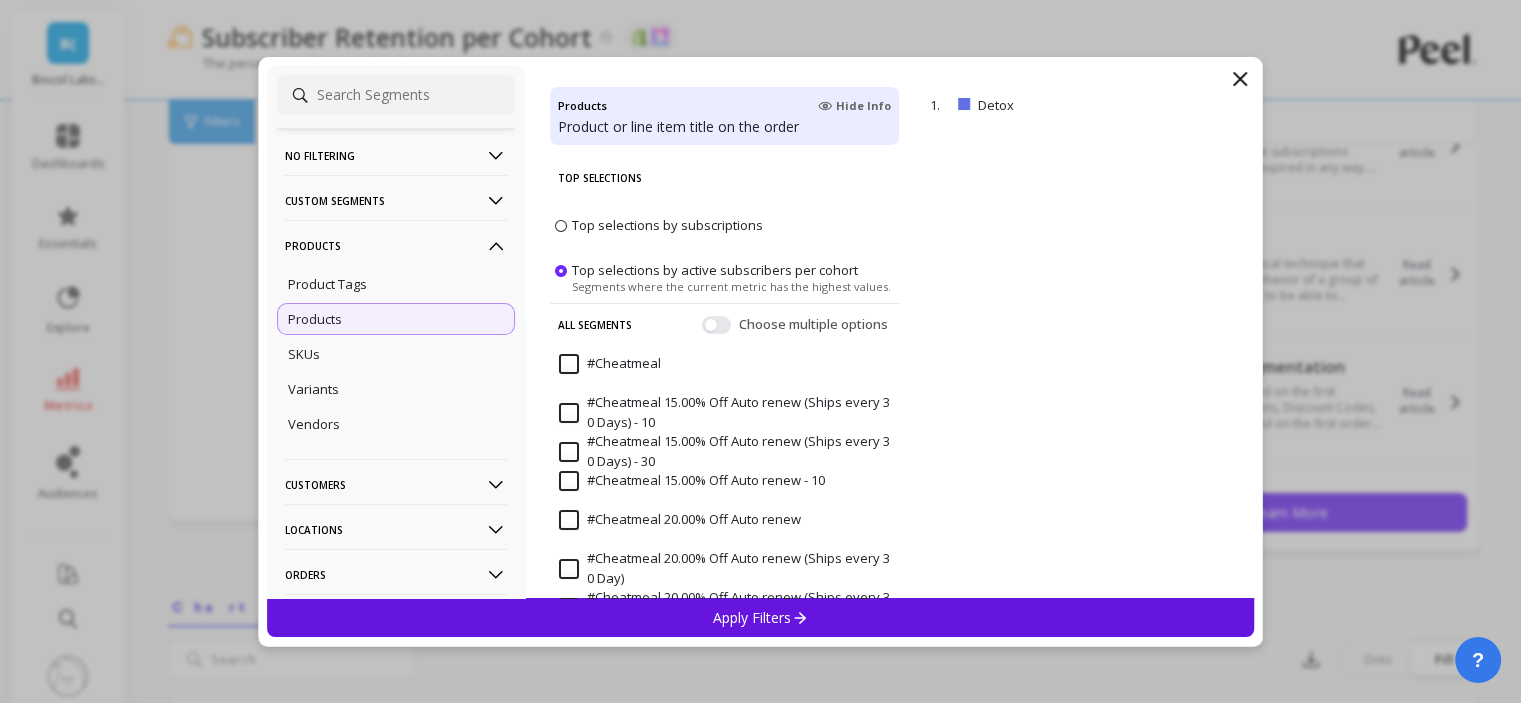 click on "Apply Filters" at bounding box center (761, 617) 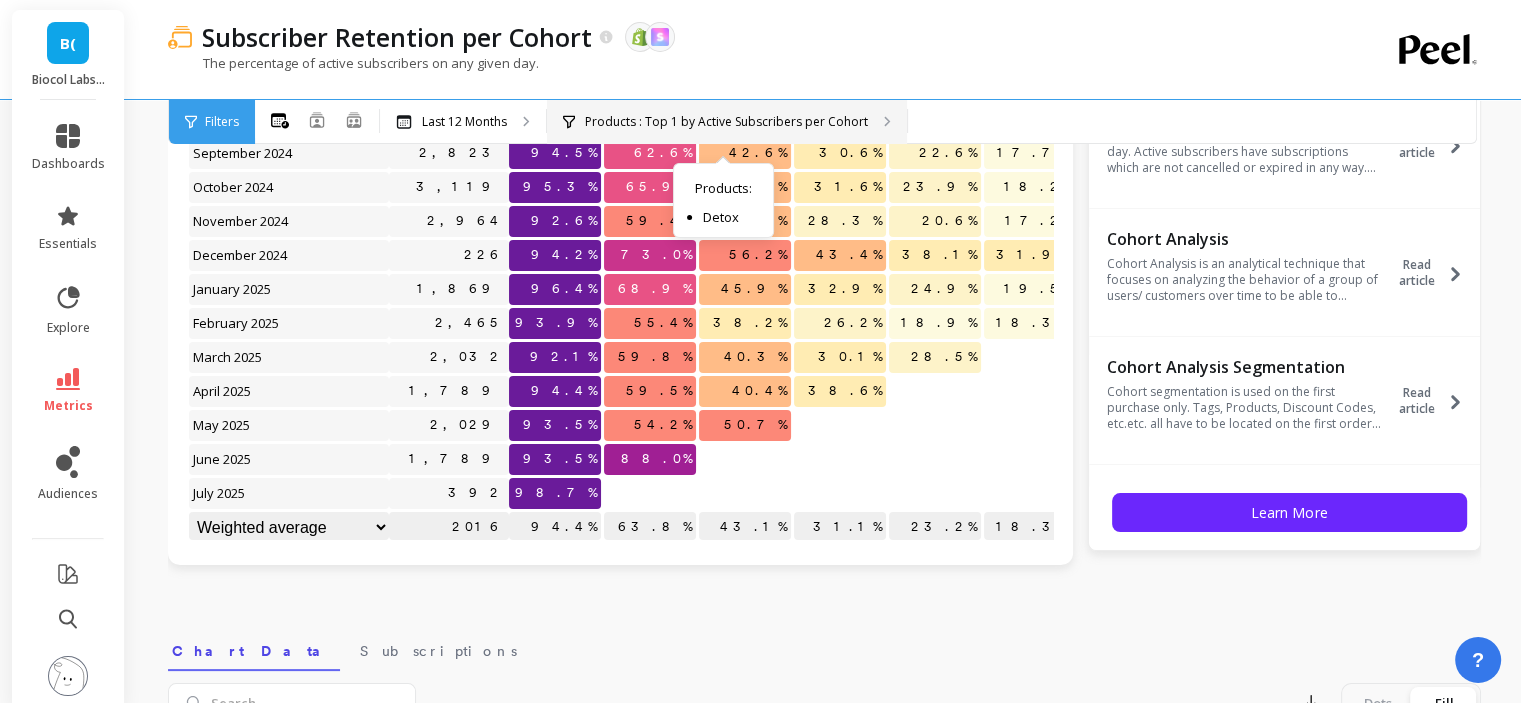 click on "Products : Top 1 by Active Subscribers per Cohort Products : Detox" at bounding box center (727, 122) 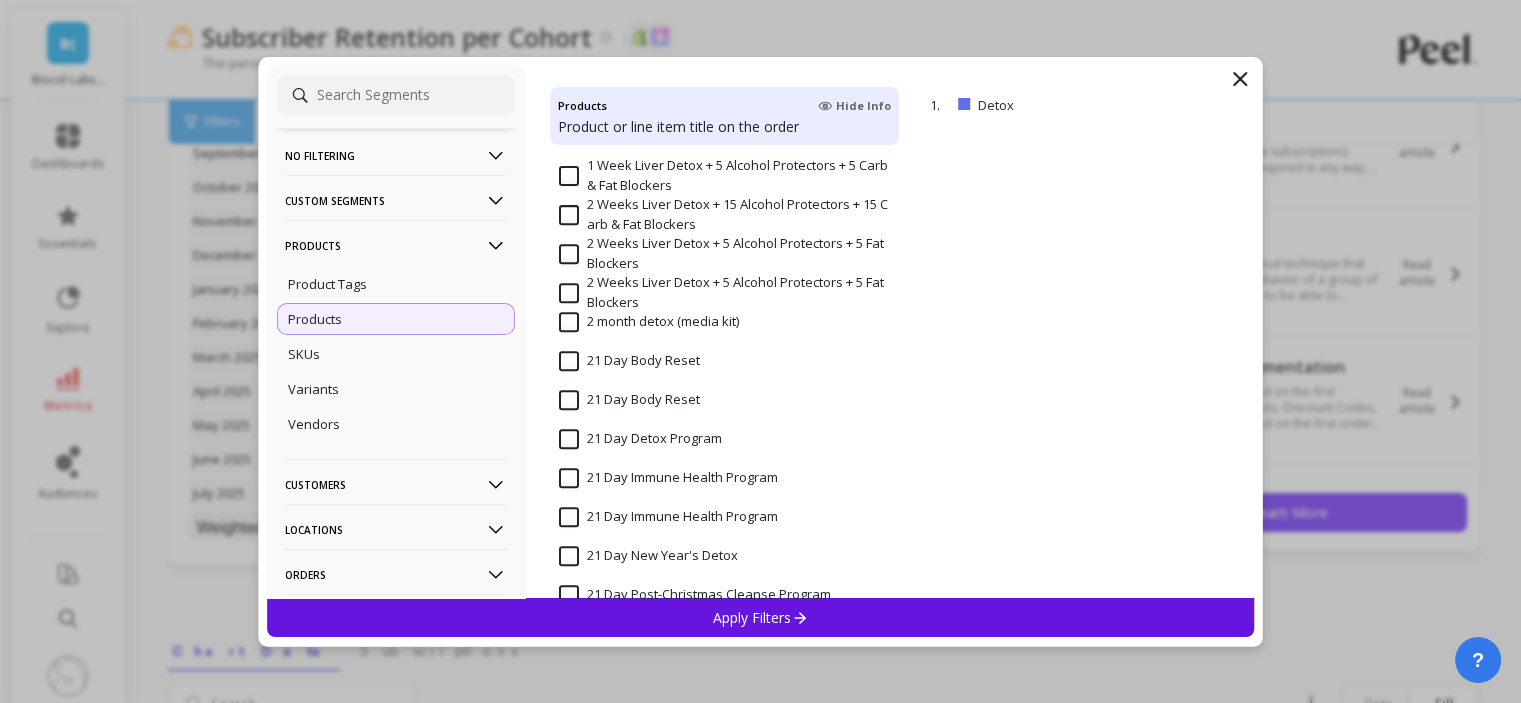 scroll, scrollTop: 900, scrollLeft: 0, axis: vertical 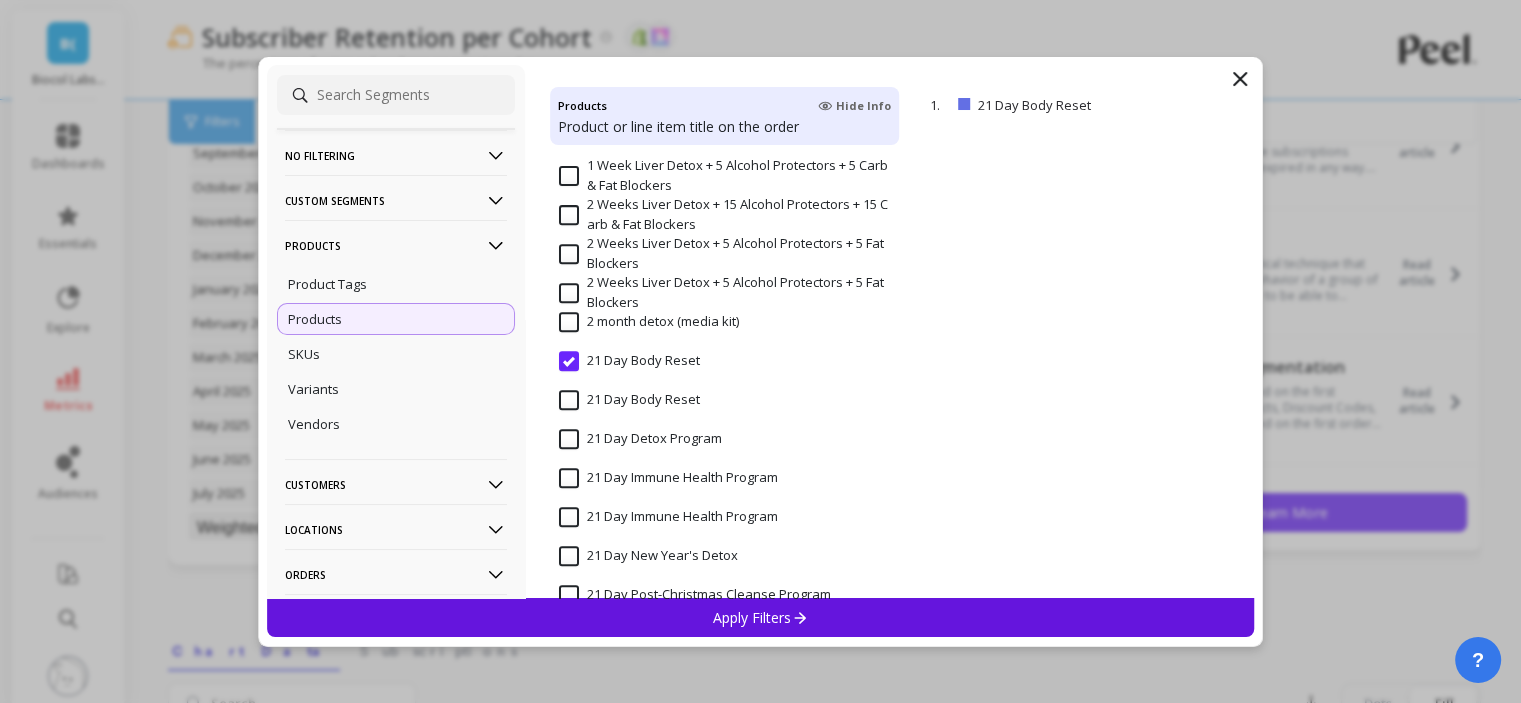 drag, startPoint x: 725, startPoint y: 611, endPoint x: 759, endPoint y: 603, distance: 34.928497 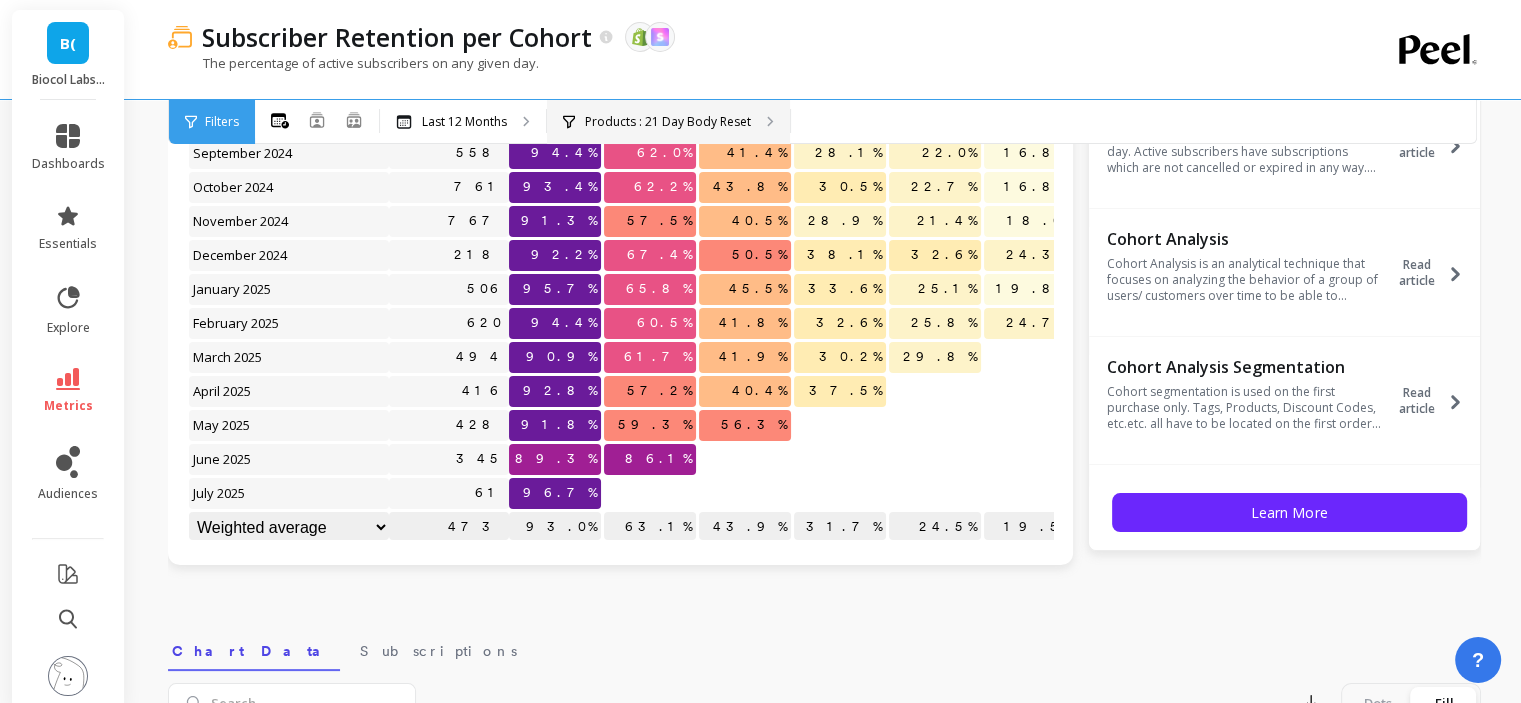 click on "Products :  21 Day Body Reset" at bounding box center [463, 122] 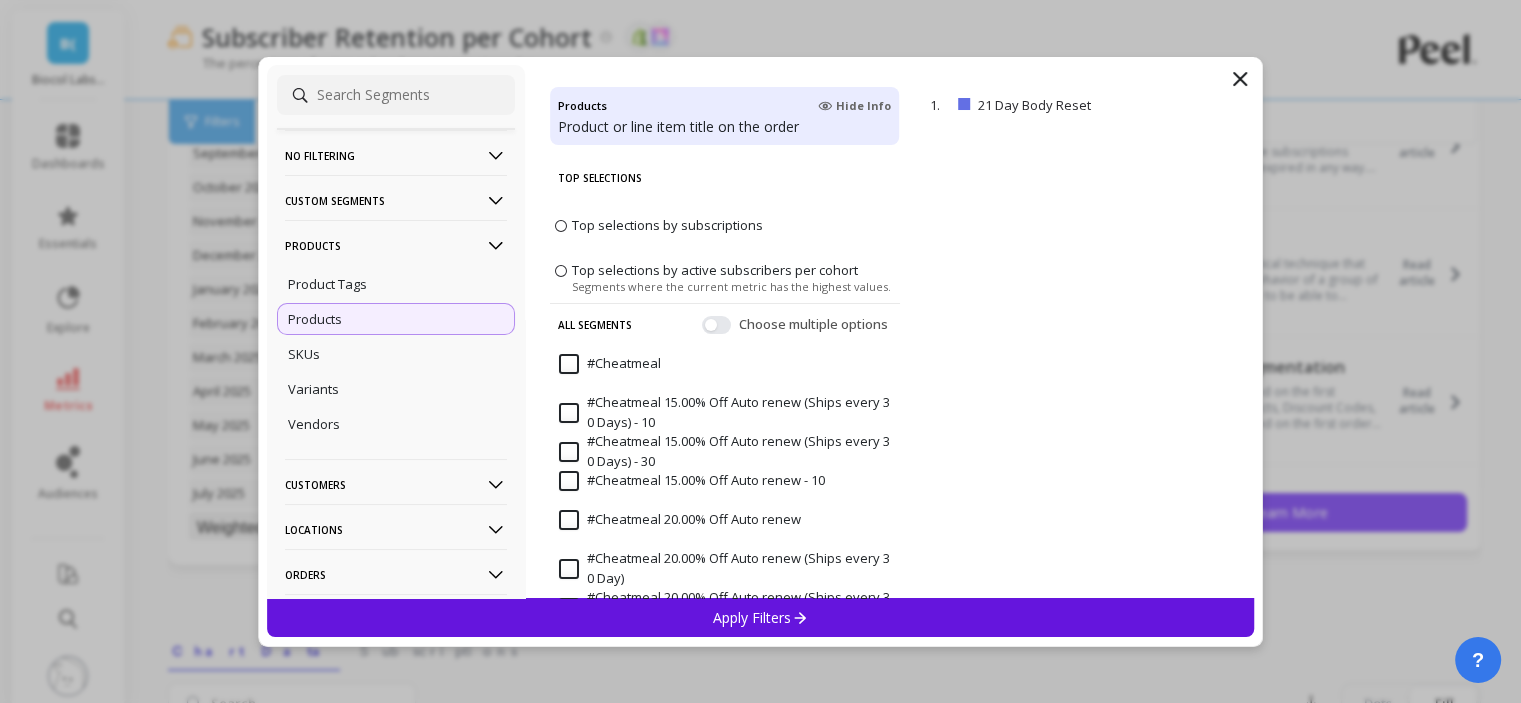 click on "Products" at bounding box center [396, 155] 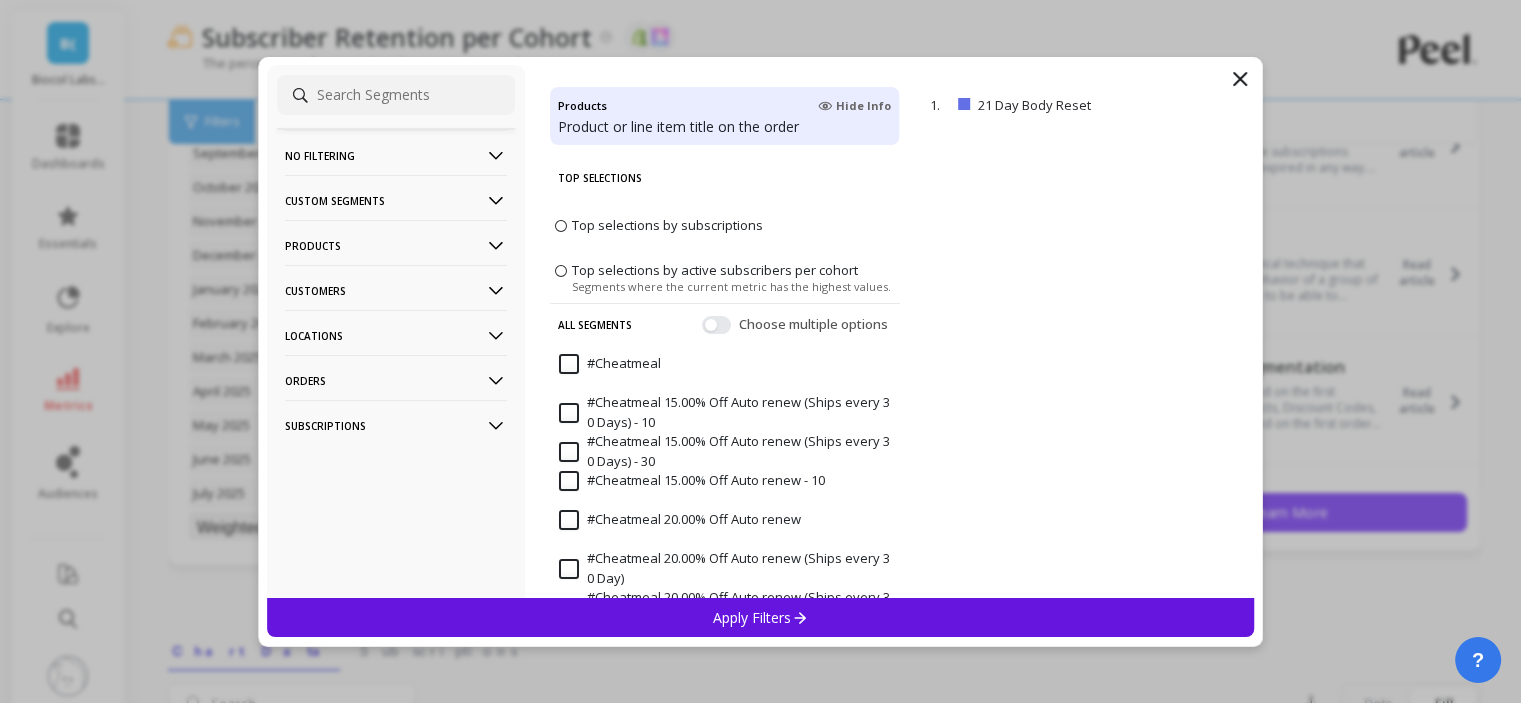 click on "Customers" at bounding box center [396, 155] 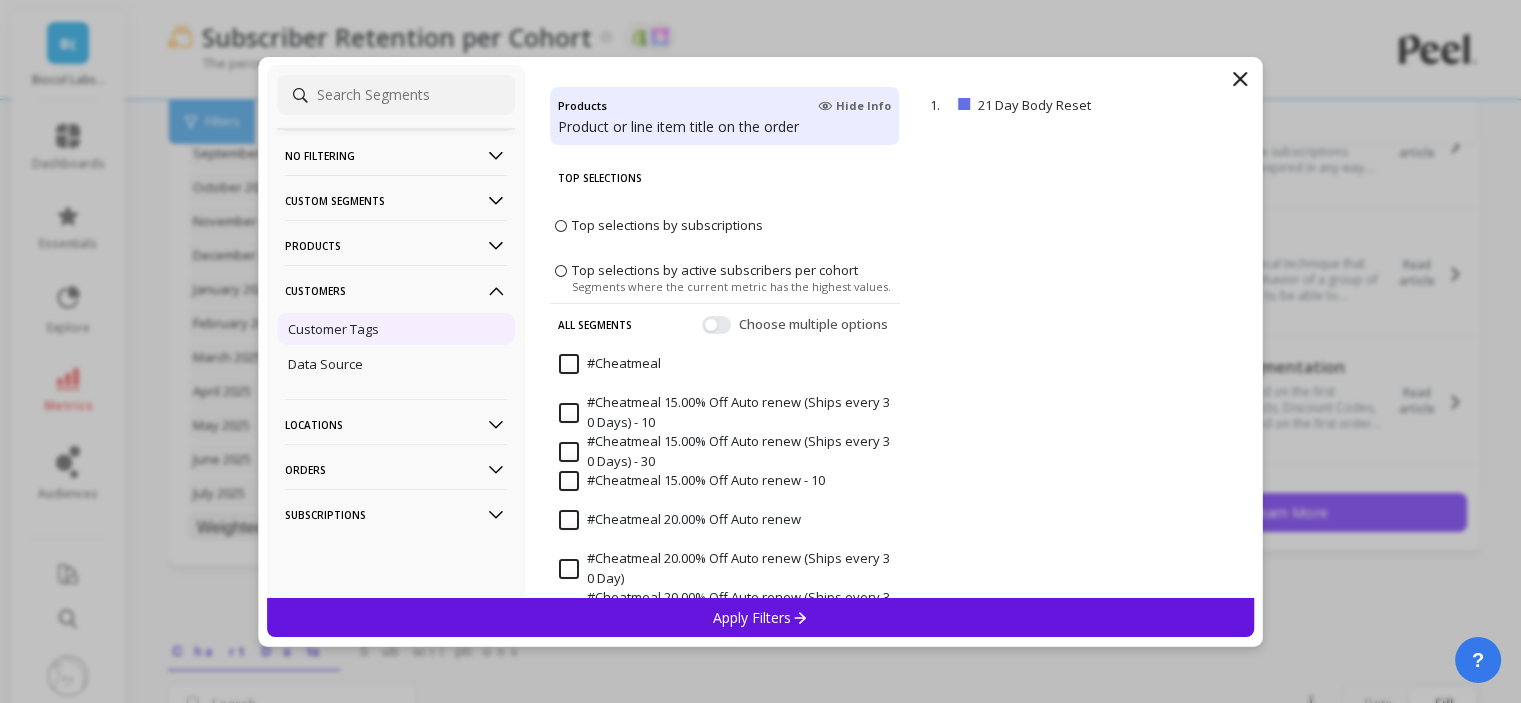 click on "Customer Tags" at bounding box center (0, 0) 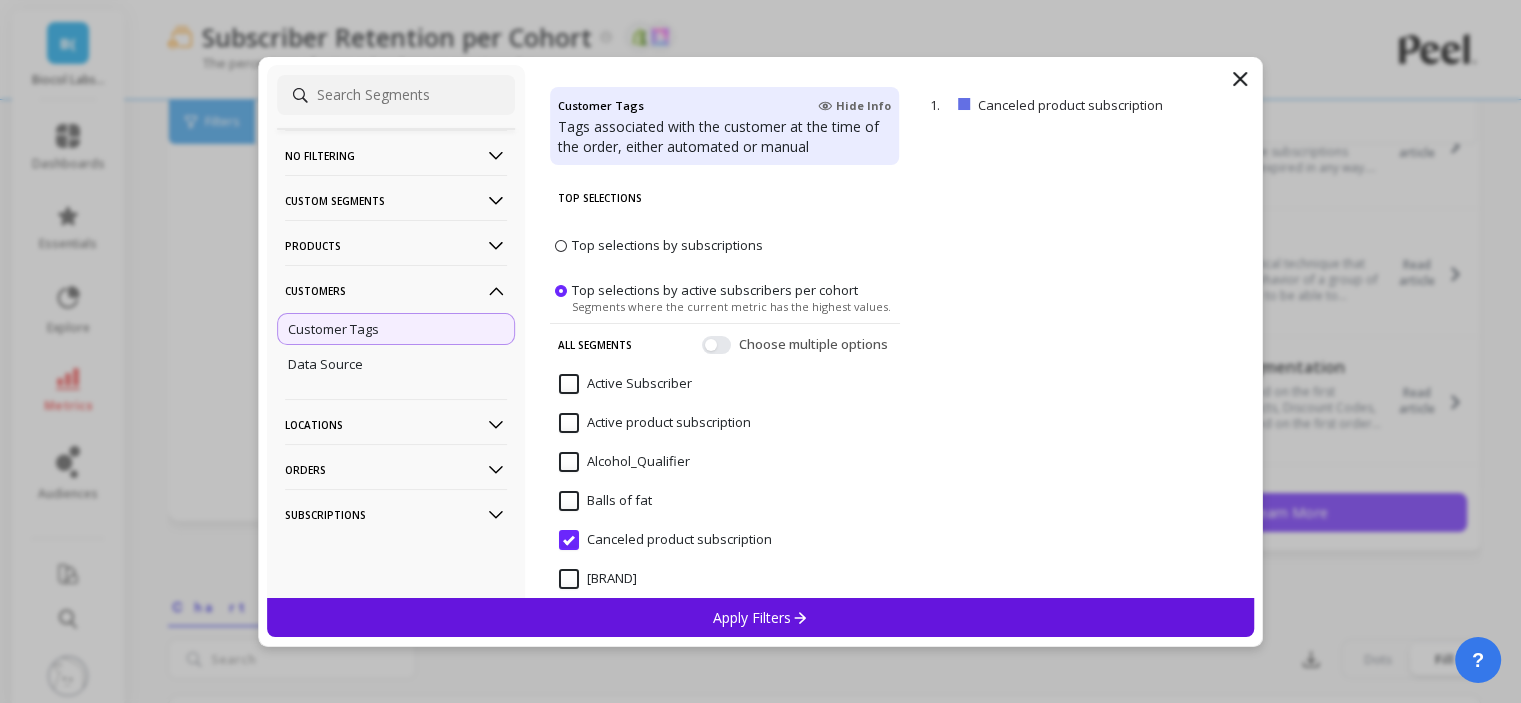 scroll, scrollTop: 200, scrollLeft: 0, axis: vertical 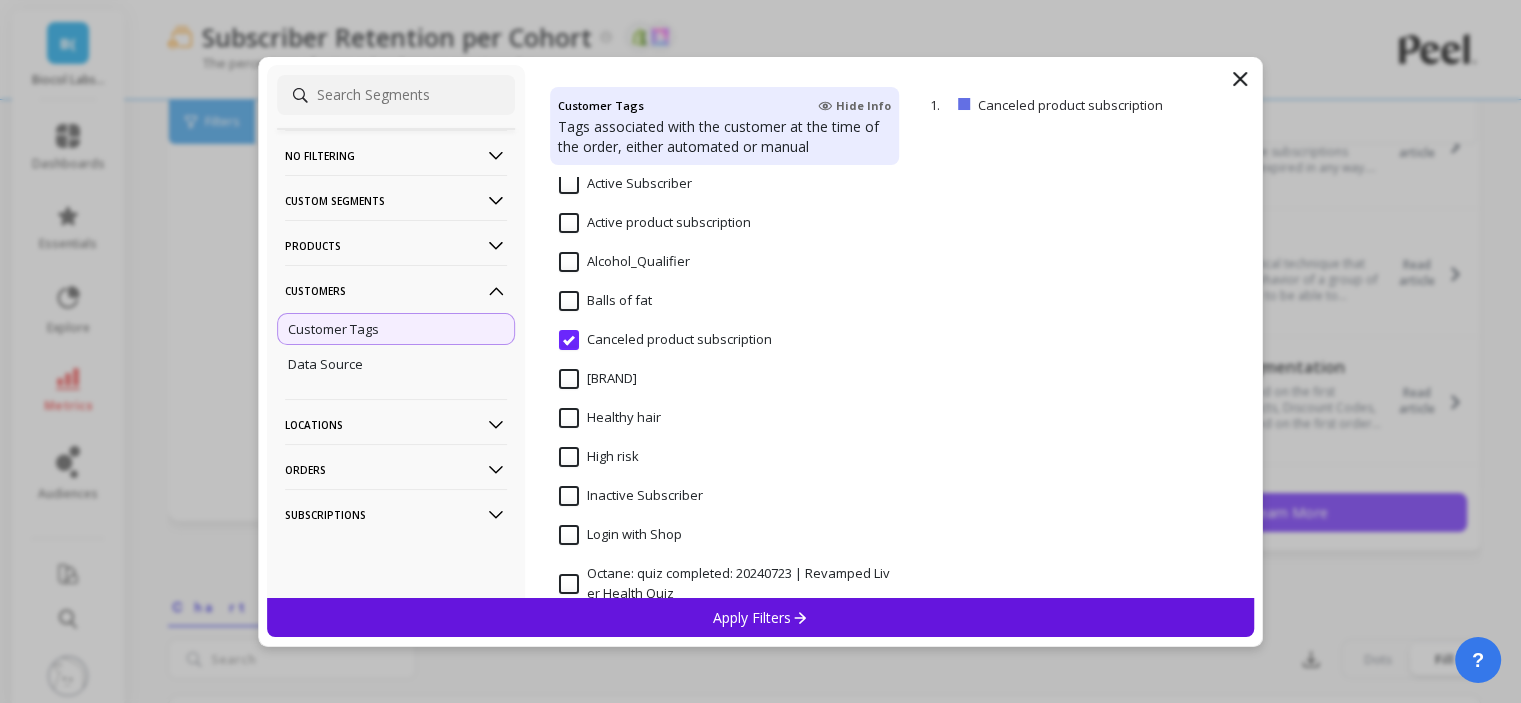click on "Canceled product subscription" at bounding box center (625, 195) 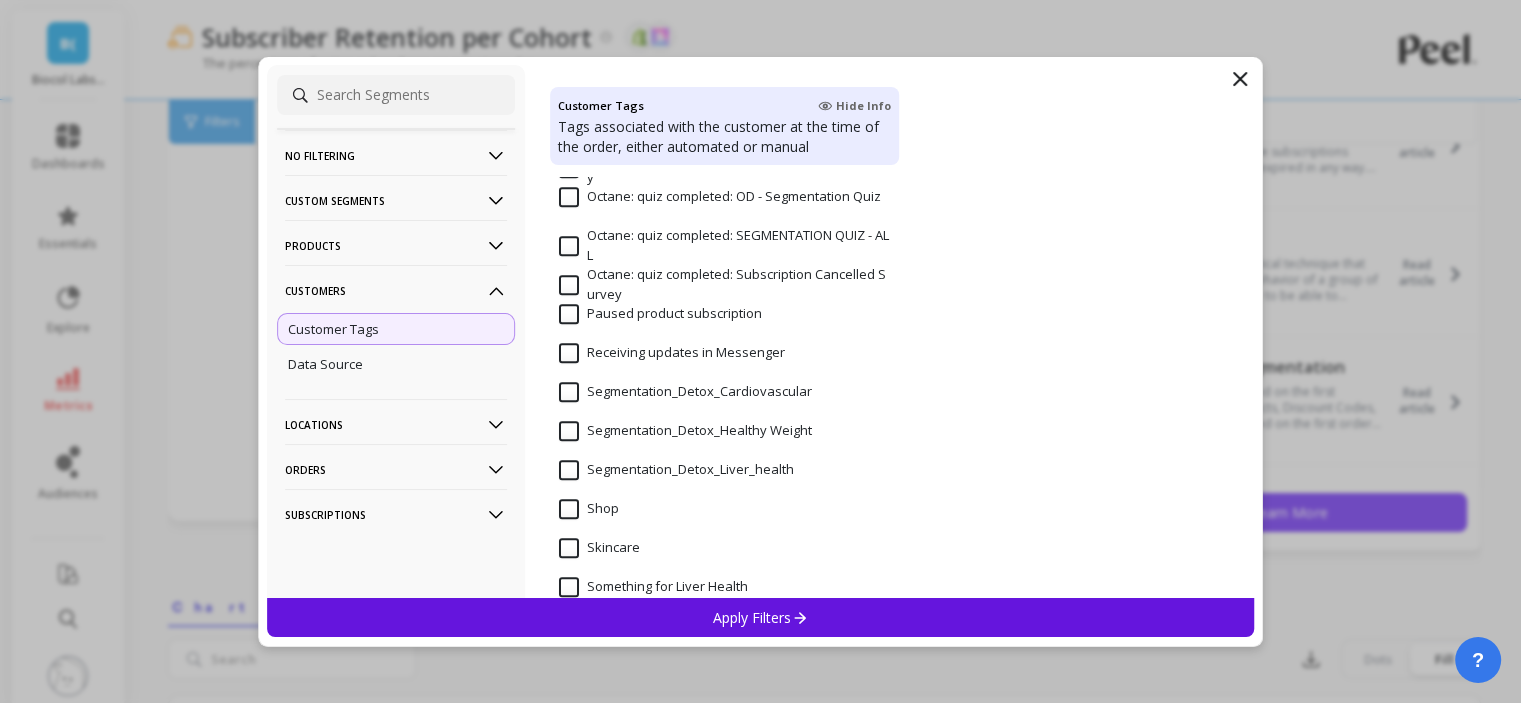 scroll, scrollTop: 1200, scrollLeft: 0, axis: vertical 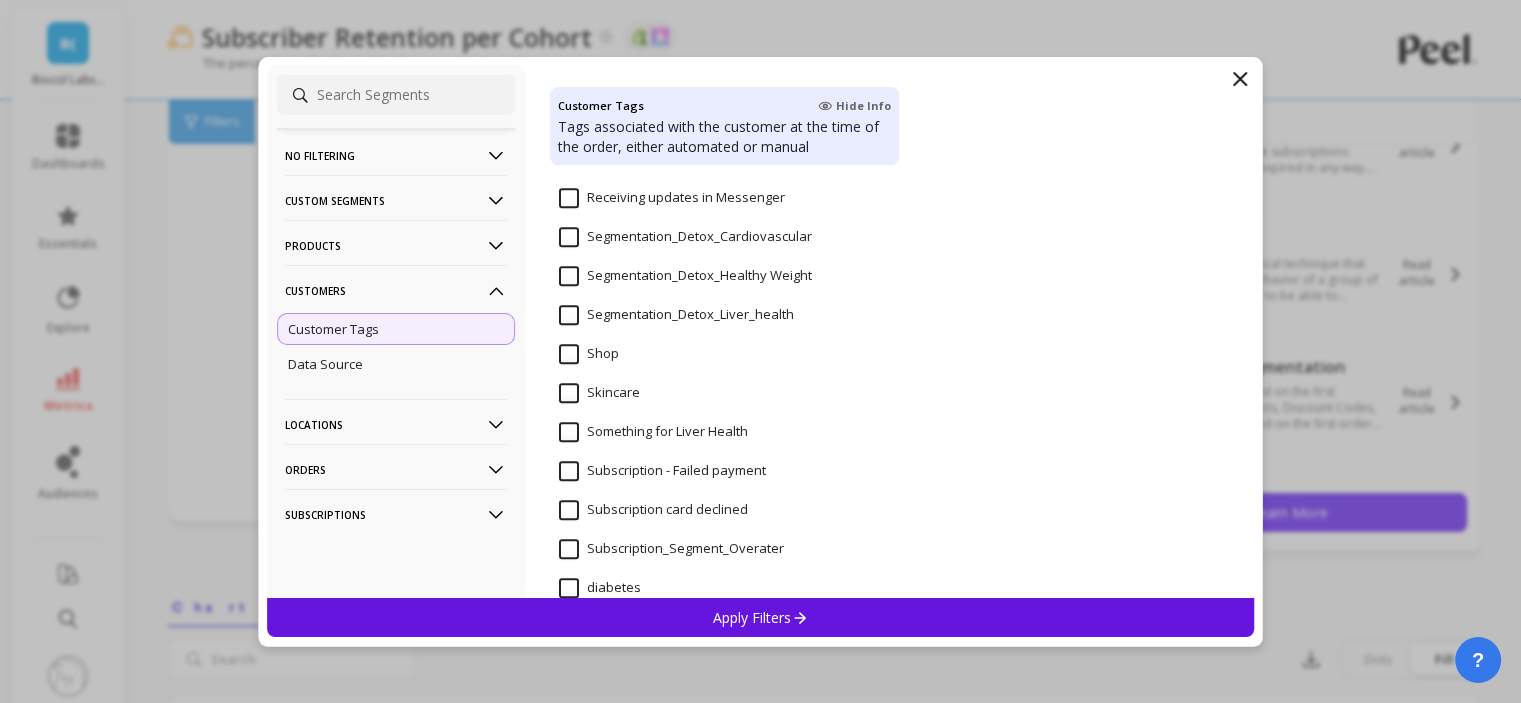 click on "Segmentation_Detox_Liver_health" at bounding box center (676, 315) 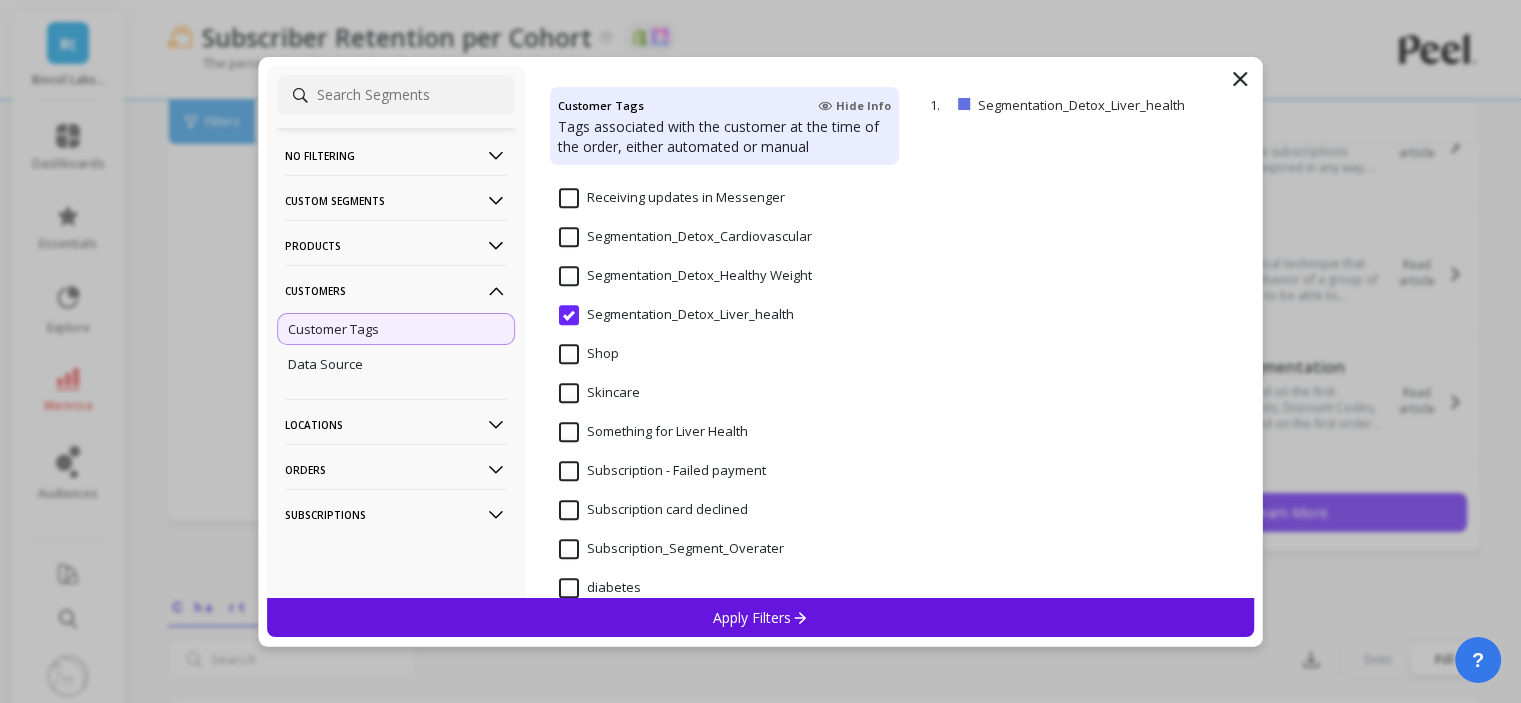 click on "Apply Filters" at bounding box center [761, 617] 